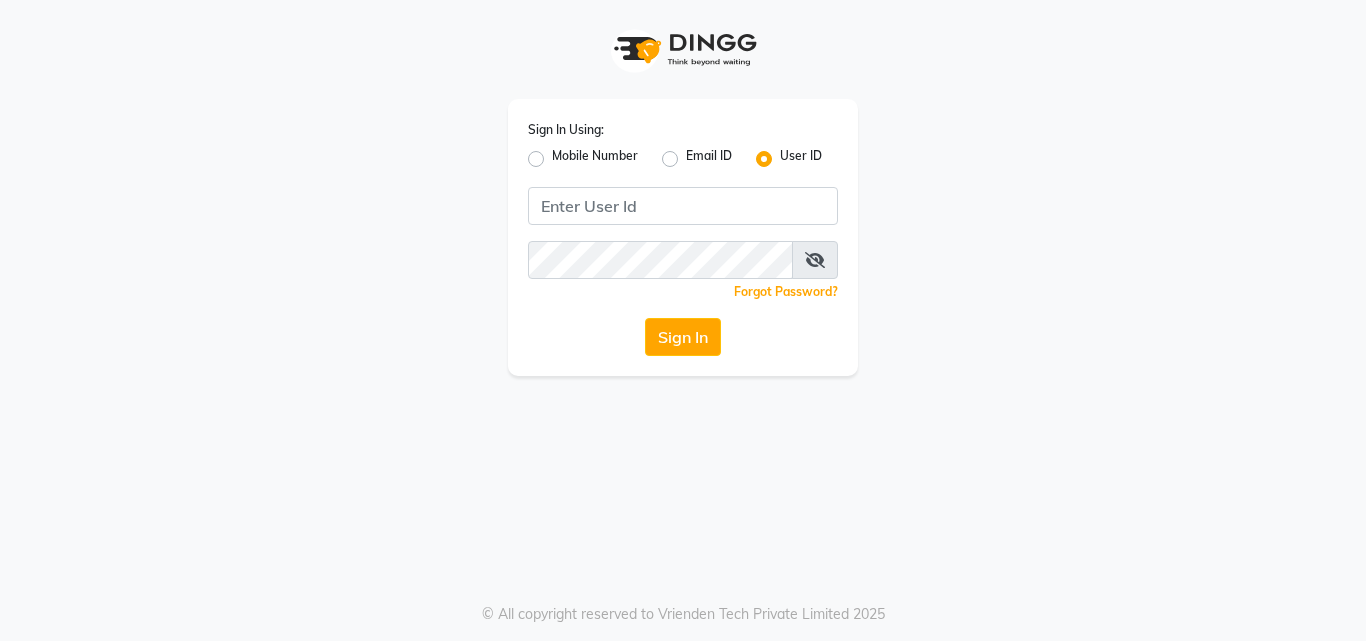 scroll, scrollTop: 0, scrollLeft: 0, axis: both 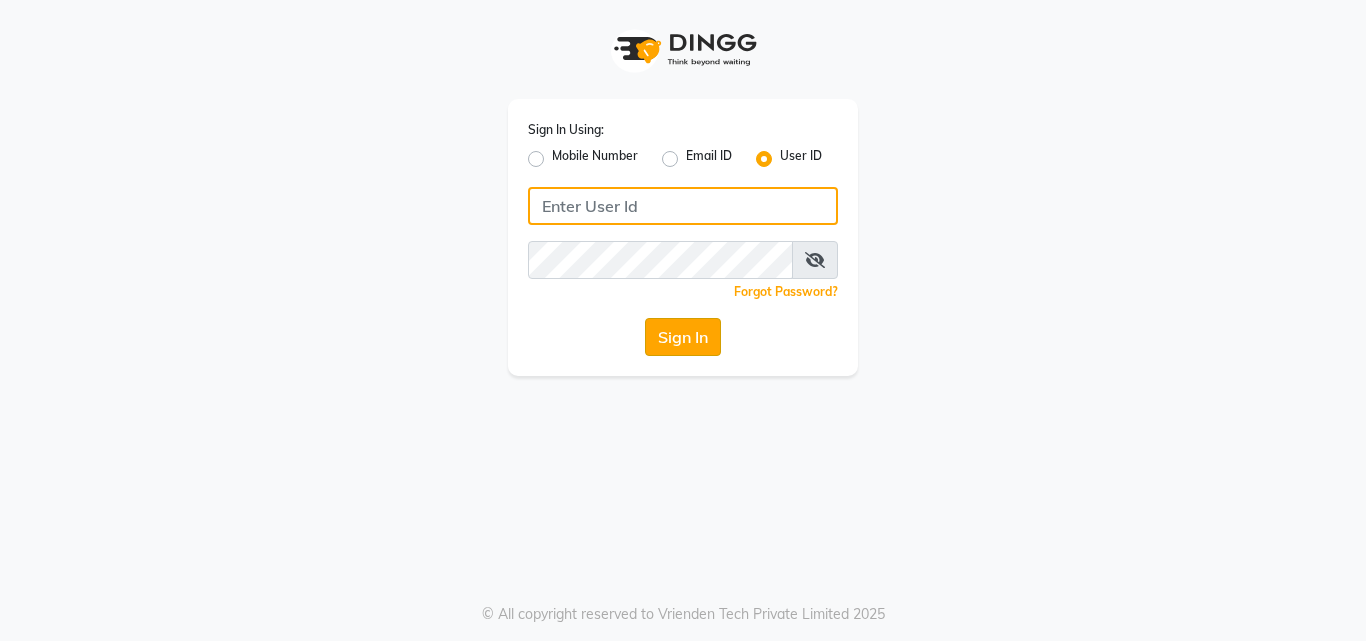 type on "aziz" 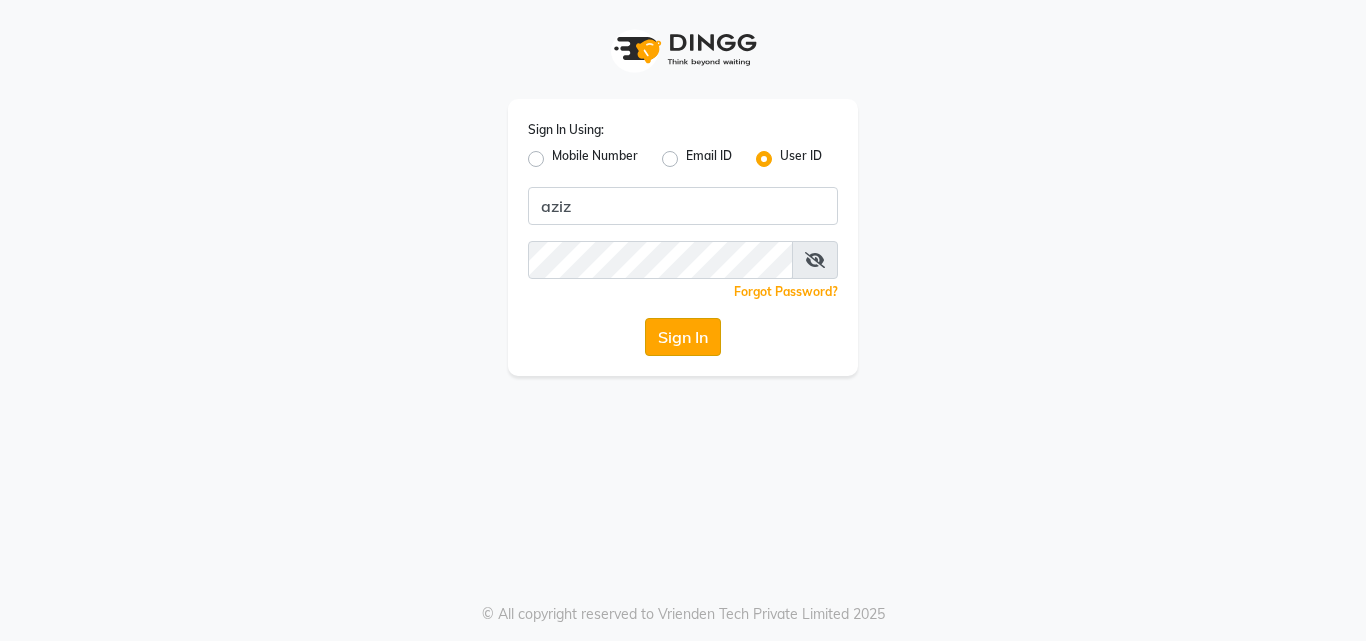 click on "Sign In" 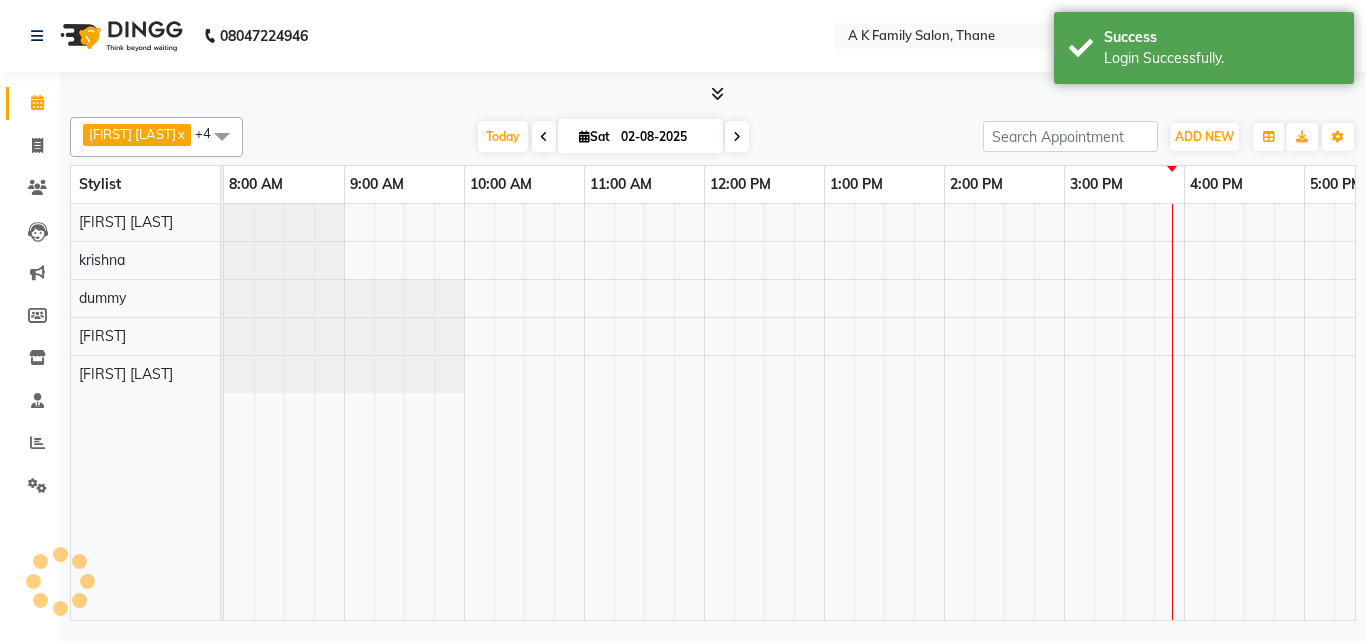 select on "en" 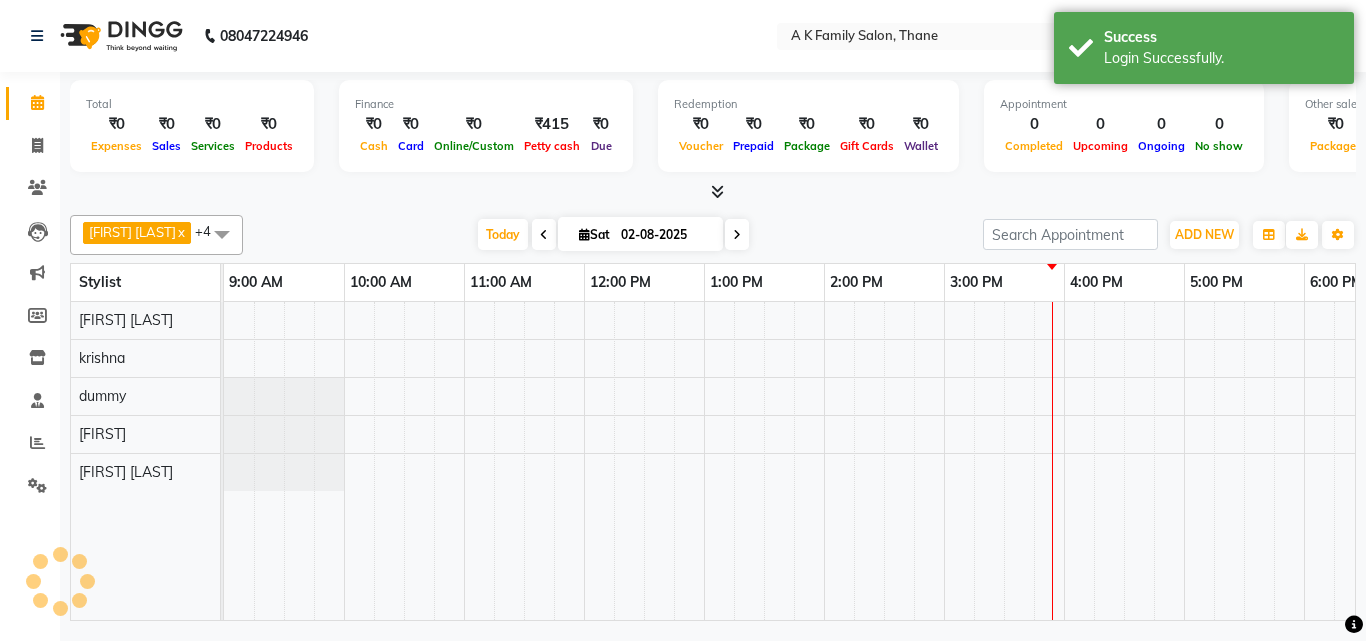 scroll, scrollTop: 0, scrollLeft: 0, axis: both 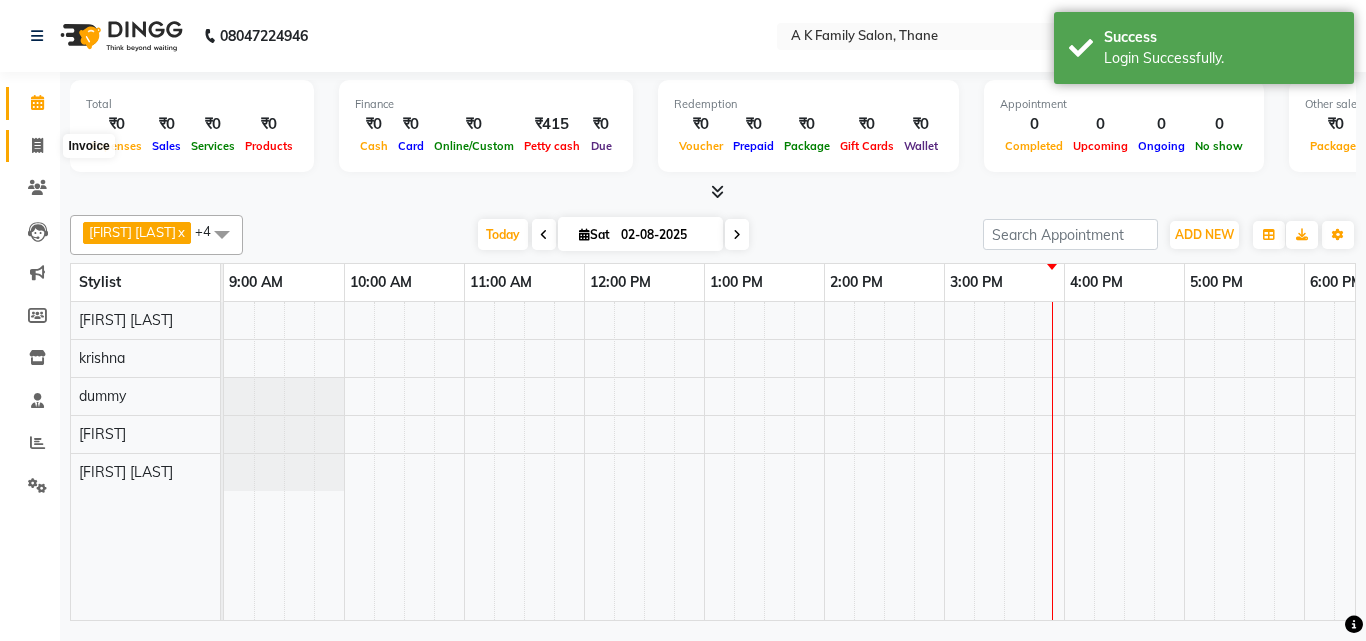 click 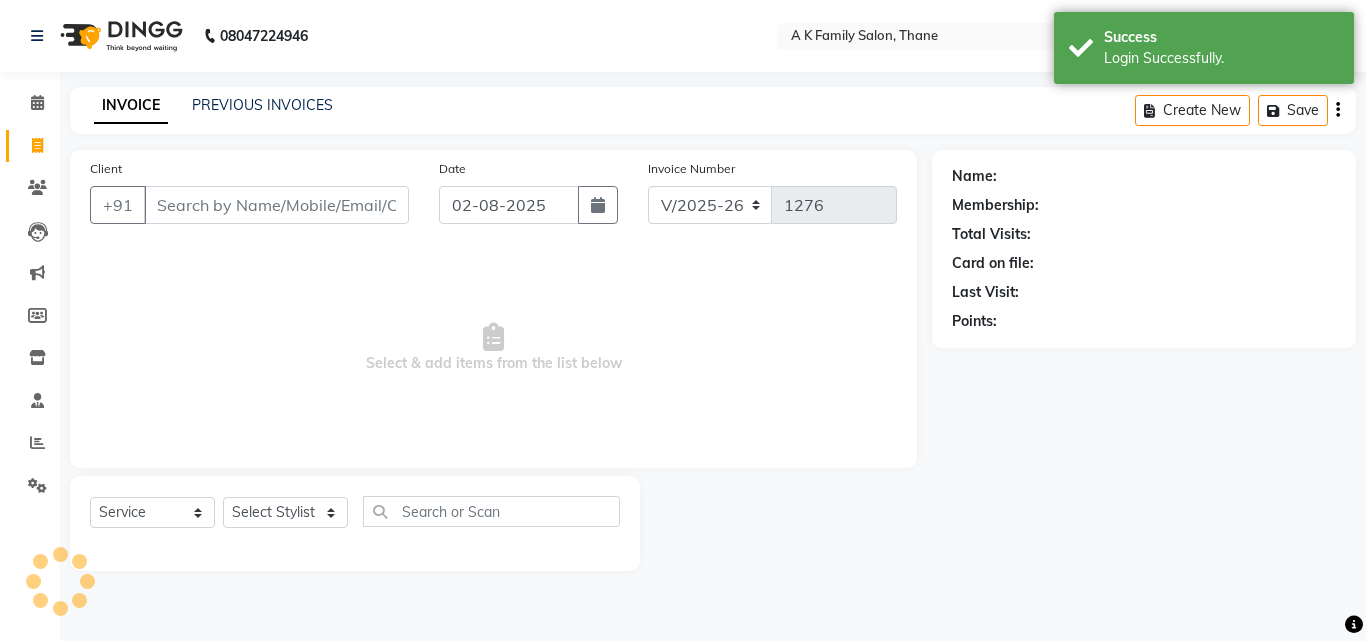 click on "Client" at bounding box center (276, 205) 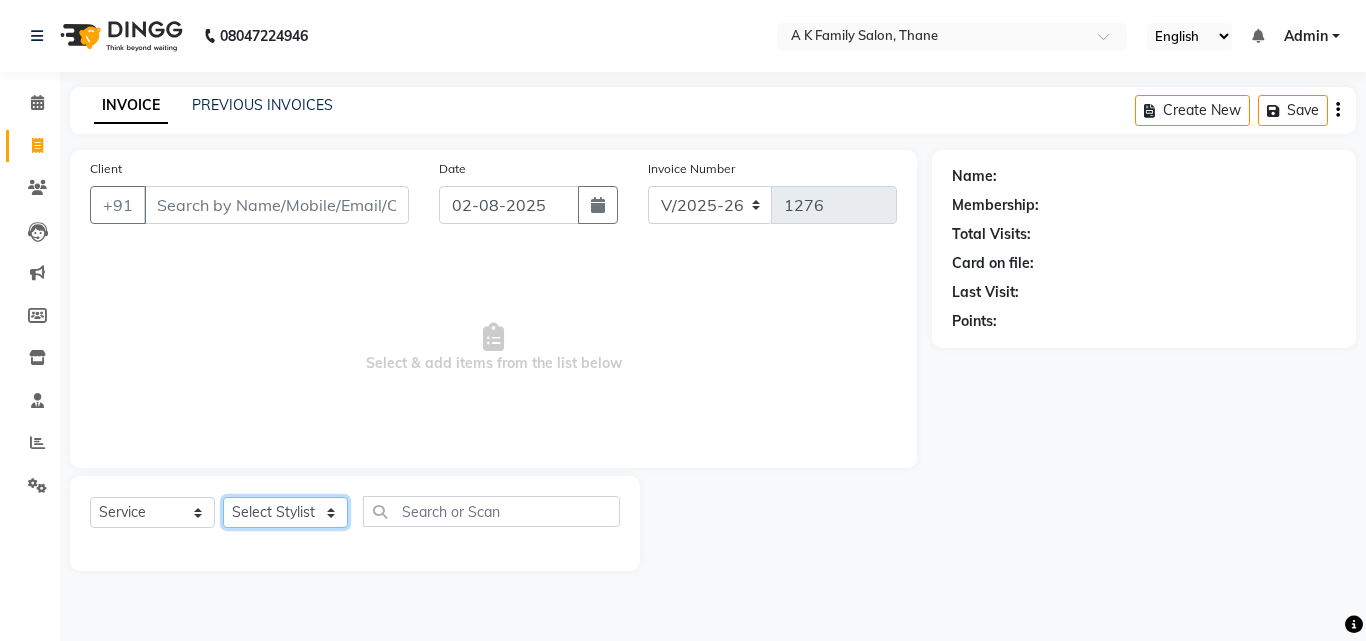 click on "Select Stylist [FIRST] [LAST] [FIRST] [LAST] [FIRST] [LAST] [FIRST] [LAST] [FIRST] [LAST] [FIRST] [LAST]" 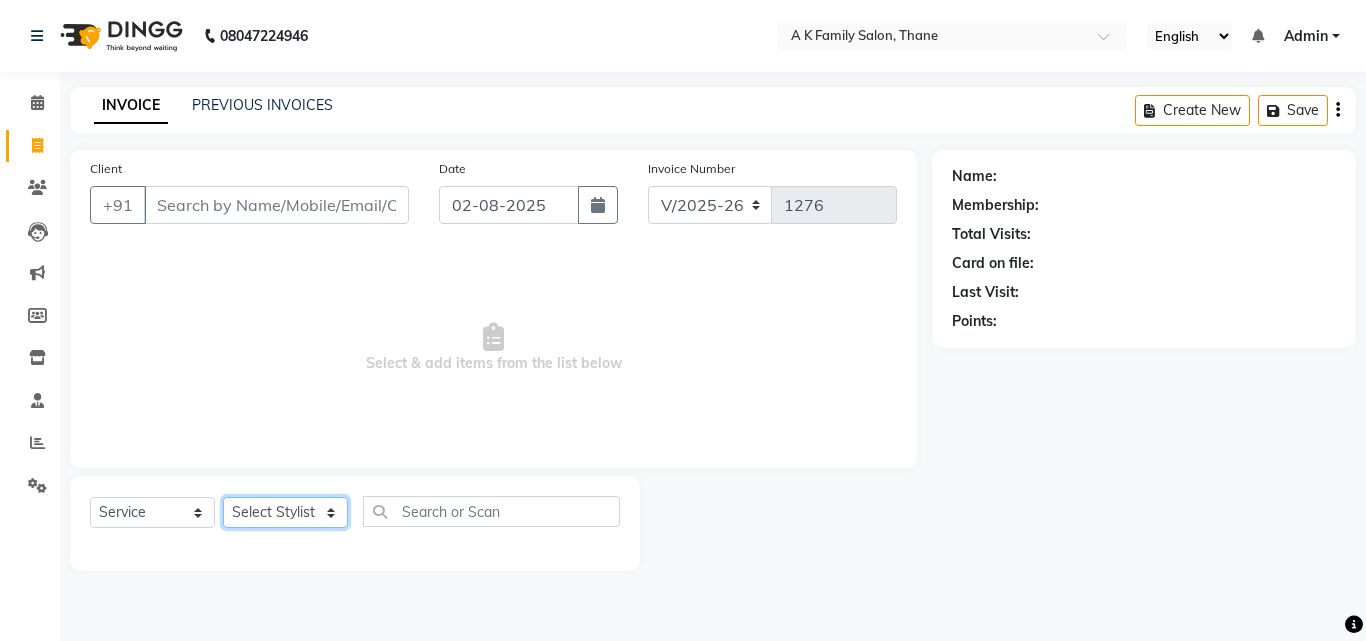 select on "32477" 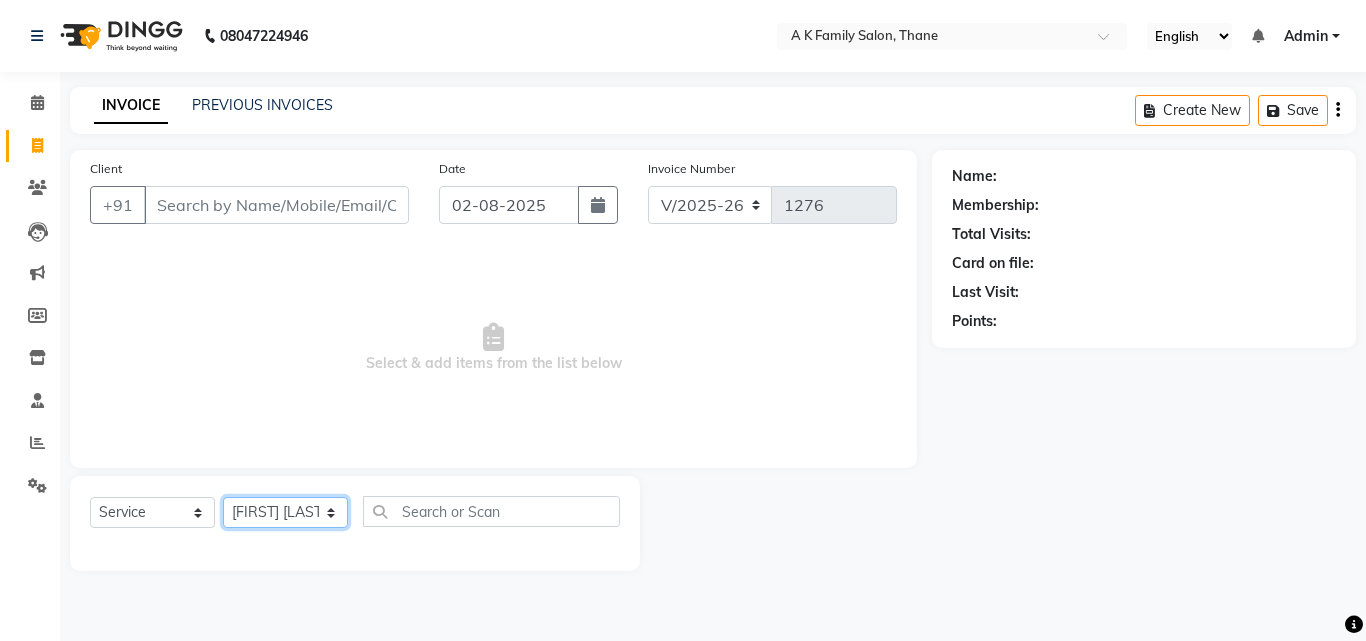 click on "Select Stylist [FIRST] [LAST] [FIRST] [LAST] [FIRST] [LAST] [FIRST] [LAST] [FIRST] [LAST] [FIRST] [LAST]" 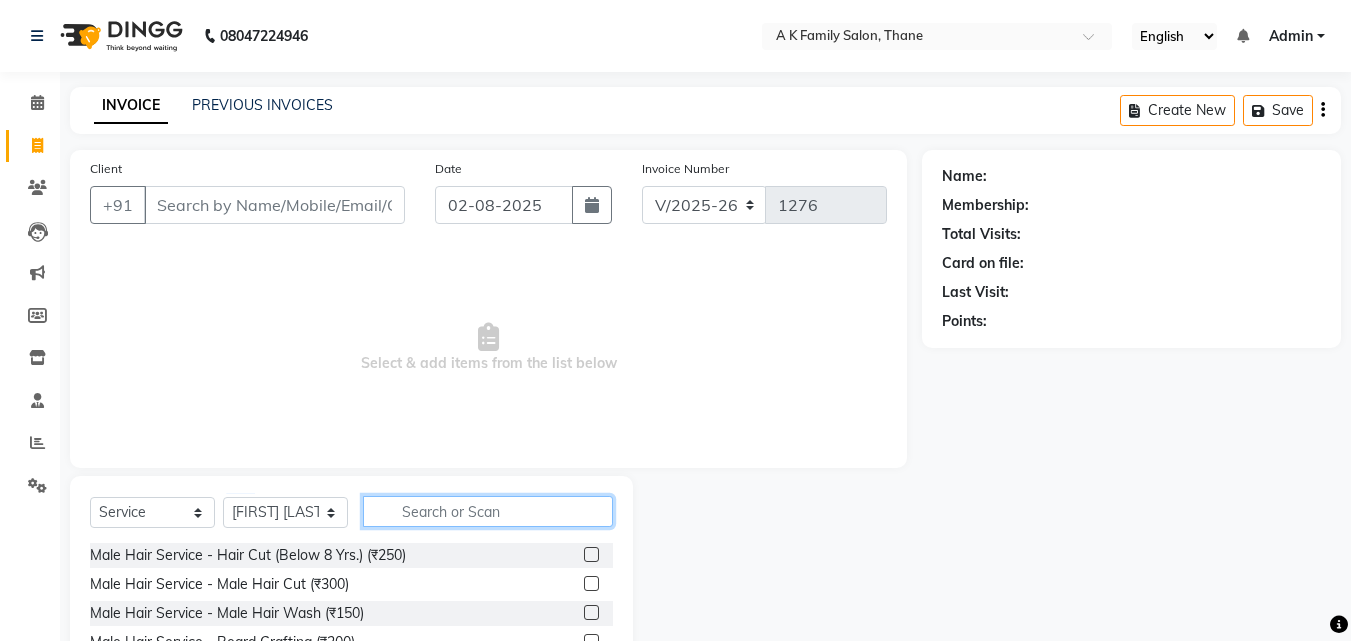 click 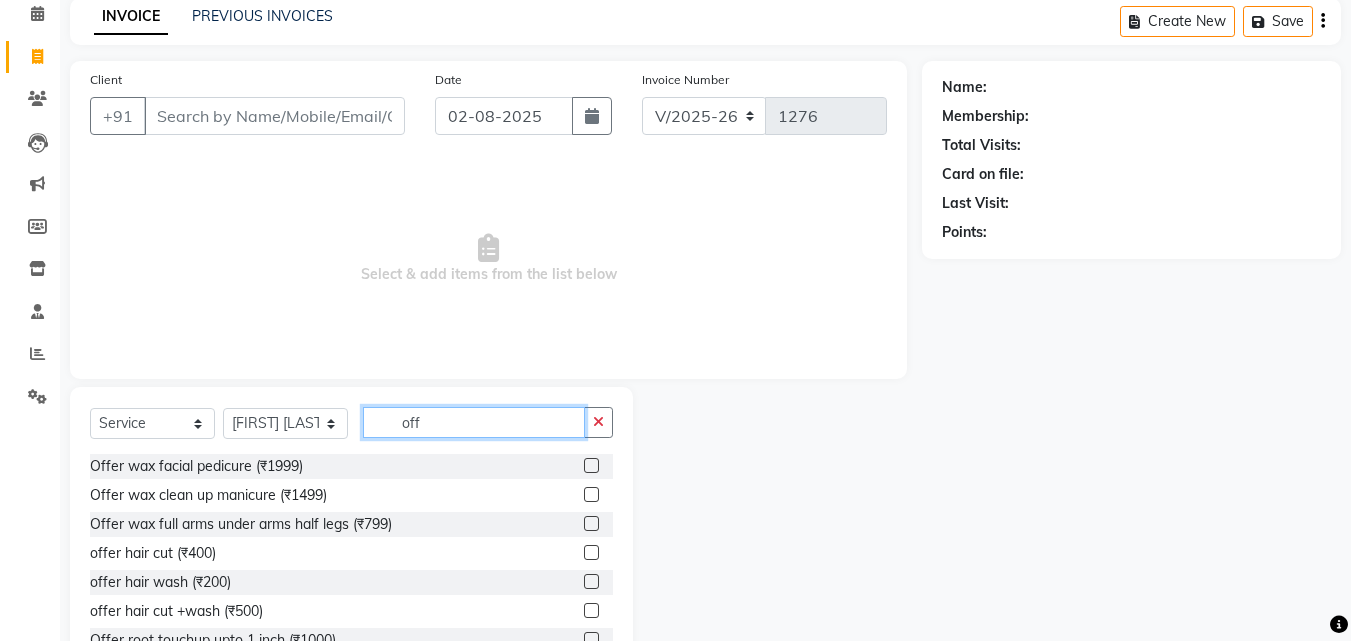 scroll, scrollTop: 160, scrollLeft: 0, axis: vertical 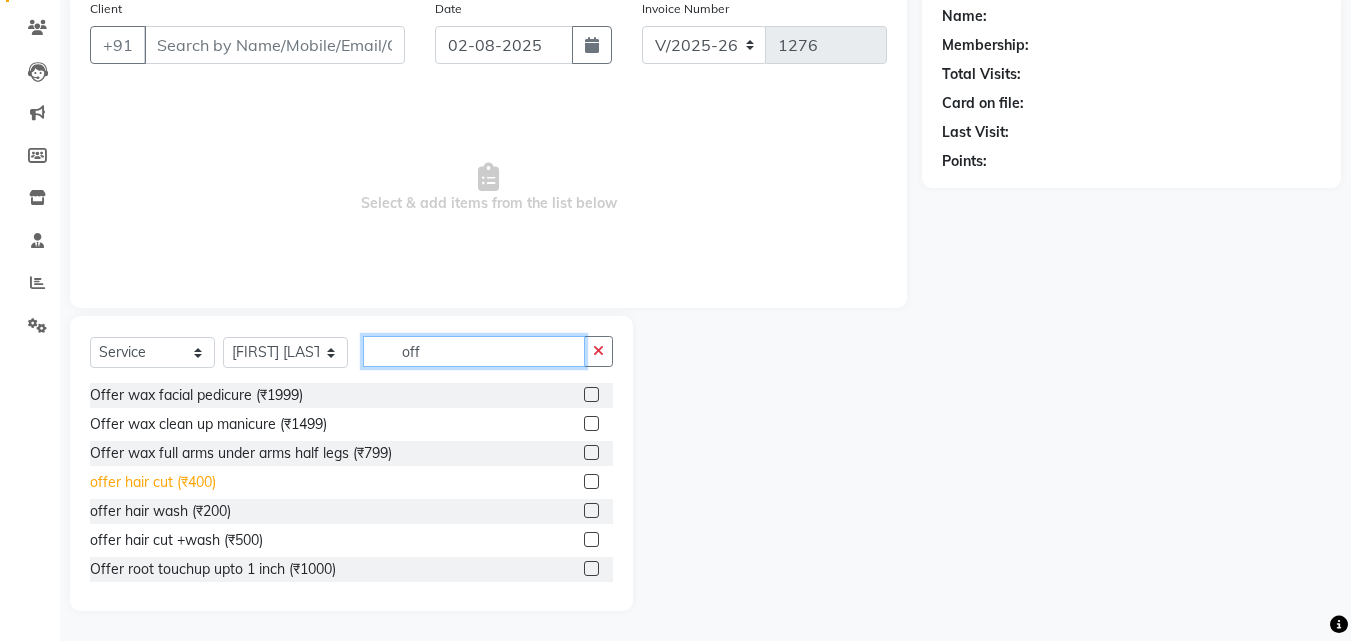 type on "off" 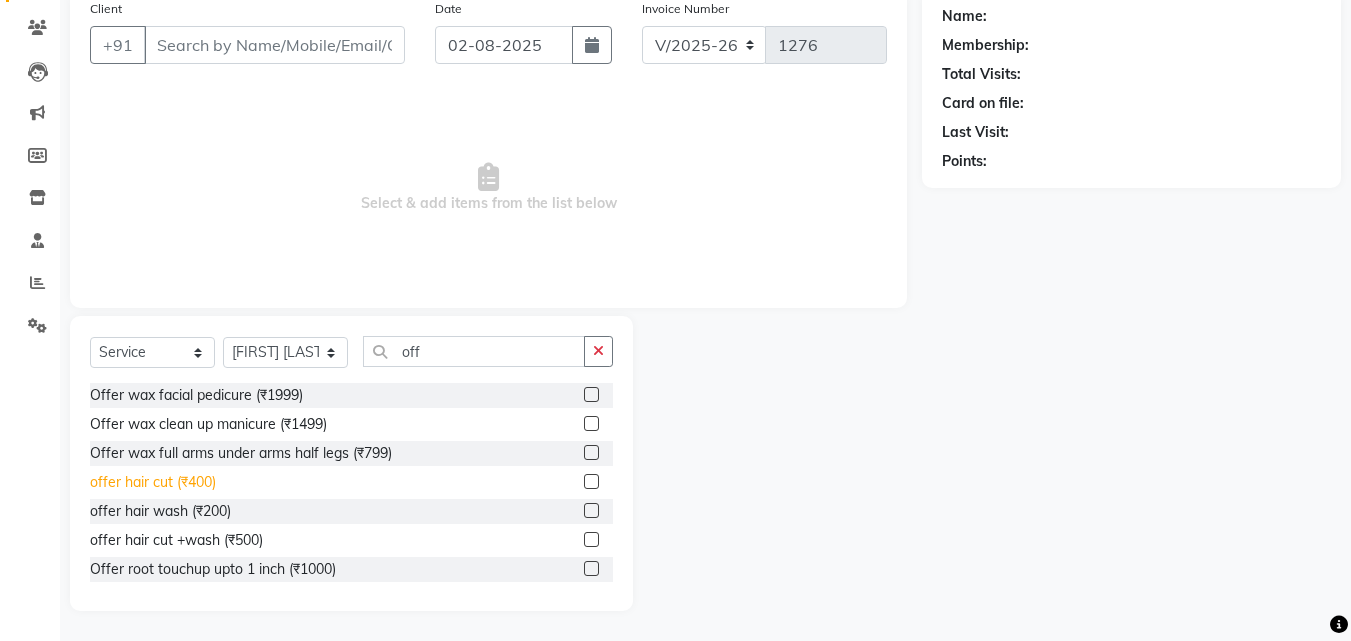 click on "offer hair cut  (₹400)" 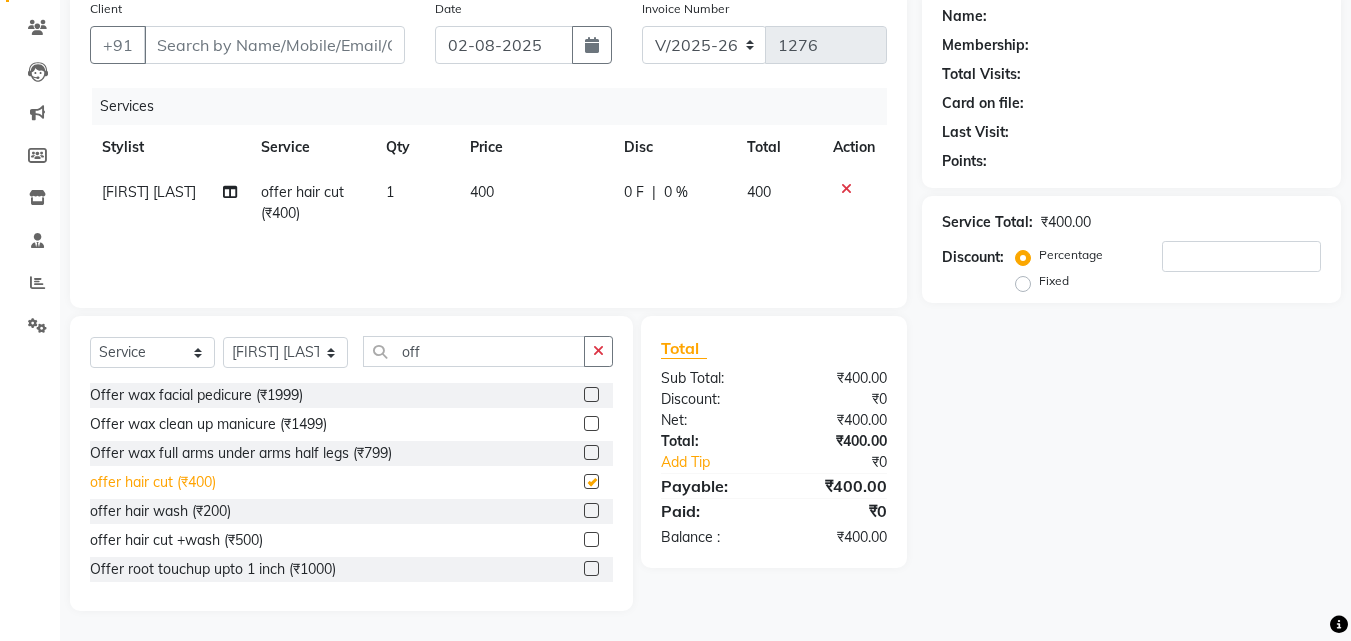 checkbox on "false" 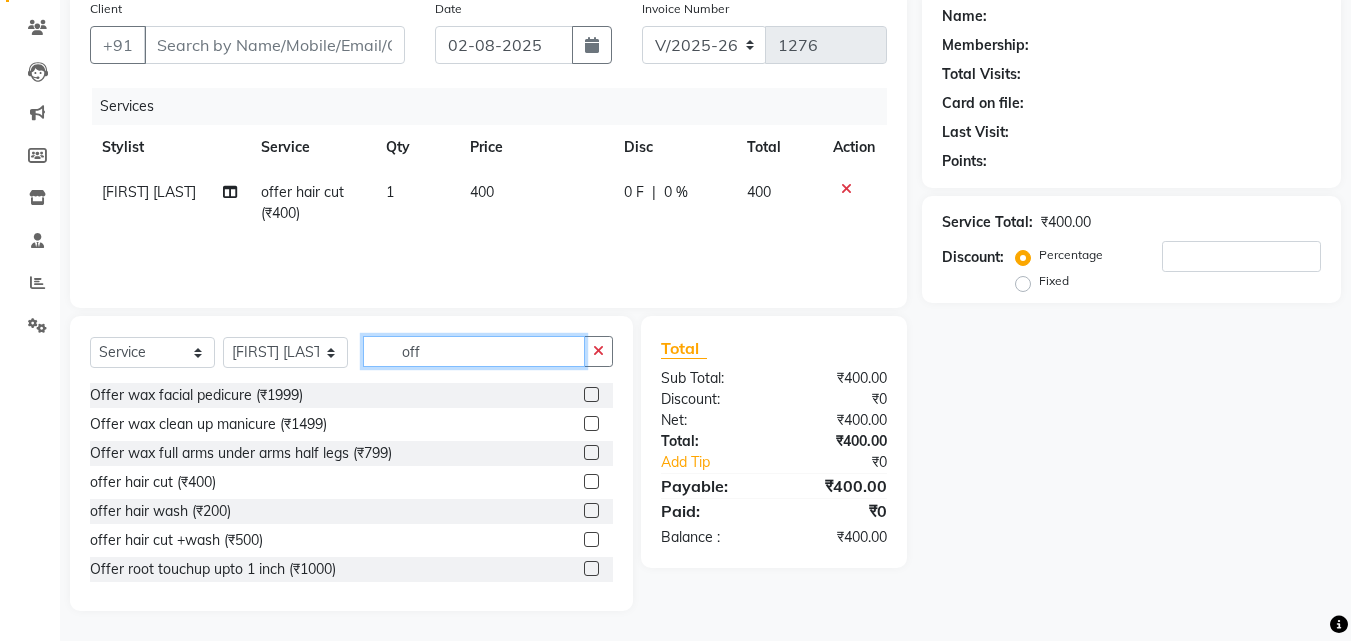 click on "off" 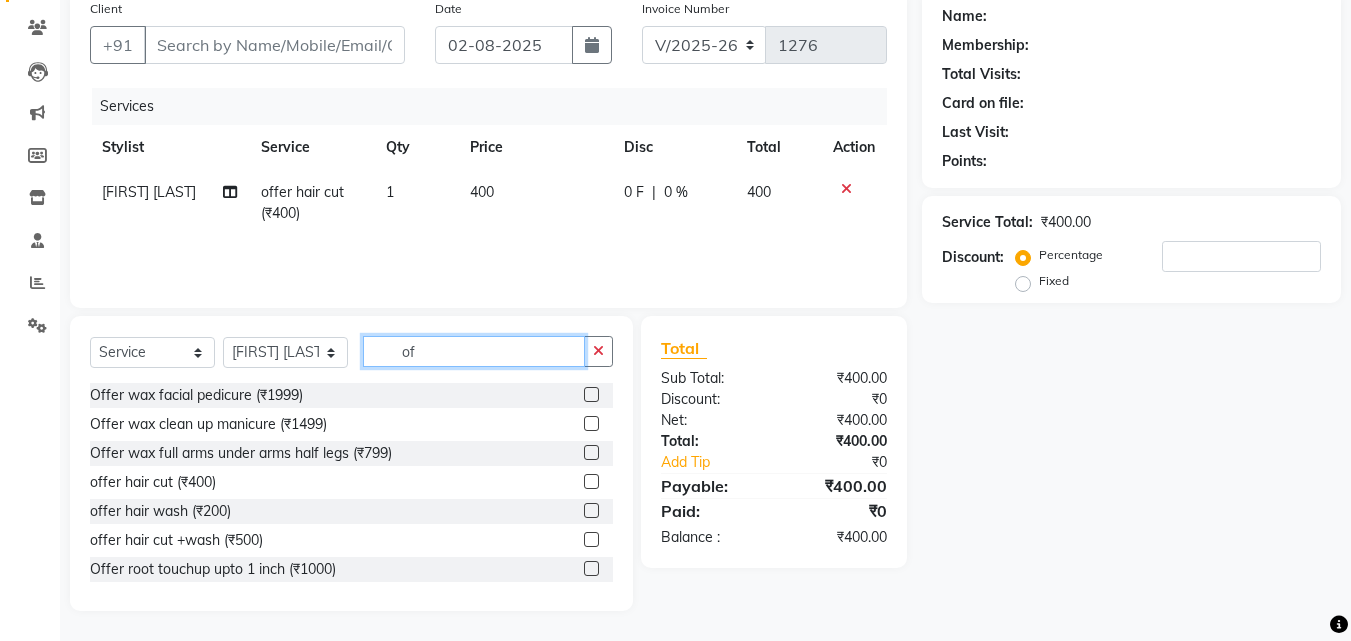 type on "o" 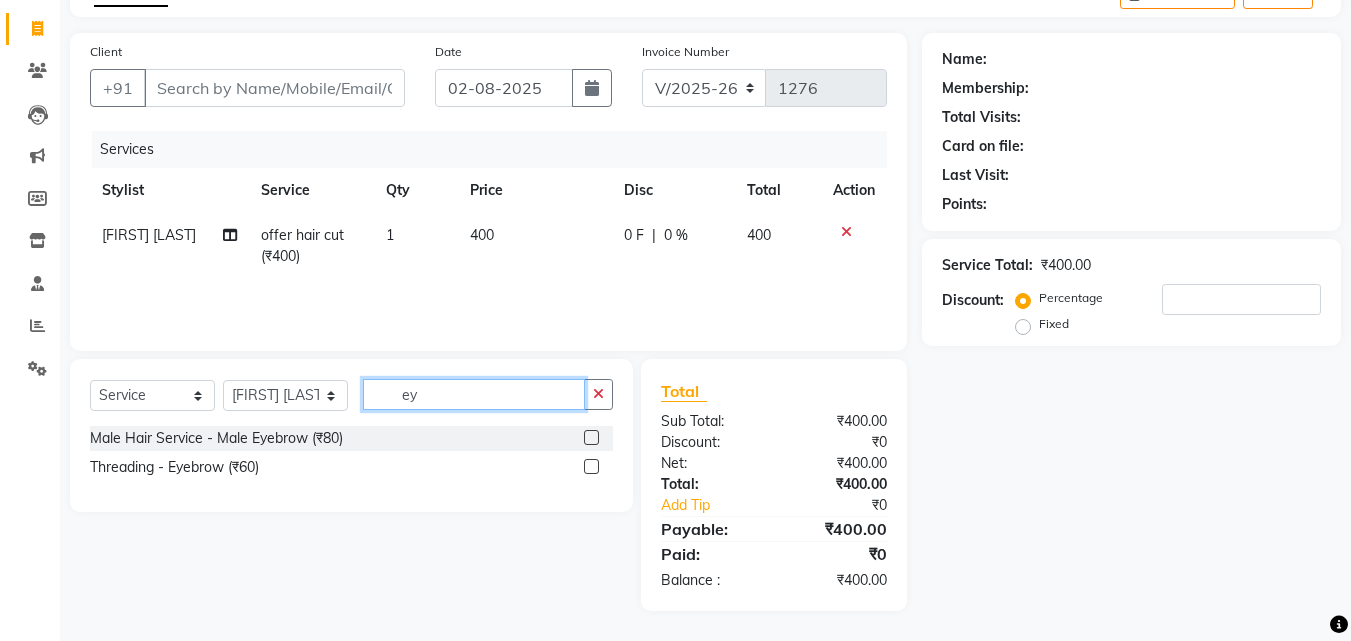 scroll, scrollTop: 117, scrollLeft: 0, axis: vertical 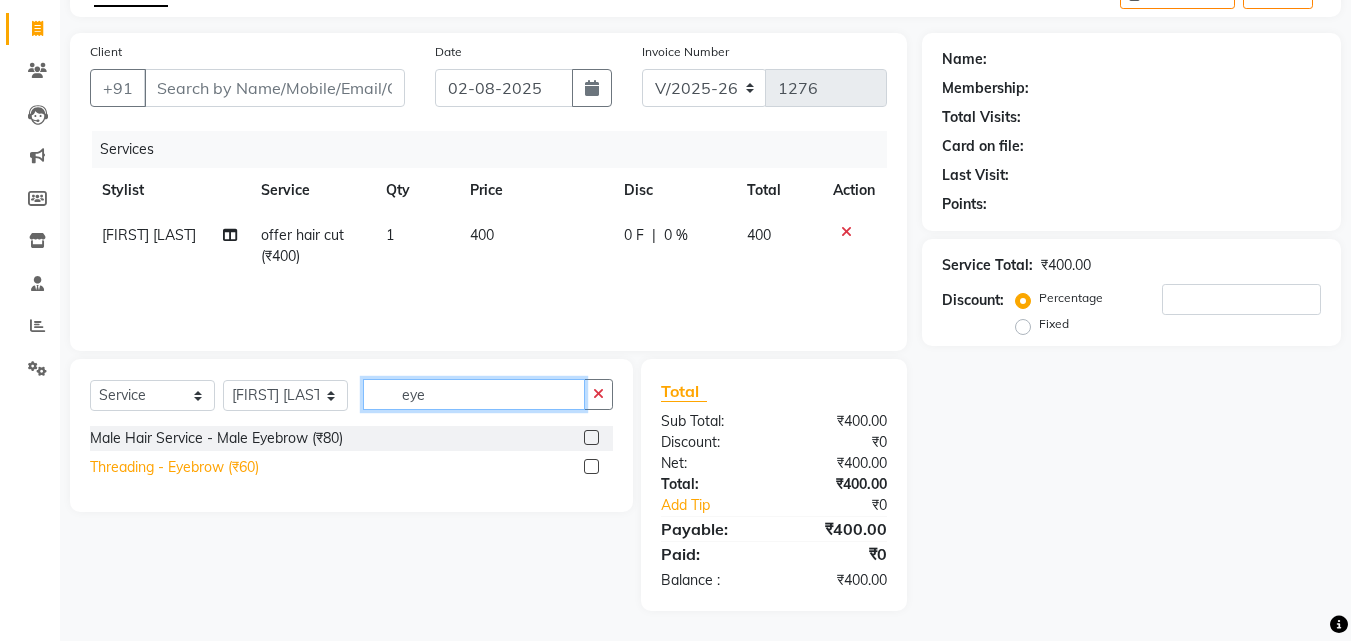 type on "eye" 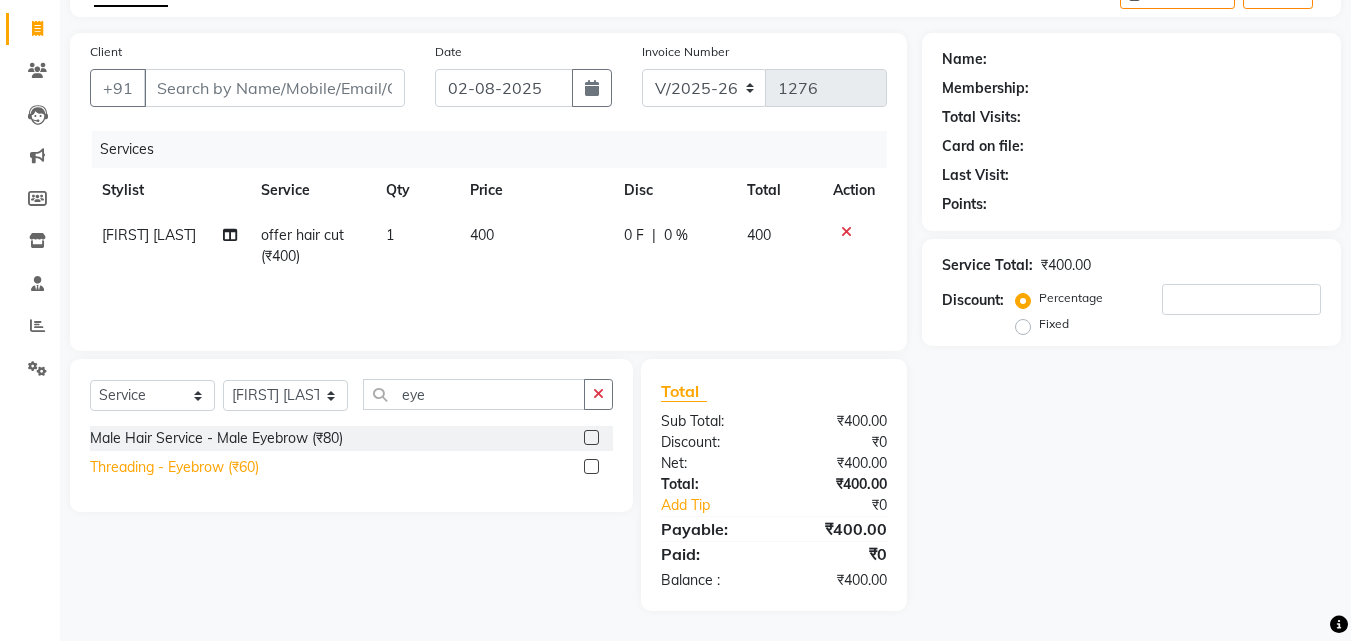 click on "Threading  - Eyebrow (₹60)" 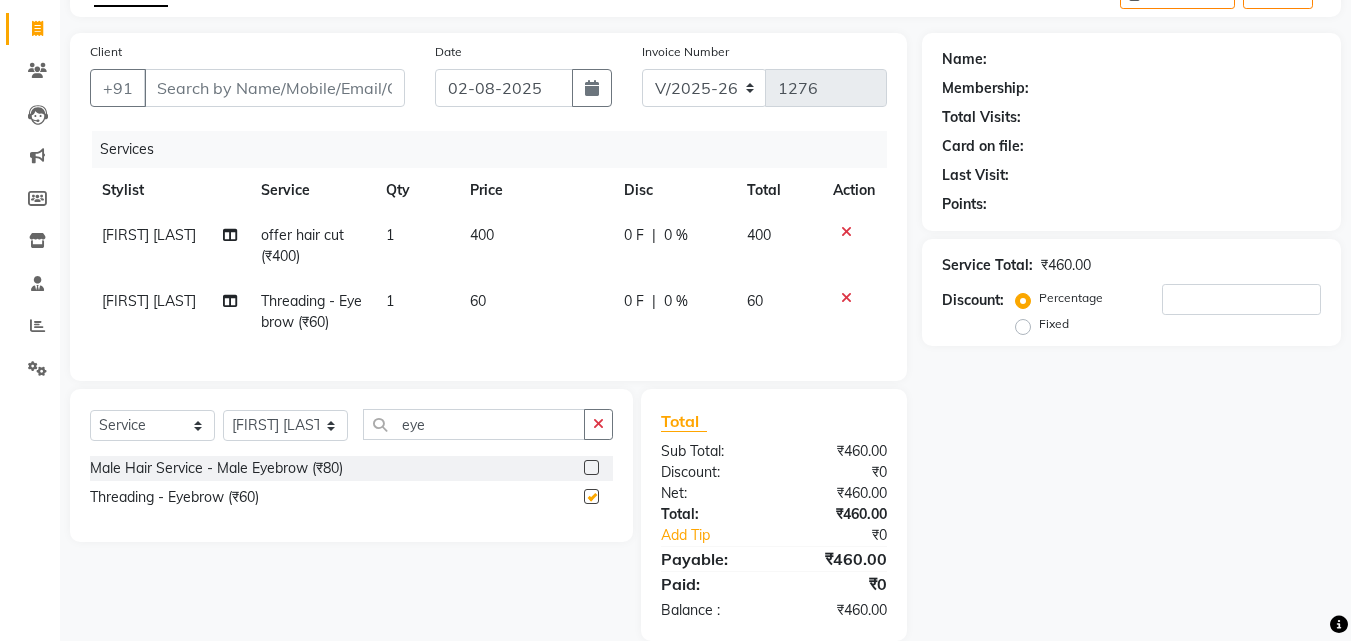 checkbox on "false" 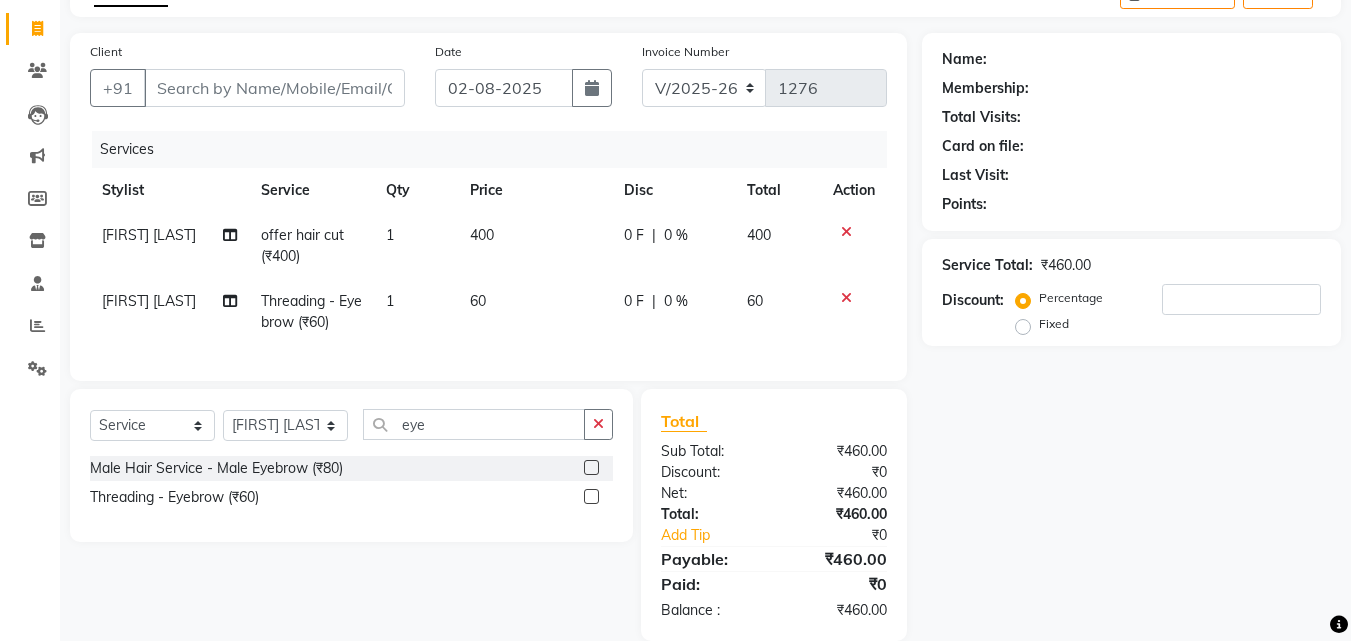click on "60" 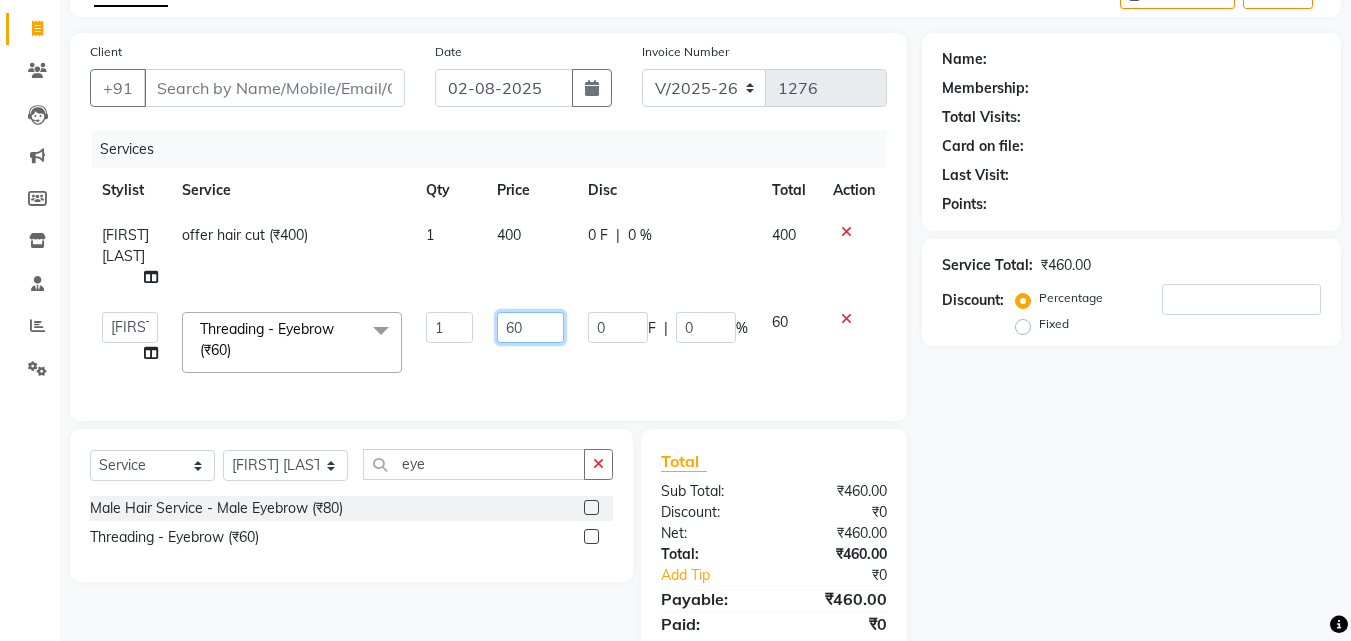 click on "60" 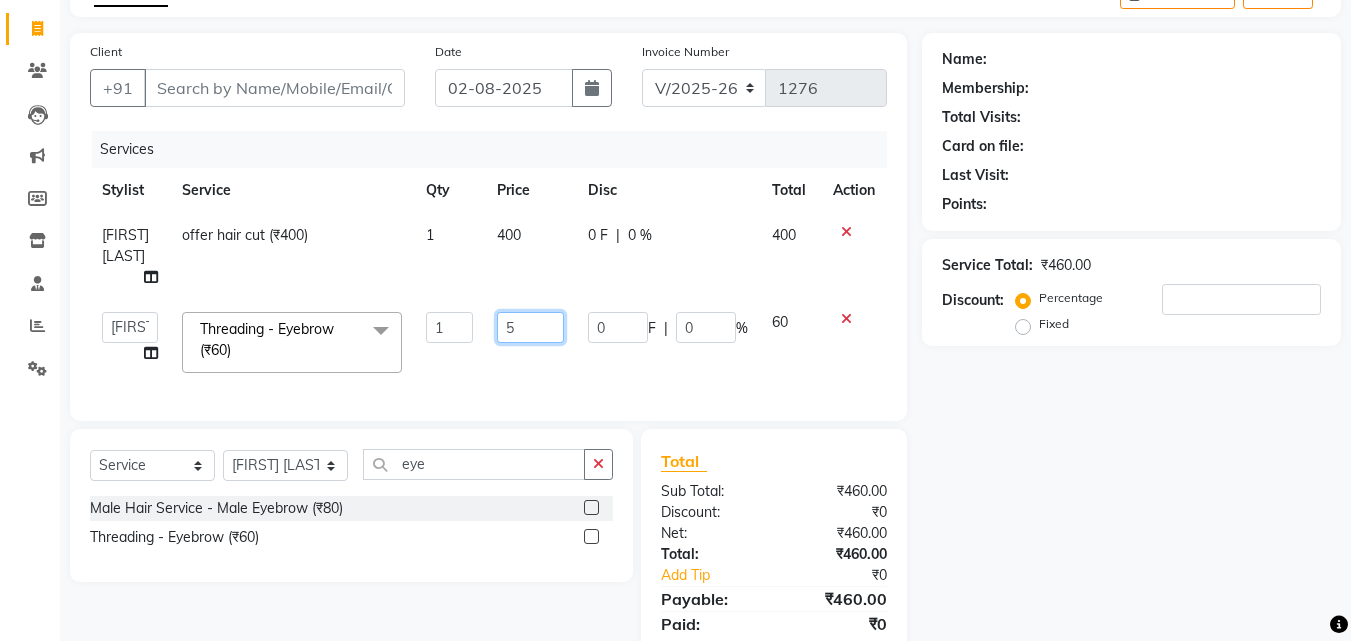 type on "50" 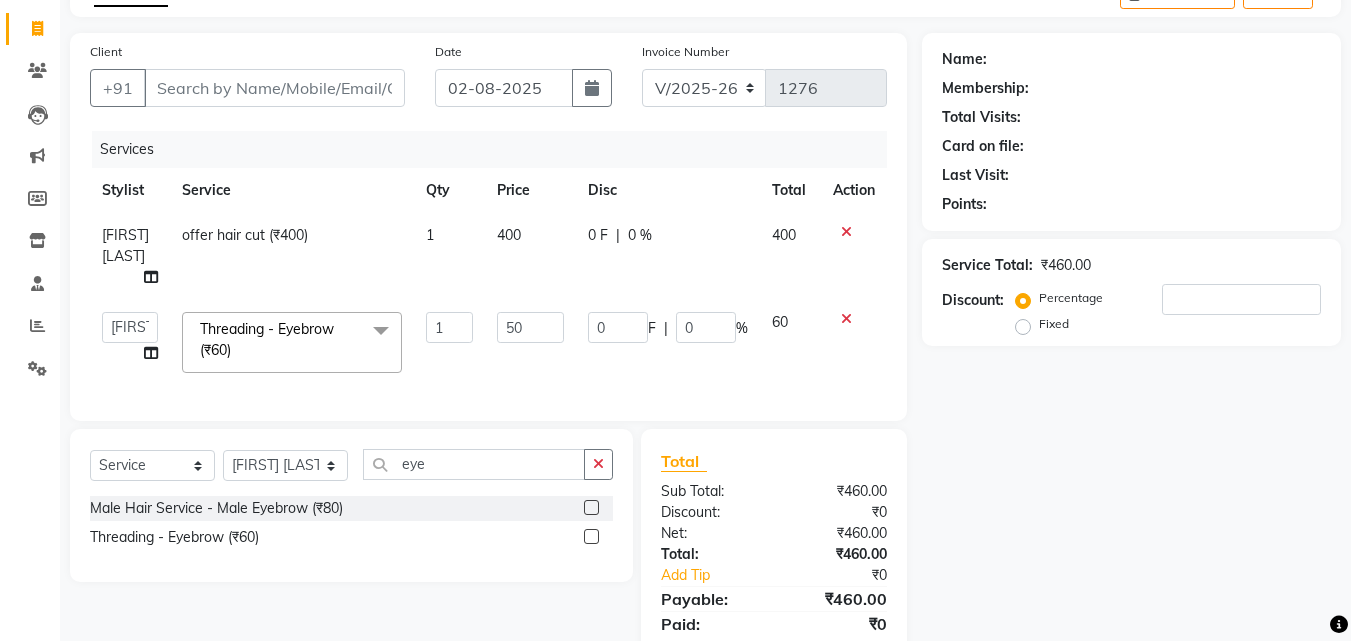 click on "50" 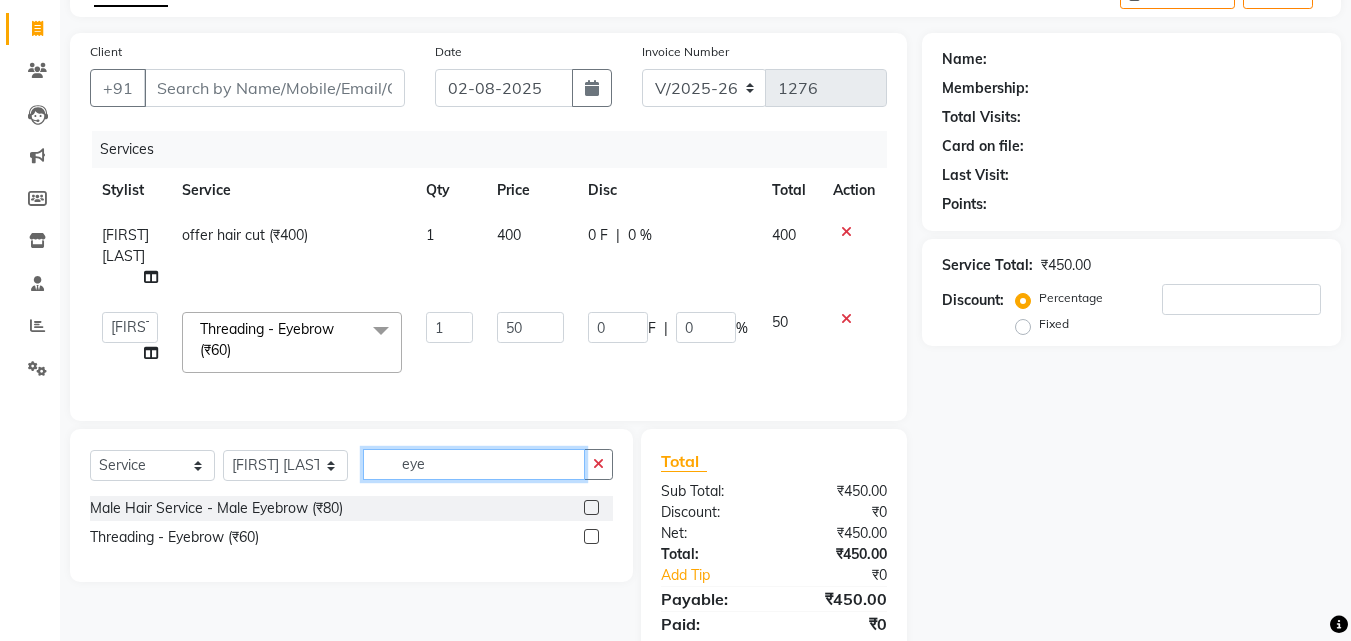 click on "eye" 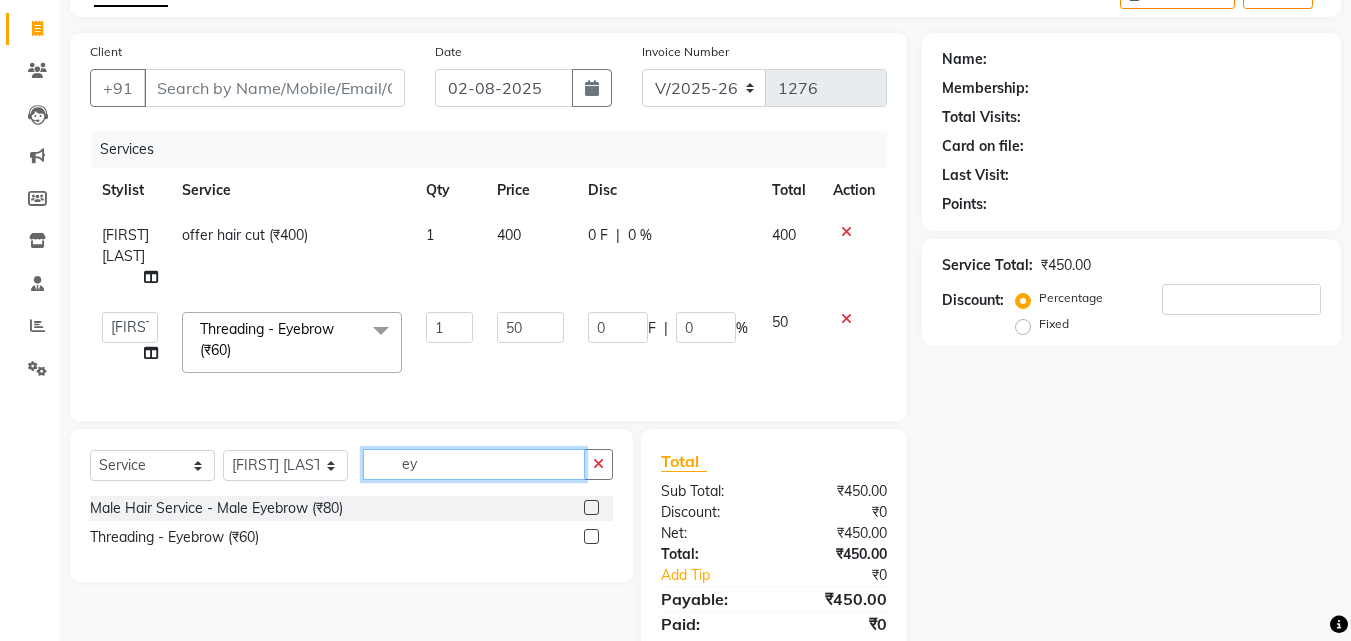 type on "e" 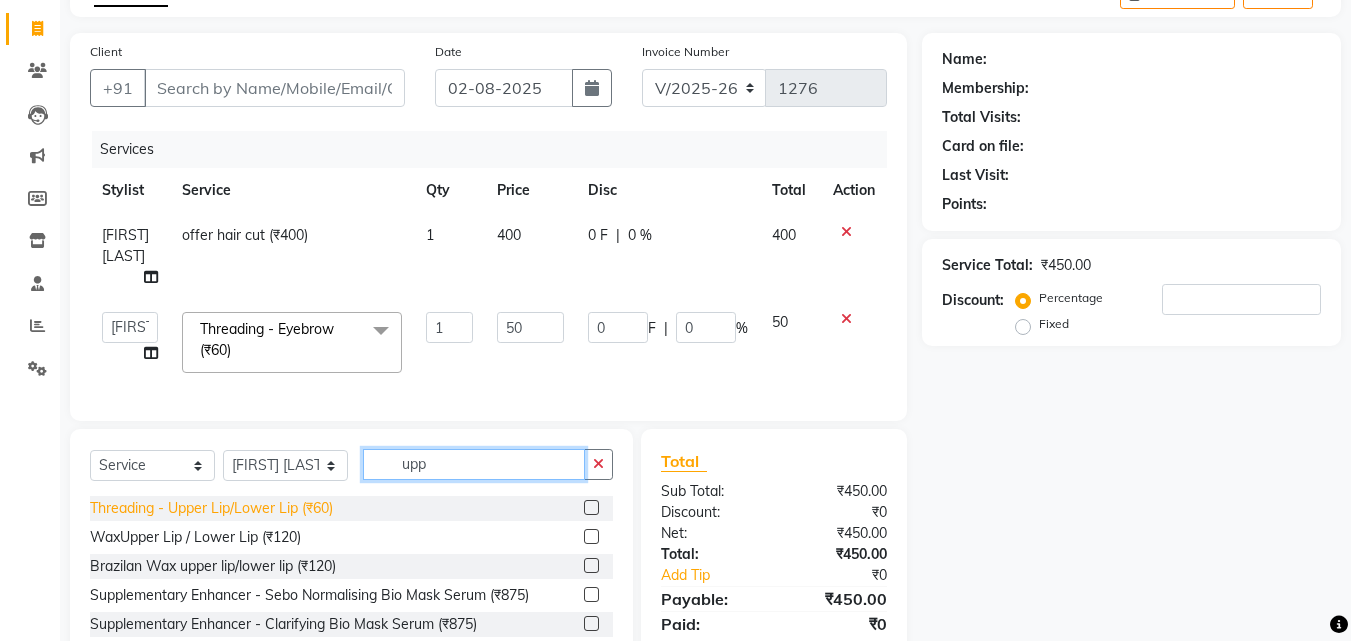 type on "upp" 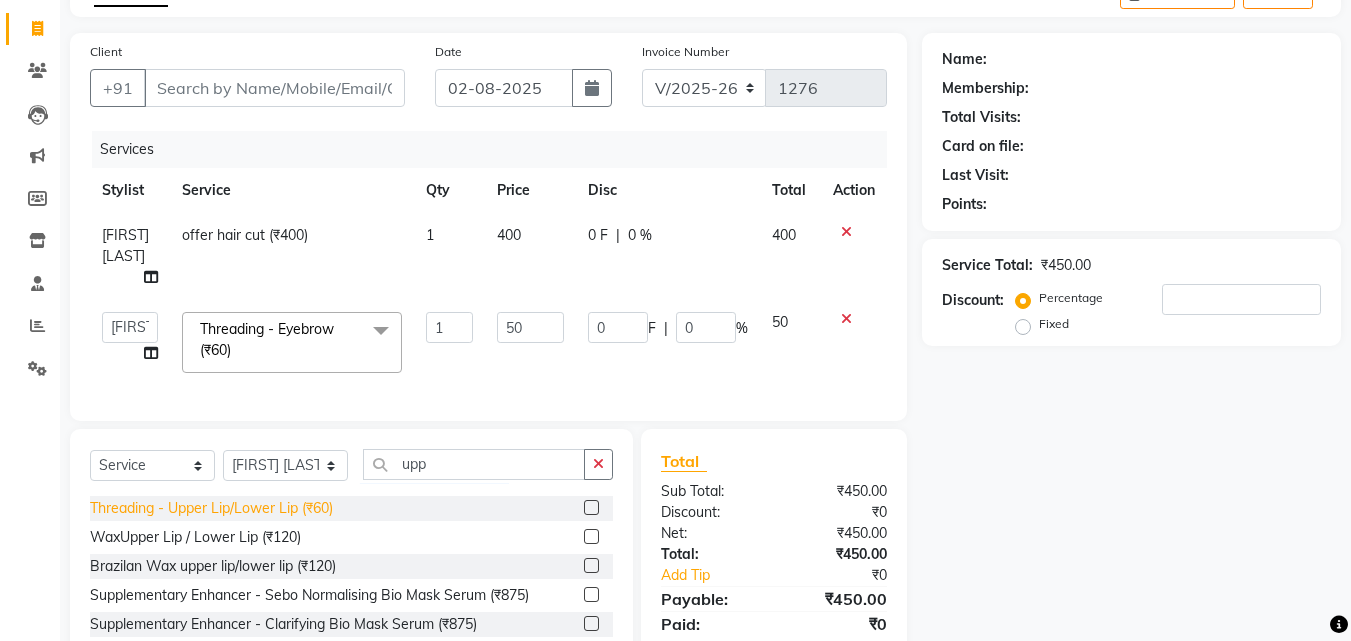 click on "Threading  - Upper Lip/Lower Lip (₹60)" 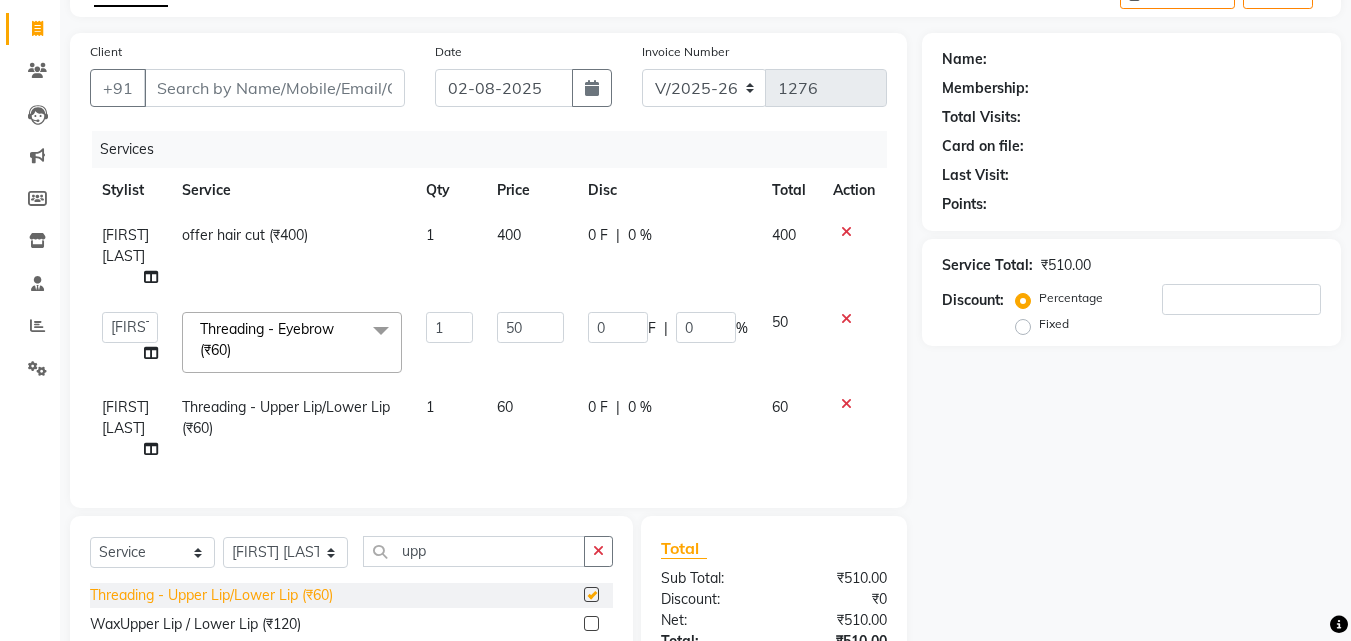 checkbox on "false" 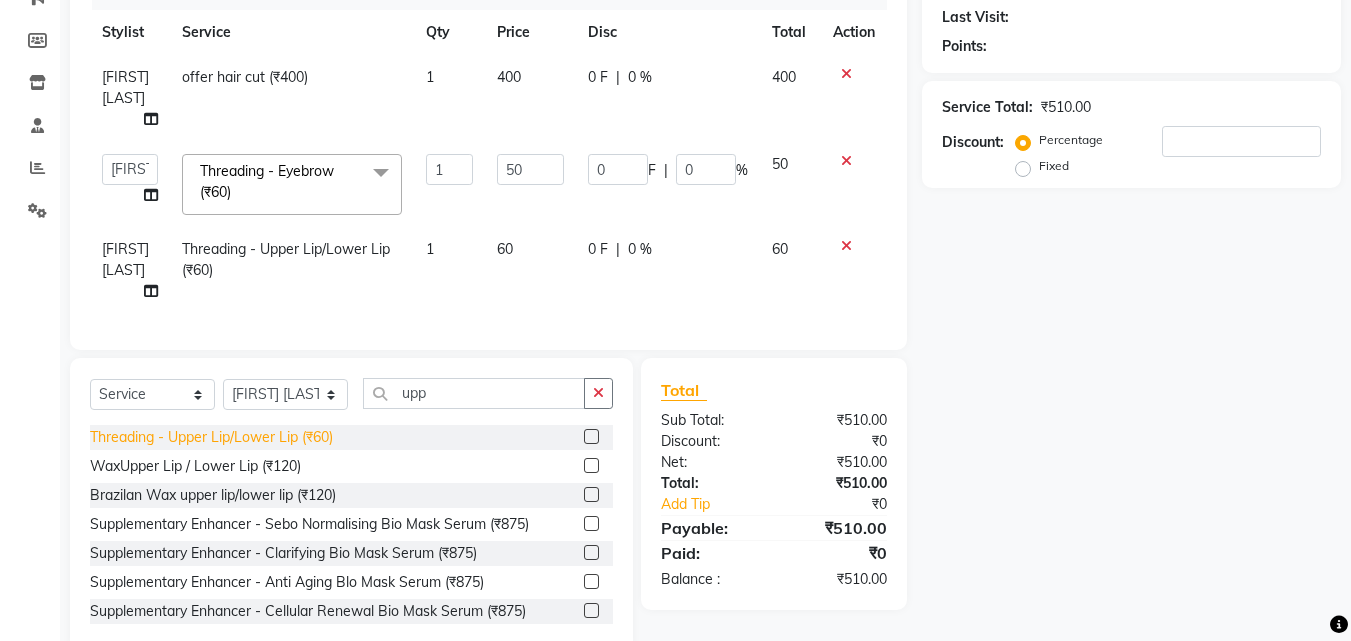 scroll, scrollTop: 290, scrollLeft: 0, axis: vertical 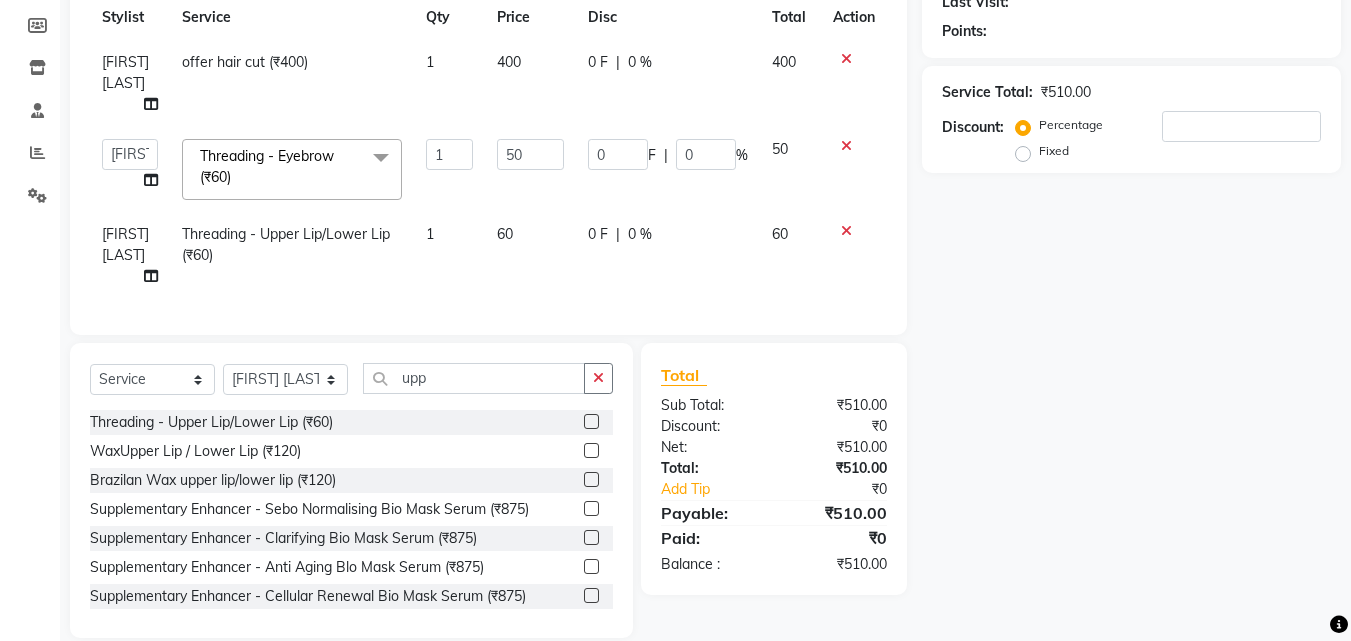 click on "60" 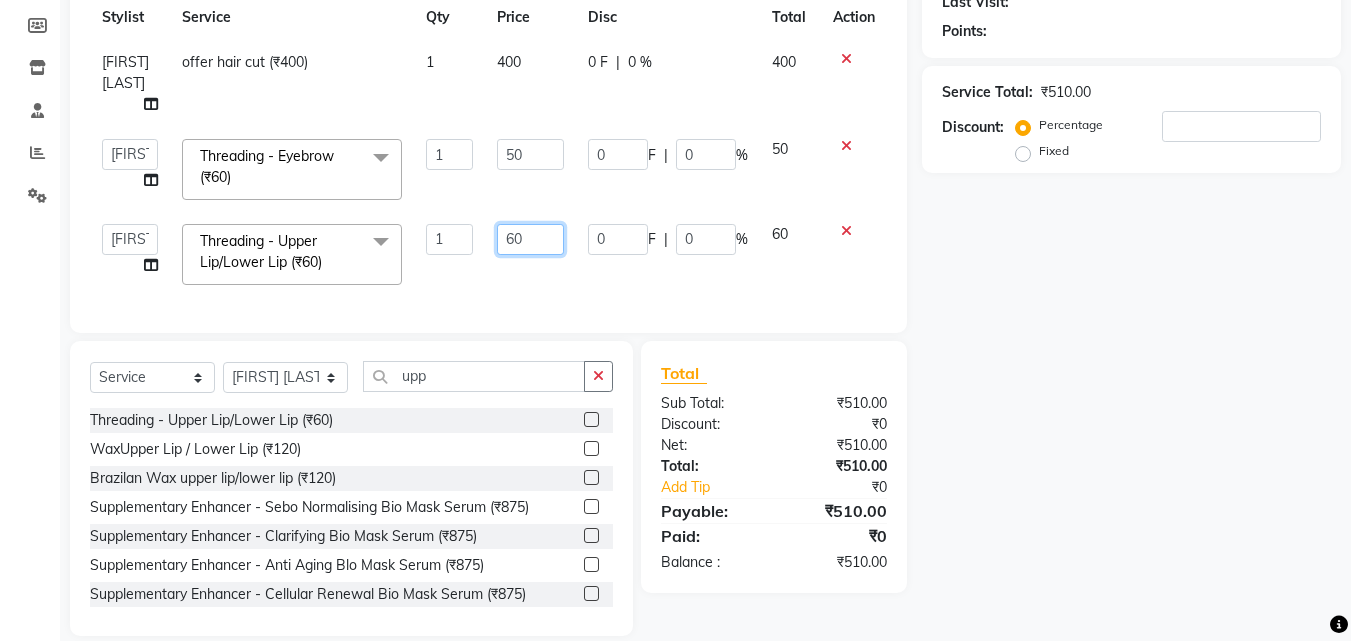 click on "60" 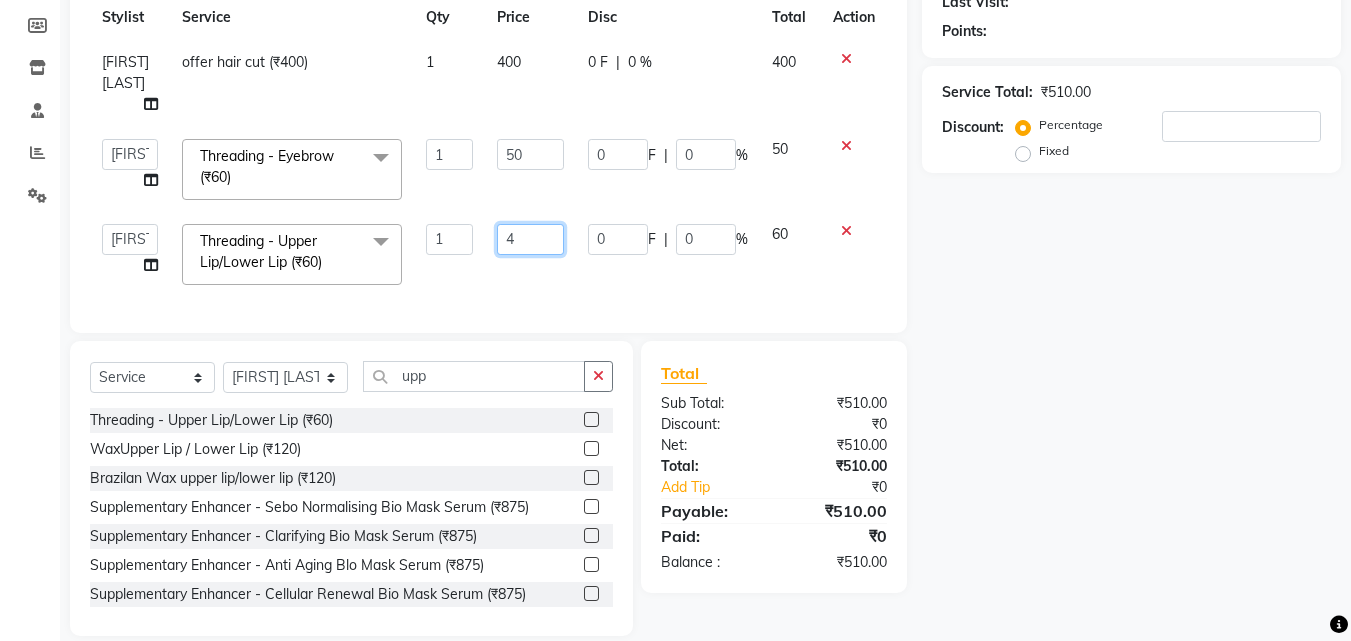 type on "40" 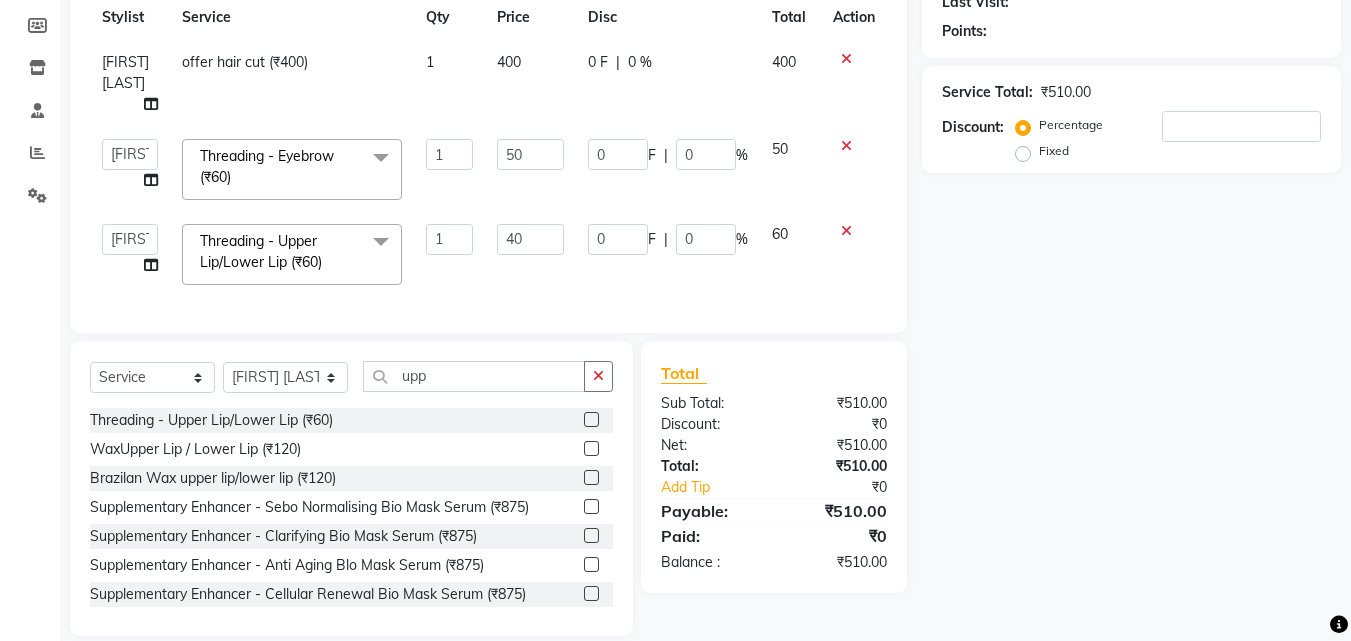 click on "Services Stylist Service Qty Price Disc Total Action [FIRST] [LAST] offer hair cut  (₹400) 1 400 0 F | 0 % 400  [FIRST] [LAST]   dummy   [FIRST] [LAST]   [FIRST] [LAST]    [FIRST] [LAST]   [FIRST] [LAST]  Threading  - Eyebrow (₹60)  x Male Hair Service - Hair Cut (Below 8 Yrs.) (₹250) Male Hair Service - Male Hair Cut (₹300) Male Hair Service - Male Hair Wash (₹150) Male Hair Service - Beard Crafting (₹200) Male Hair Service - Shave (₹150) Male Hair Service - Male Eyebrow (₹80) Male Hair Service - Hair Tattoo (₹500) Male Hair Service - Male Hair Colour (₹1000) Male Hair Service - Male Hair Colour Streak (Per) (₹300) Male Hair Service - Male Beard Colour (₹400) Male Hair Service - Moustache+Side Locks (₹150) Male Hair Service - Male Highlight (₹1000) Male female Hair Service -  Head Massage (₹500) Female Hair Service  - Fringe Cut (₹250) Female Hair Service  - Baby Hair Cut (₹400) Female Hair Service  - Female Hair Cut (₹800) Female Hair Service  - Female Shot Hair Cut (₹1000) Wax Stomach (₹550)" 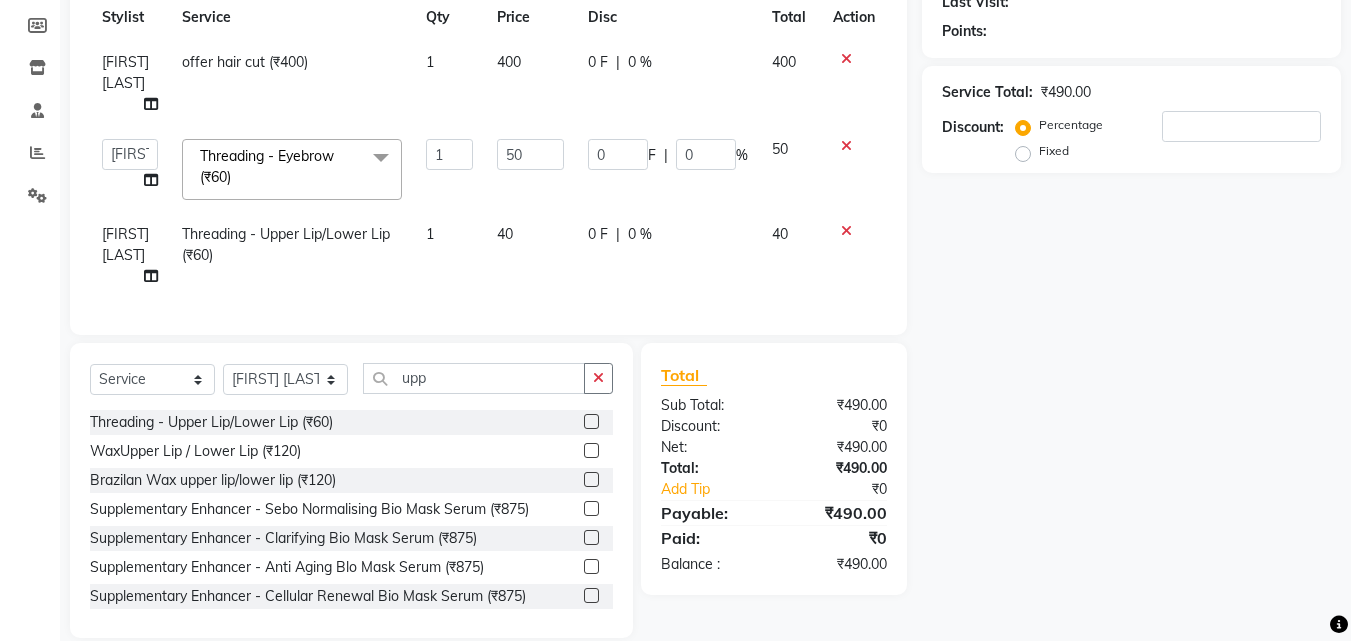 click on "Select  Service  Product  Membership  Package Voucher Prepaid Gift Card  Select Stylist [FIRST] [LAST] dummy [FIRST] [LAST] [FIRST] [LAST] [FIRST] [LAST] [FIRST] [LAST] [FIRST] [LAST] upp" 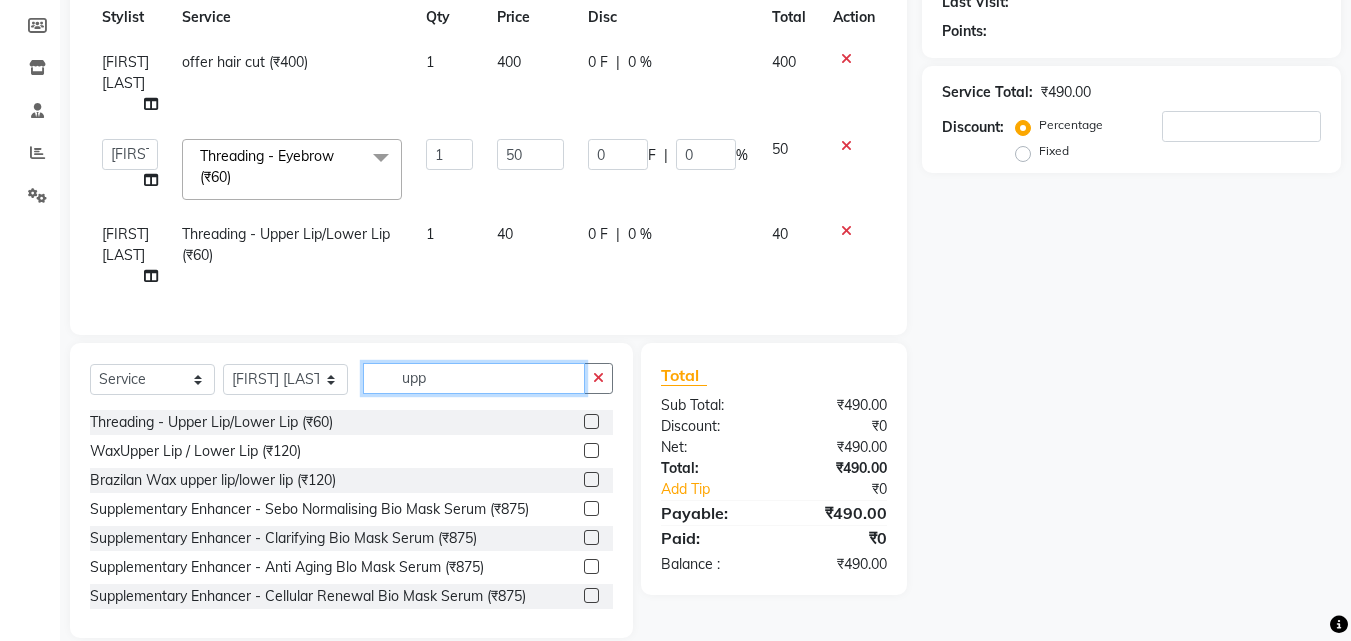 click on "upp" 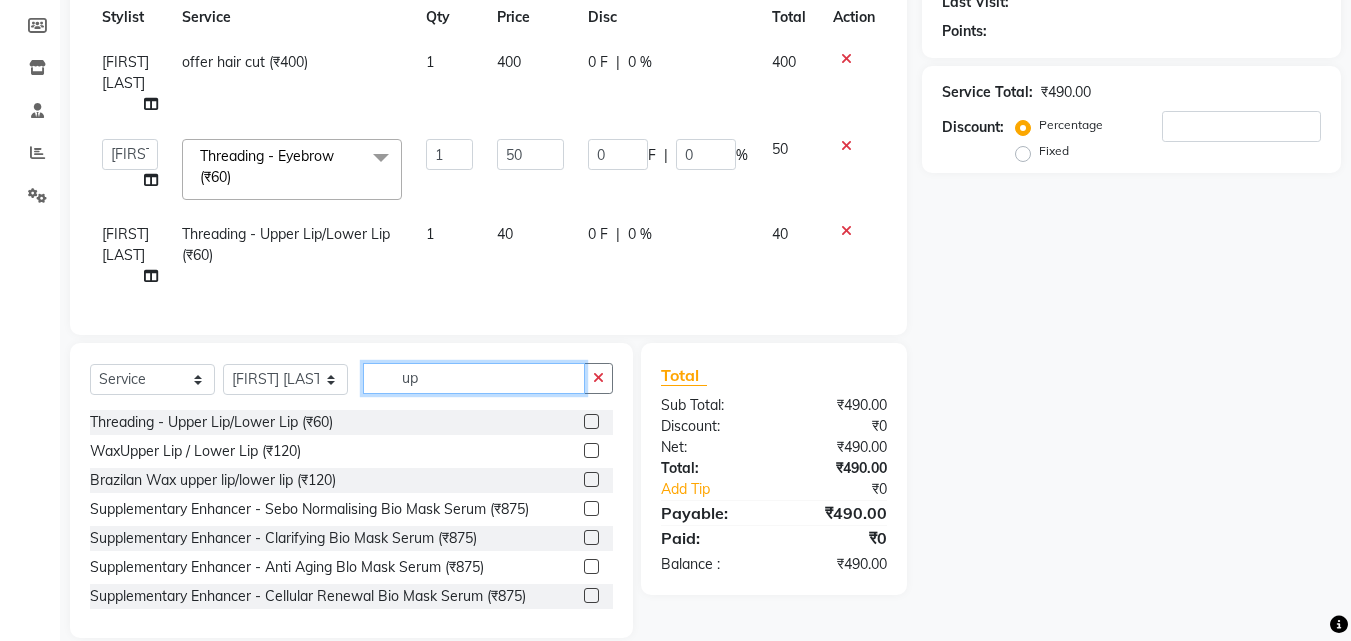 type on "u" 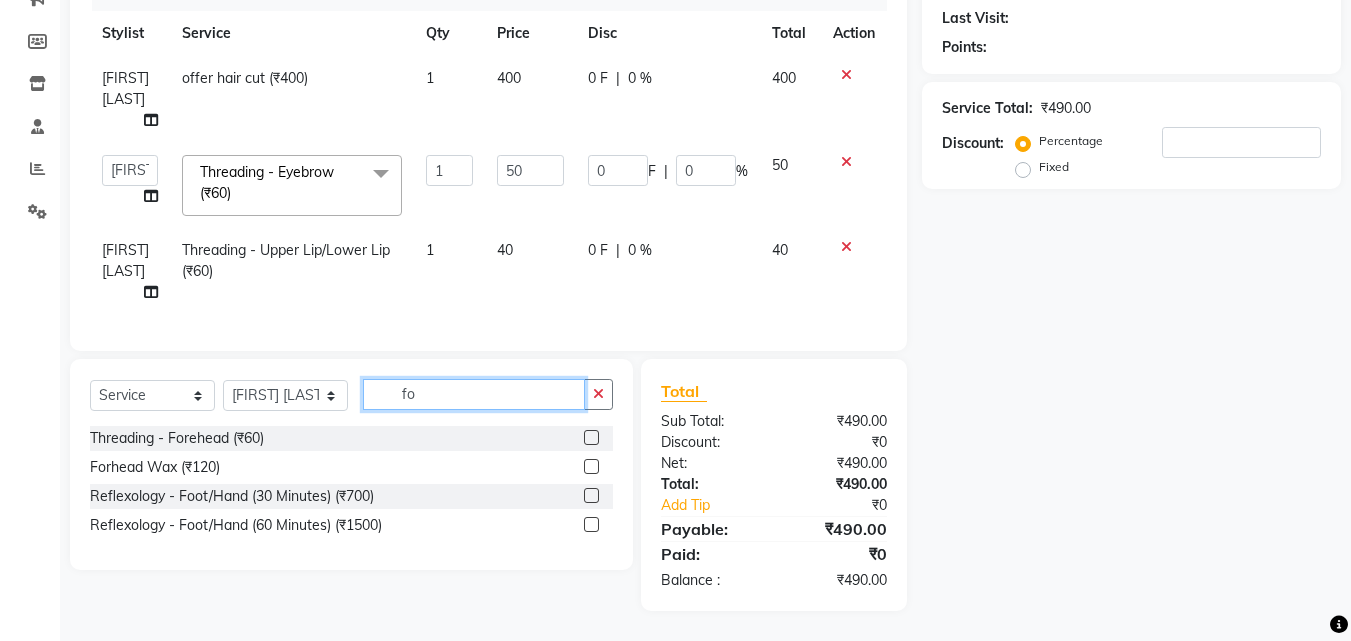 scroll, scrollTop: 247, scrollLeft: 0, axis: vertical 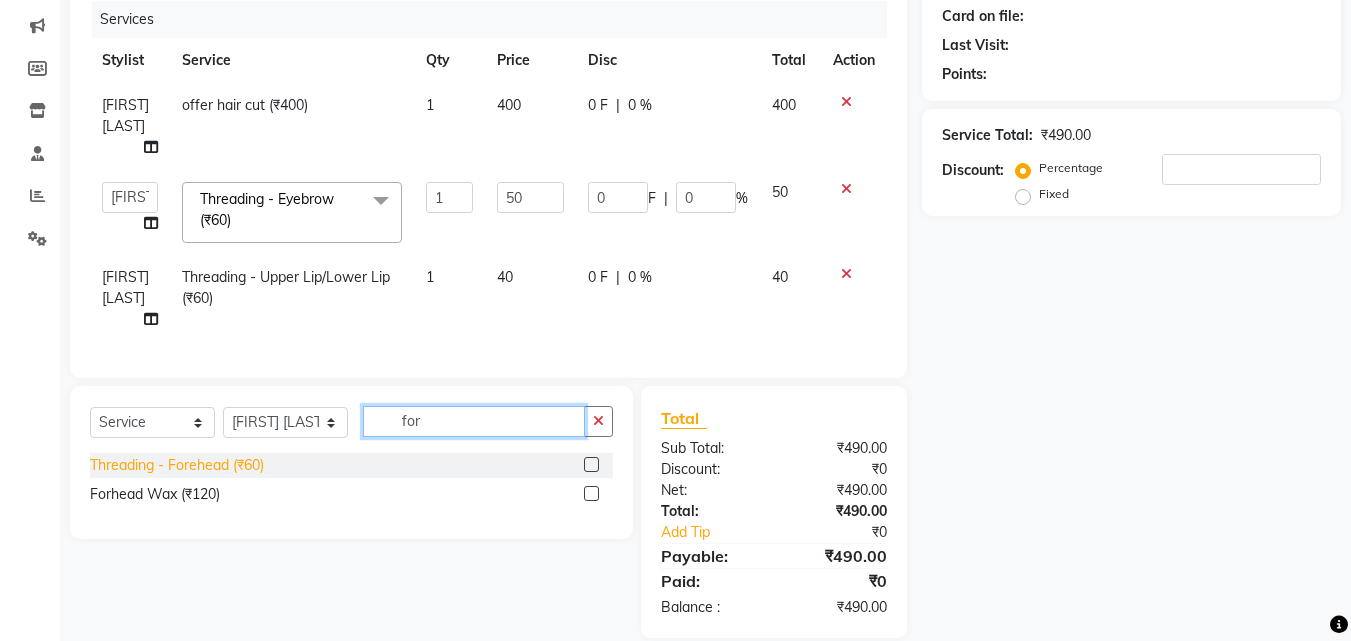 type on "for" 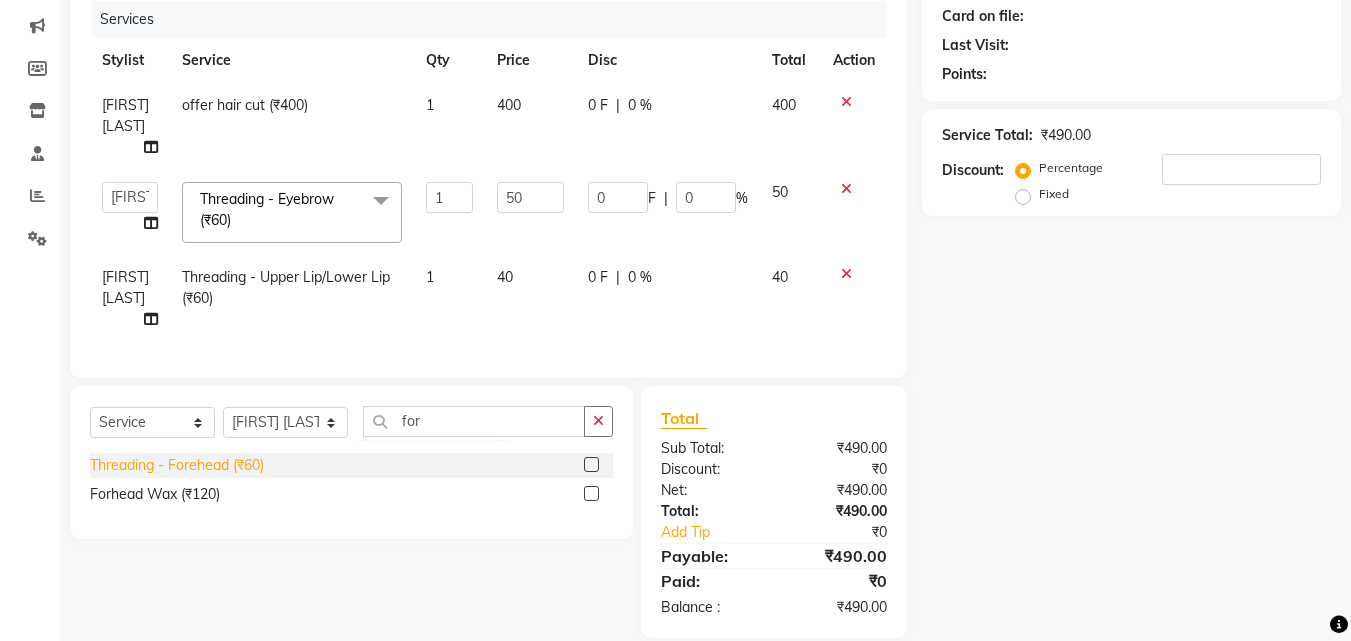 click on "Threading  - Forehead (₹60)" 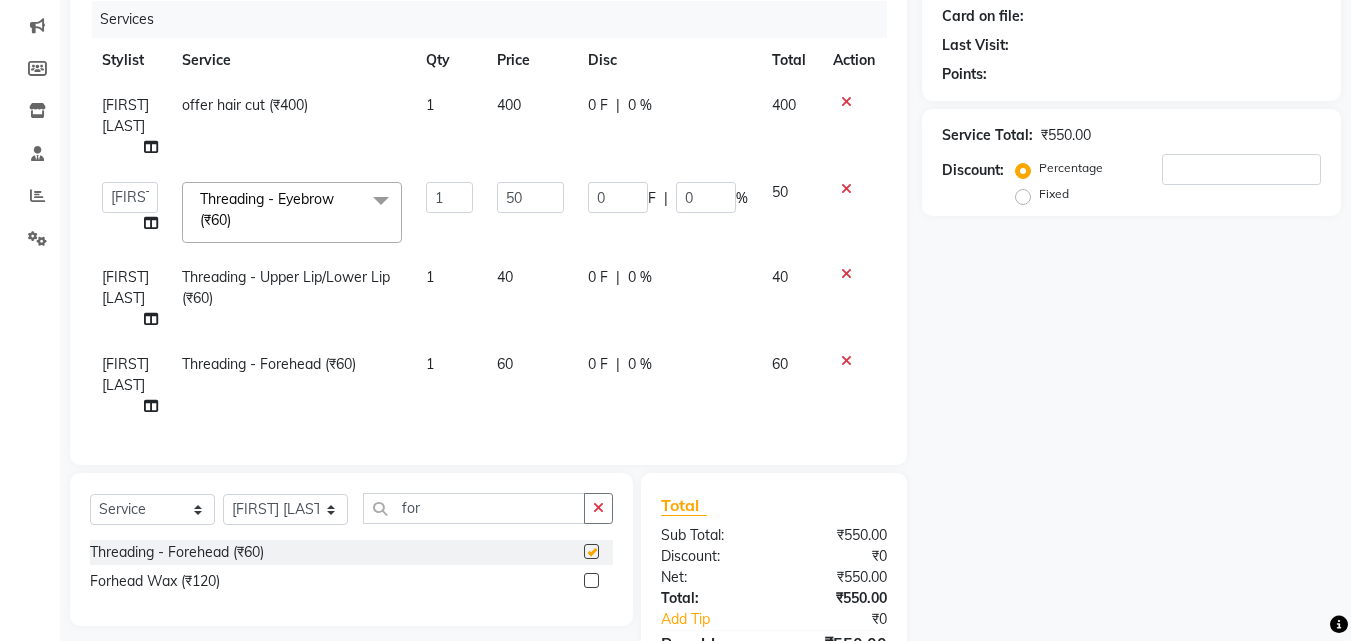 checkbox on "false" 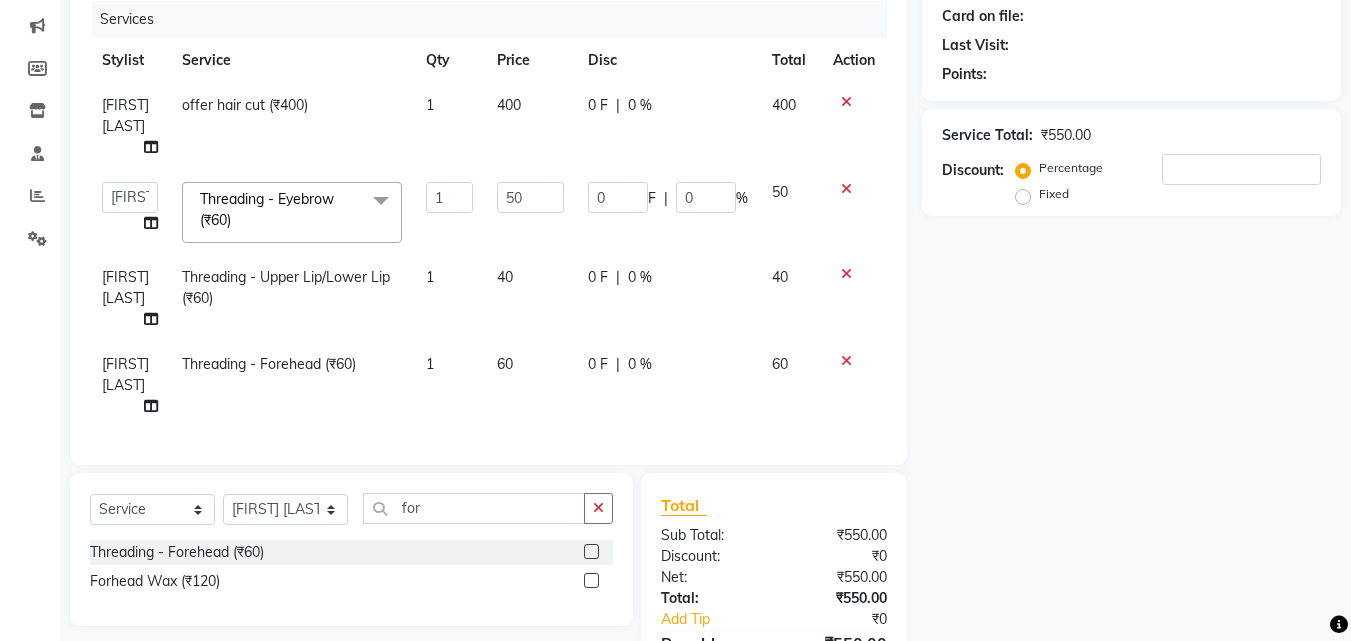 click on "60" 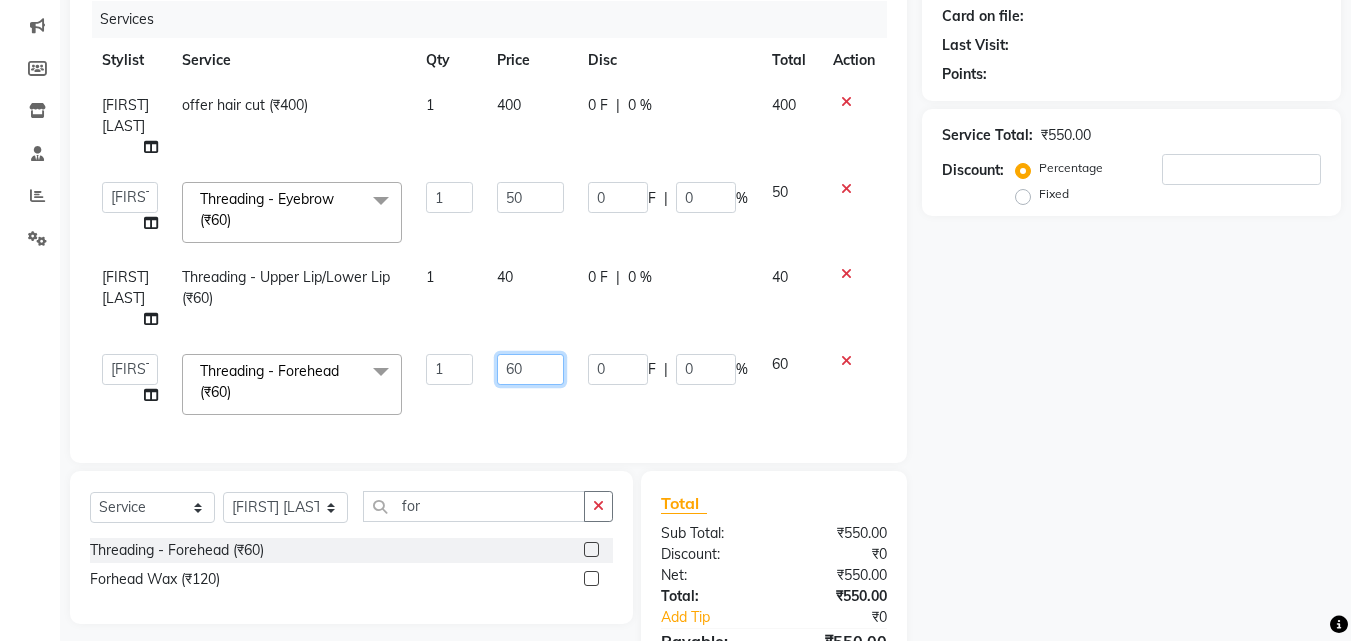 click on "60" 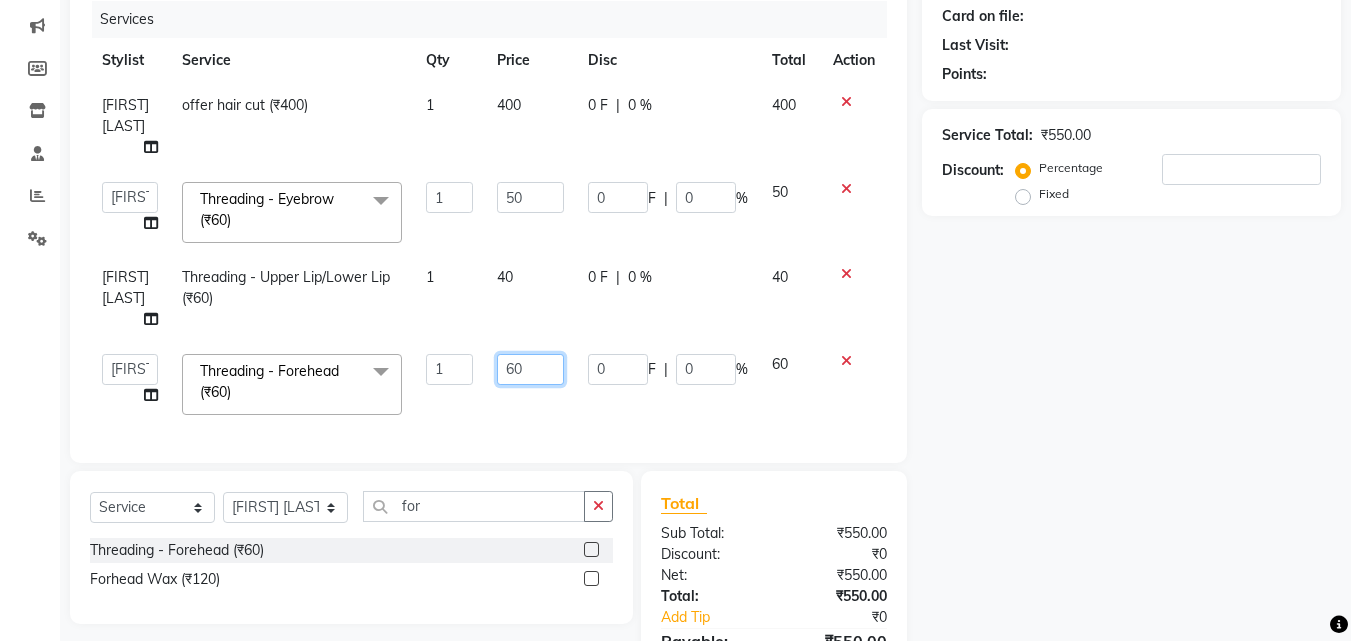 type on "6" 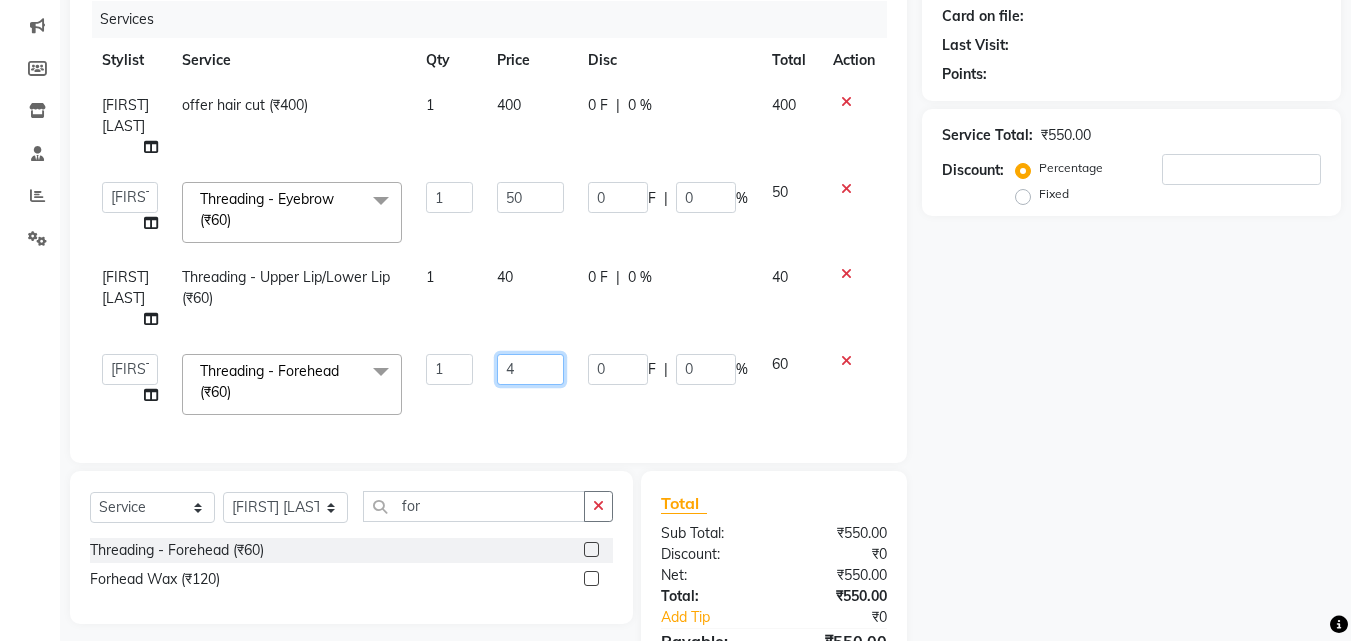 type on "40" 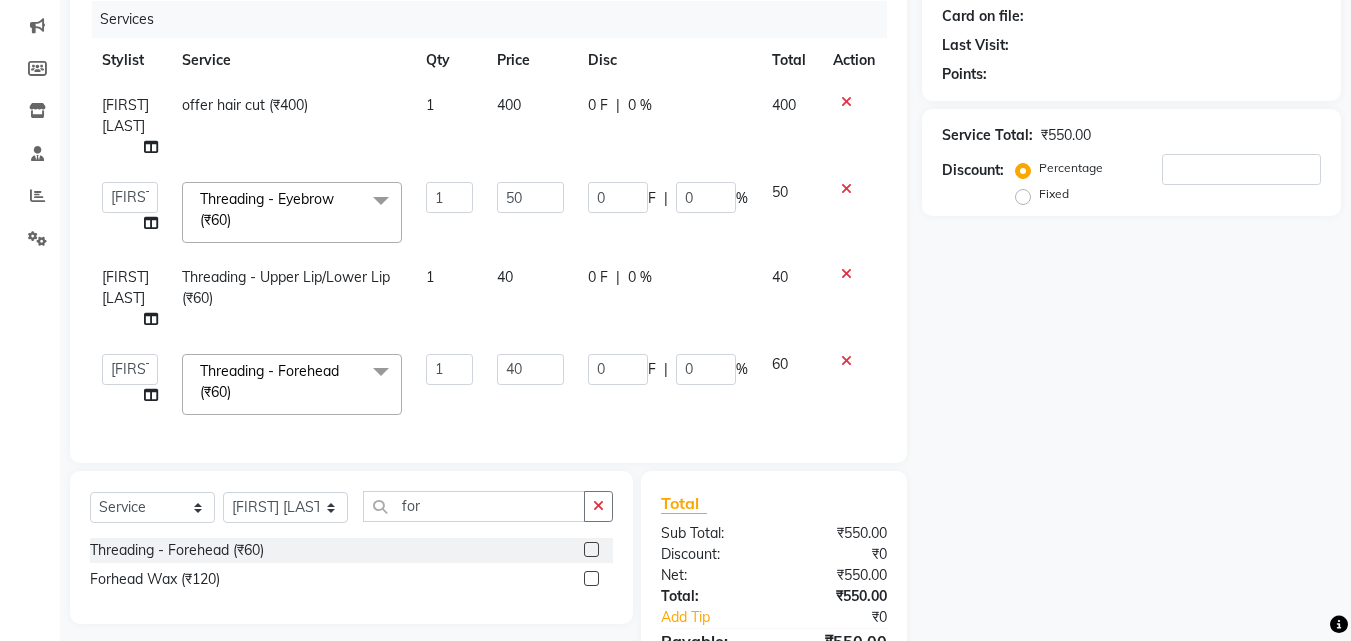 click on "Services Stylist Service Qty Price Disc Total Action [FIRST] [LAST] offer hair cut  (₹400) 1 400 0 F | 0 % 400  [FIRST] [LAST]   dummy   [FIRST] [LAST]   [FIRST] [LAST]    [FIRST] [LAST]   [FIRST] [LAST]  Threading  - Eyebrow (₹60)  x Male Hair Service - Hair Cut (Below 8 Yrs.) (₹250) Male Hair Service - Male Hair Cut (₹300) Male Hair Service - Male Hair Wash (₹150) Male Hair Service - Beard Crafting (₹200) Male Hair Service - Shave (₹150) Male Hair Service - Male Eyebrow (₹80) Male Hair Service - Hair Tattoo (₹500) Male Hair Service - Male Hair Colour (₹1000) Male Hair Service - Male Hair Colour Streak (Per) (₹300) Male Hair Service - Male Beard Colour (₹400) Male Hair Service - Moustache+Side Locks (₹150) Male Hair Service - Male Highlight (₹1000) Male female Hair Service -  Head Massage (₹500) Female Hair Service  - Fringe Cut (₹250) Female Hair Service  - Baby Hair Cut (₹400) Female Hair Service  - Female Hair Cut (₹800) Female Hair Service  - Female Shot Hair Cut (₹1000) Wax Stomach (₹550)" 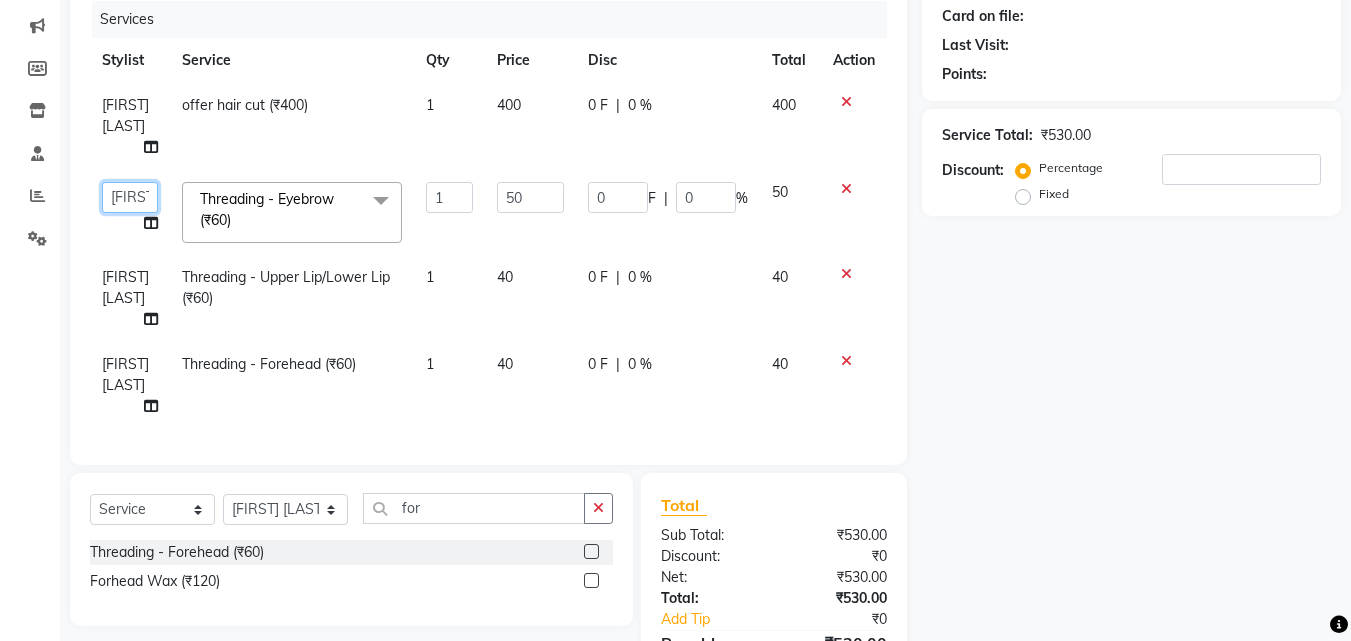 click on "[FIRST] [LAST]   dummy   [FIRST] [LAST]   [FIRST] [LAST] [FIRST] [LAST] [FIRST] [LAST] [FIRST] [LAST]" 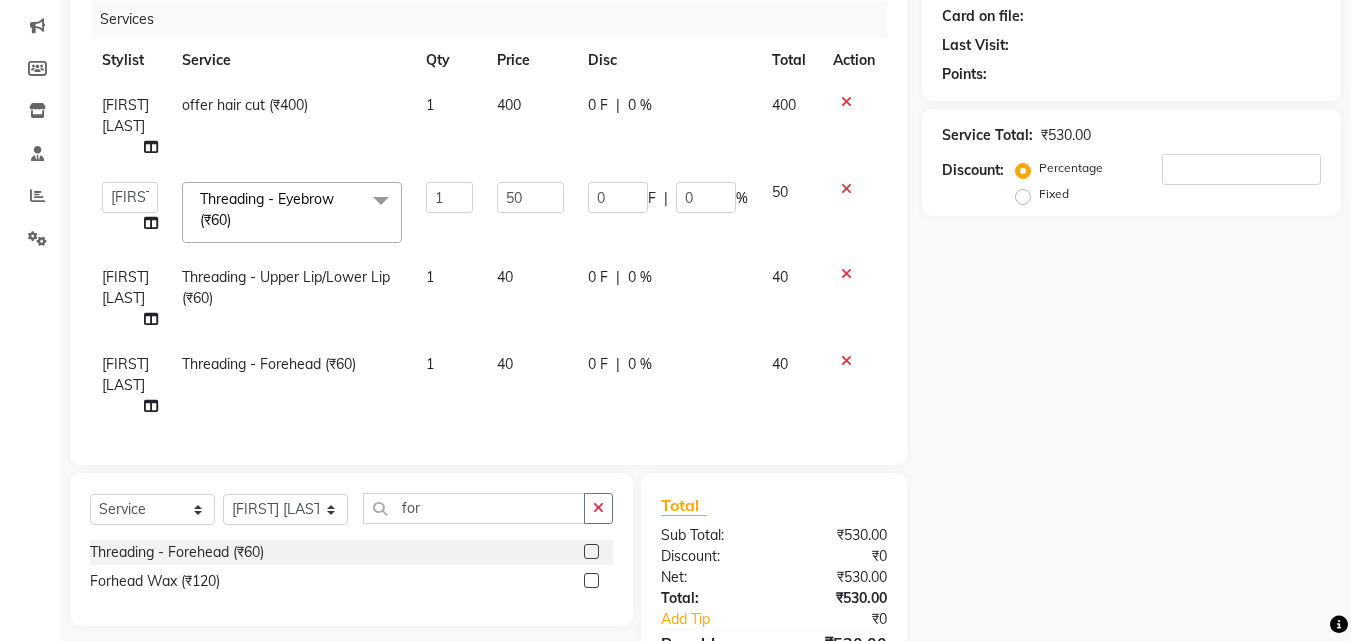 select on "52627" 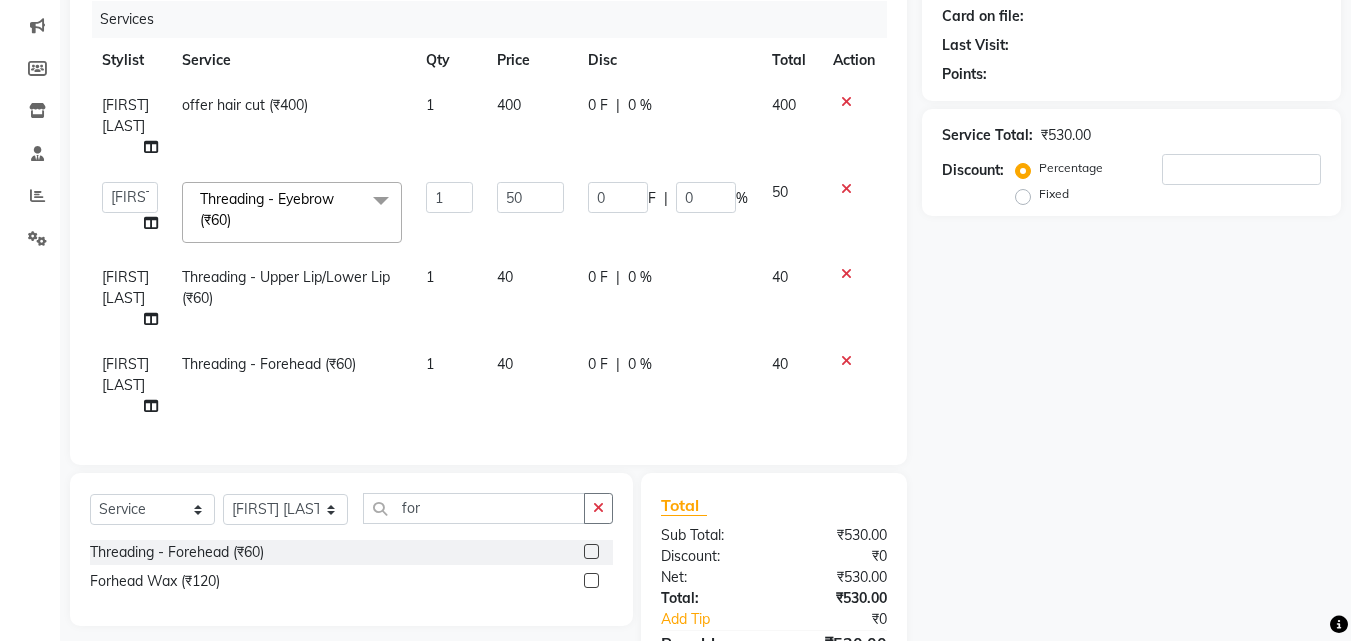 click on "[FIRST] [LAST]" 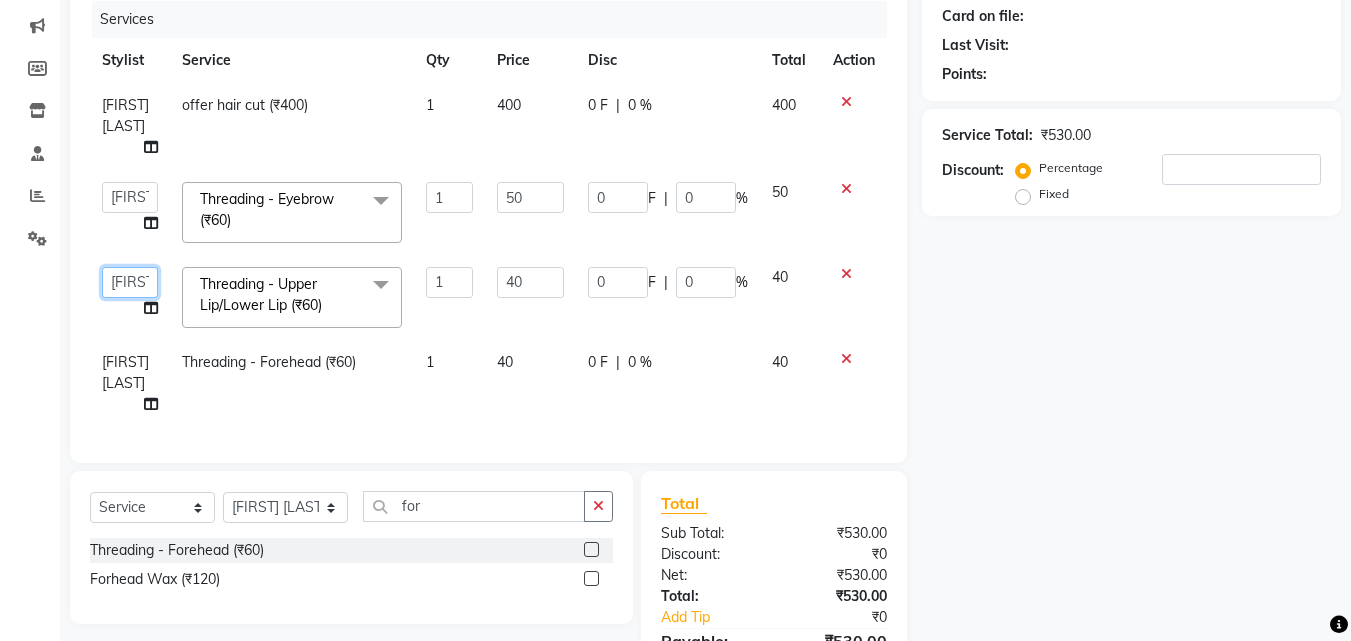 click on "[FIRST] [LAST]   dummy   [FIRST] [LAST]   [FIRST] [LAST] [FIRST] [LAST] [FIRST] [LAST] [FIRST] [LAST]" 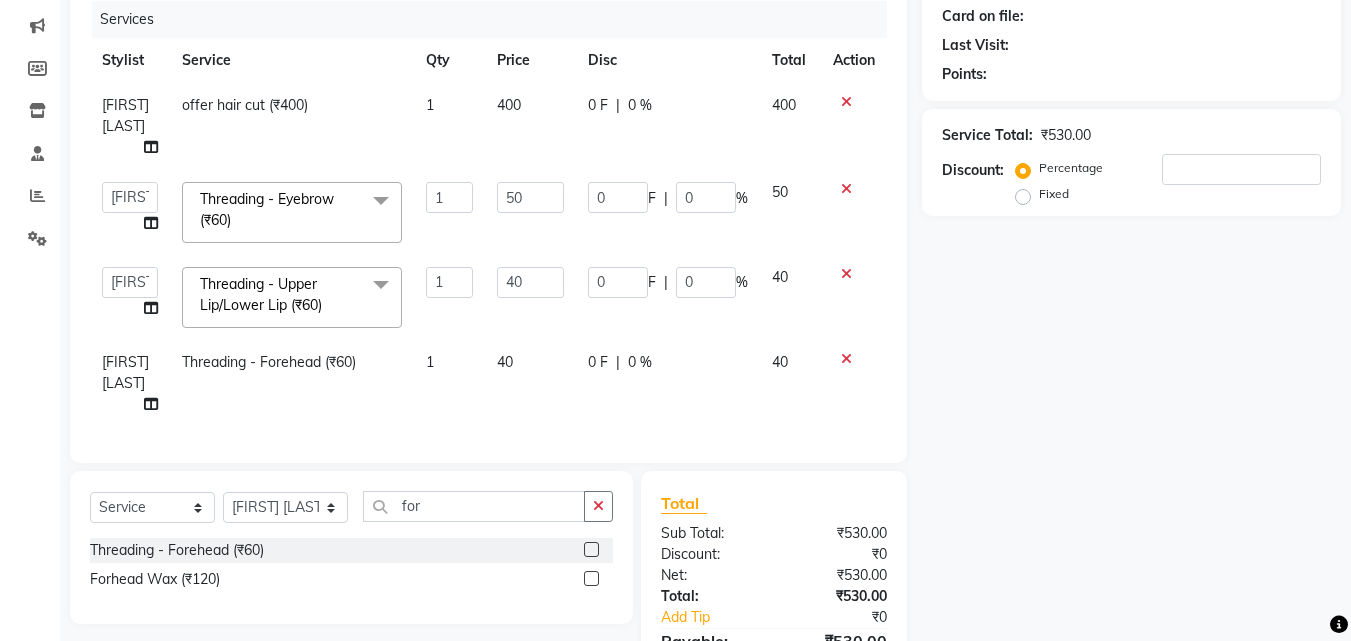 select on "52627" 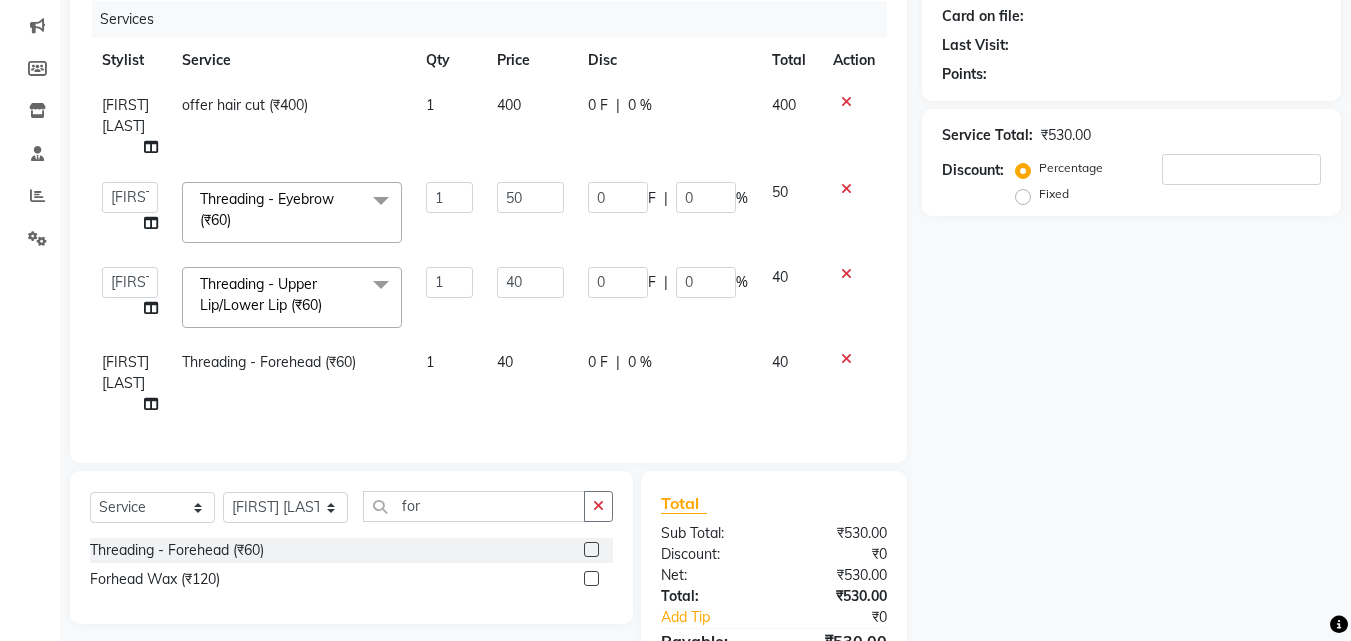 click on "[FIRST] [LAST]" 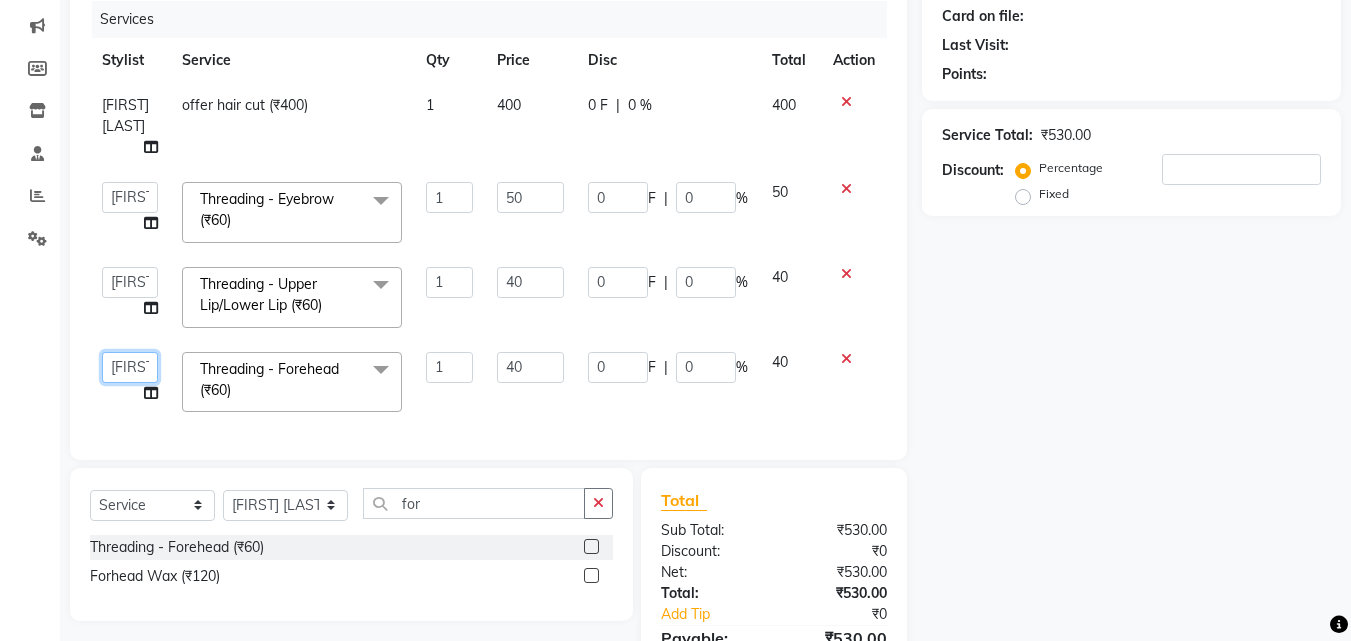 click on "[FIRST] [LAST]   dummy   [FIRST] [LAST]   [FIRST] [LAST] [FIRST] [LAST] [FIRST] [LAST] [FIRST] [LAST]" 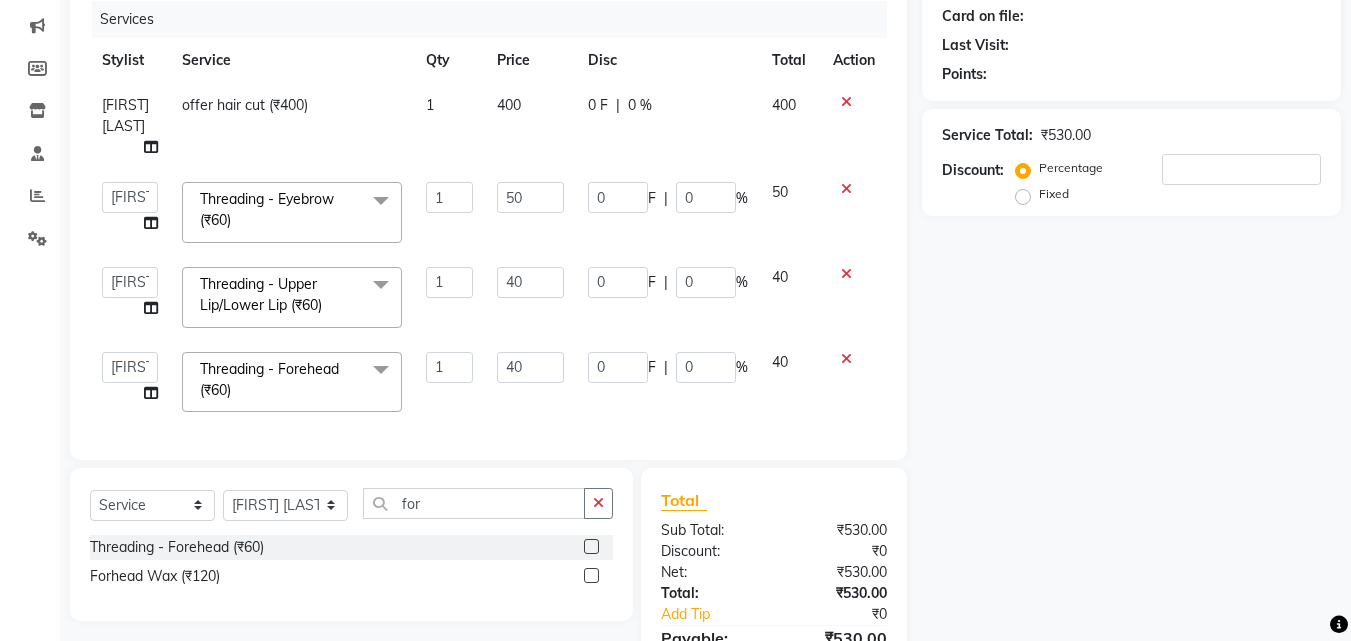 select on "52627" 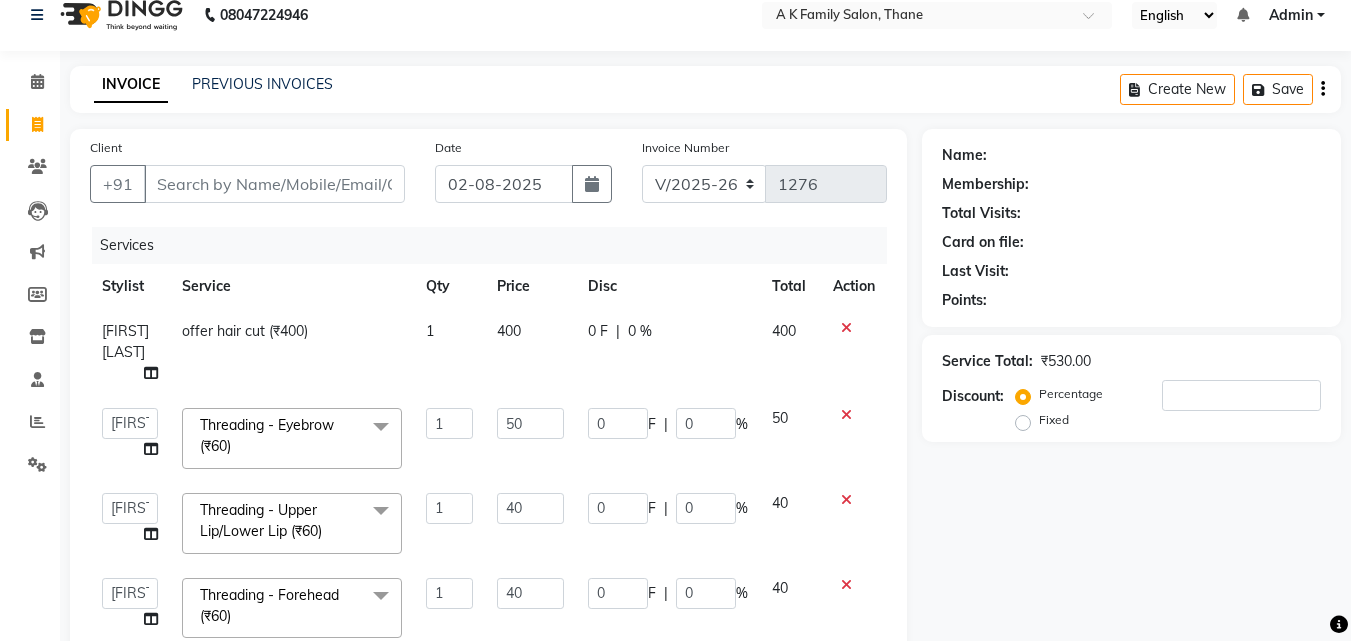 scroll, scrollTop: 0, scrollLeft: 0, axis: both 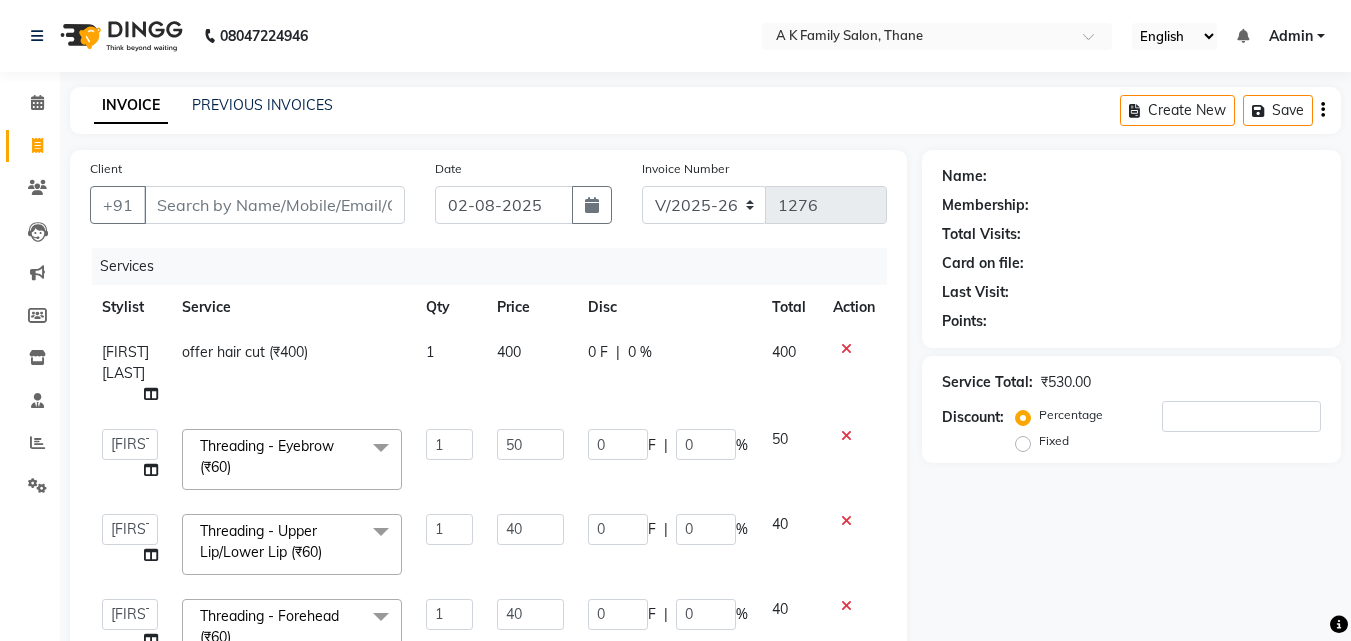 click on "Client +91" 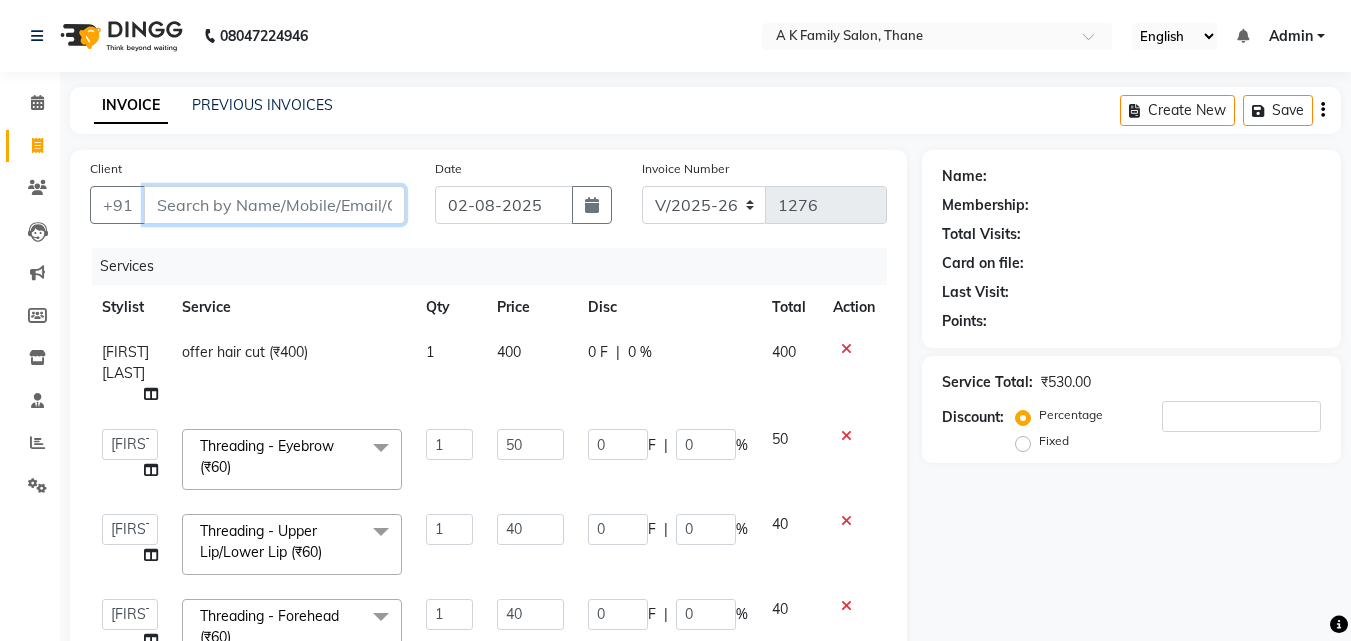 click on "Client" at bounding box center [274, 205] 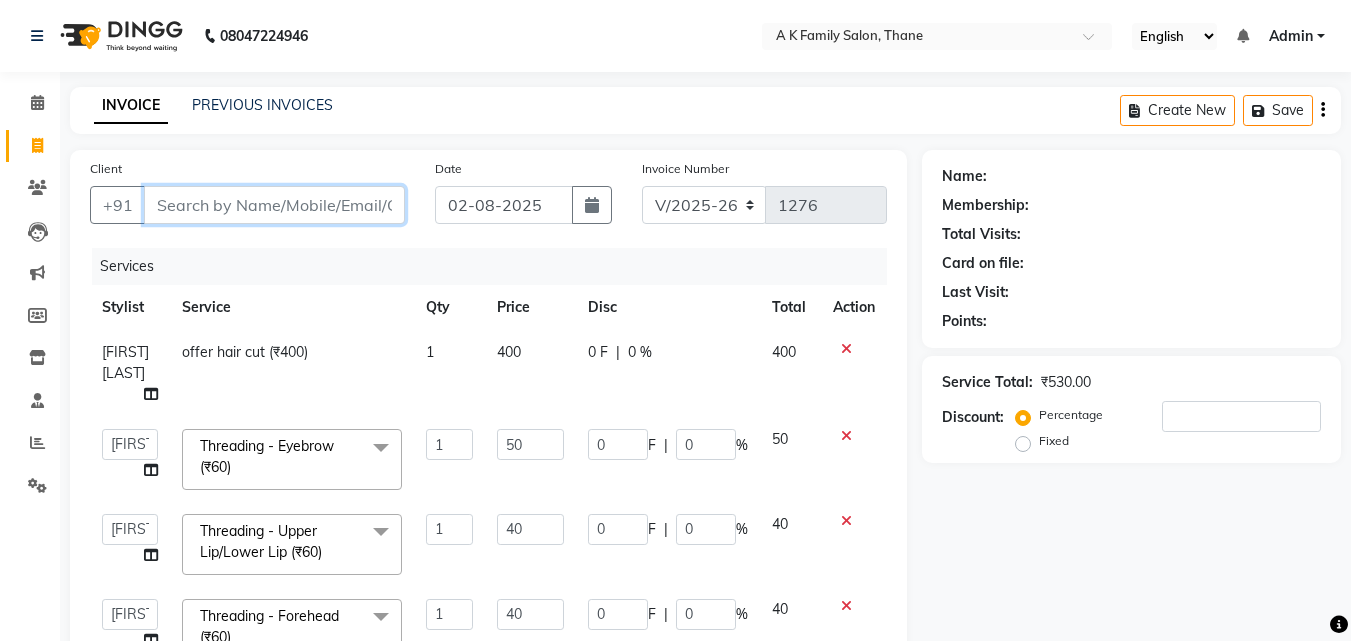 type on "0" 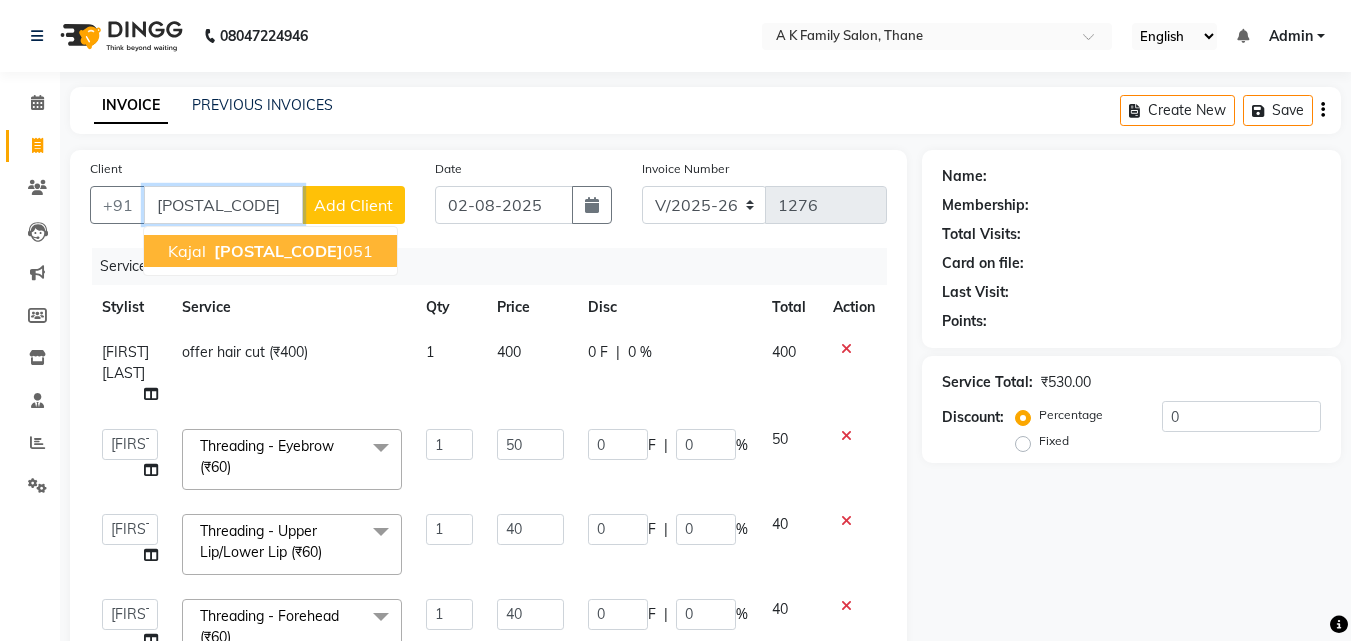 click on "[POSTAL_CODE]" at bounding box center [278, 251] 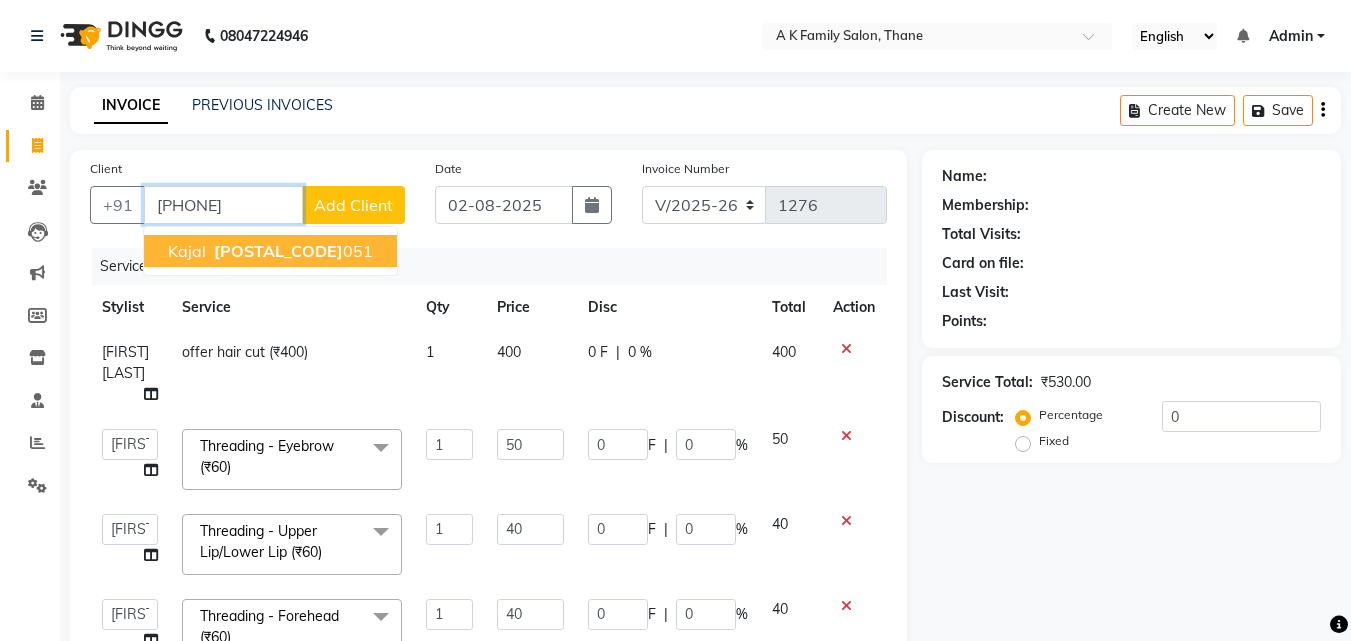 type on "[PHONE]" 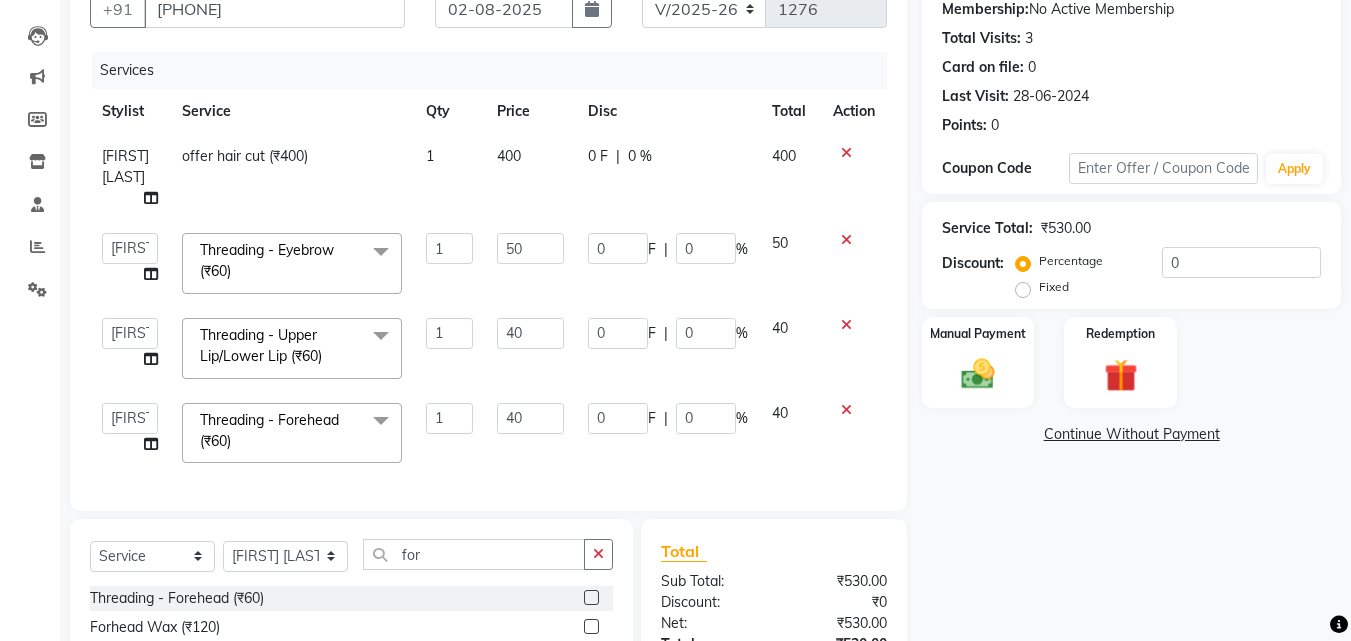 scroll, scrollTop: 200, scrollLeft: 0, axis: vertical 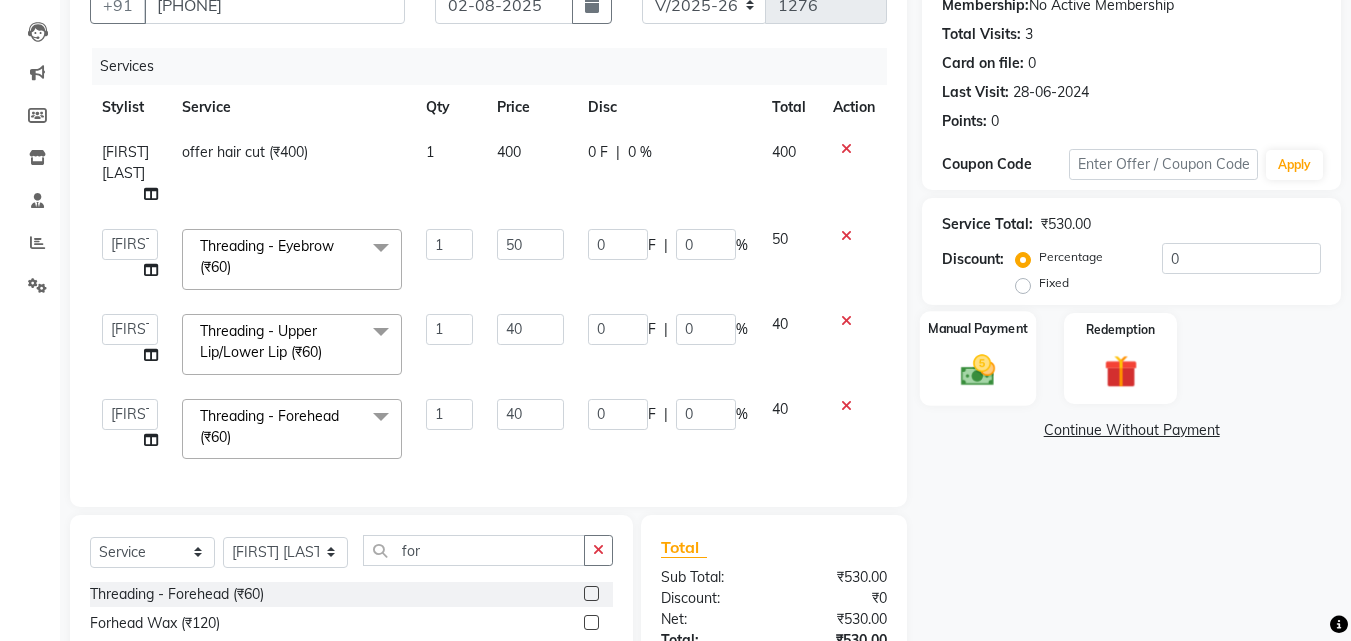 click 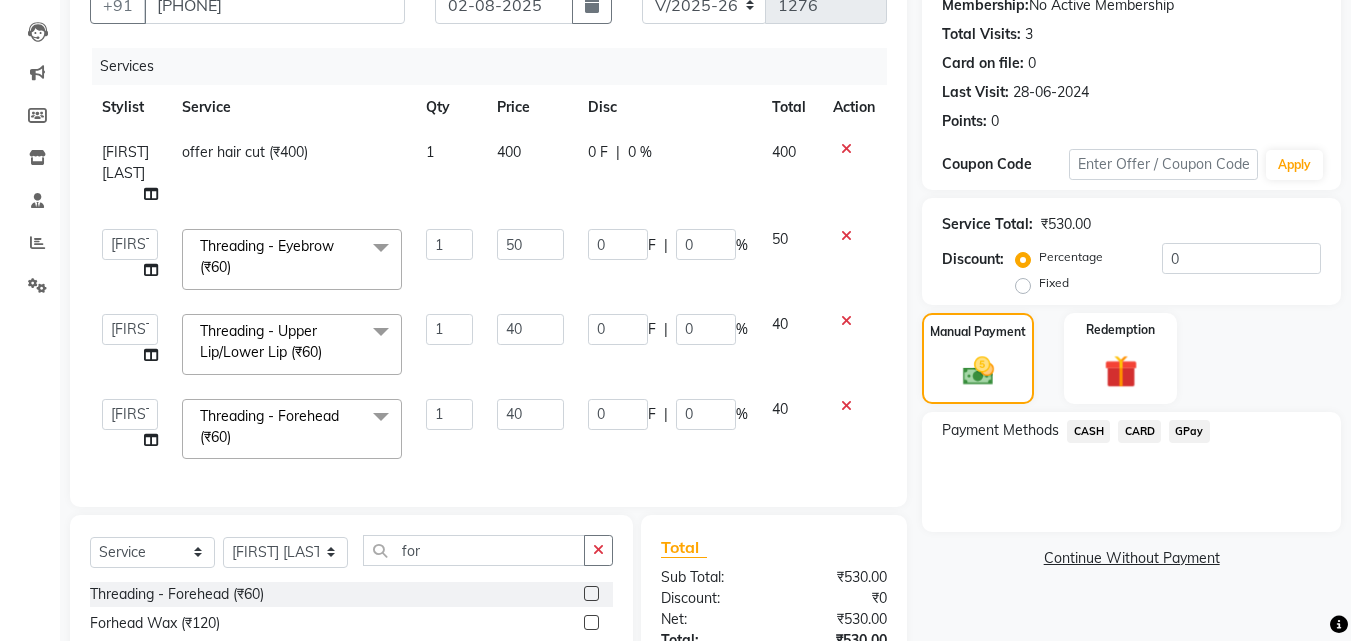 click on "GPay" 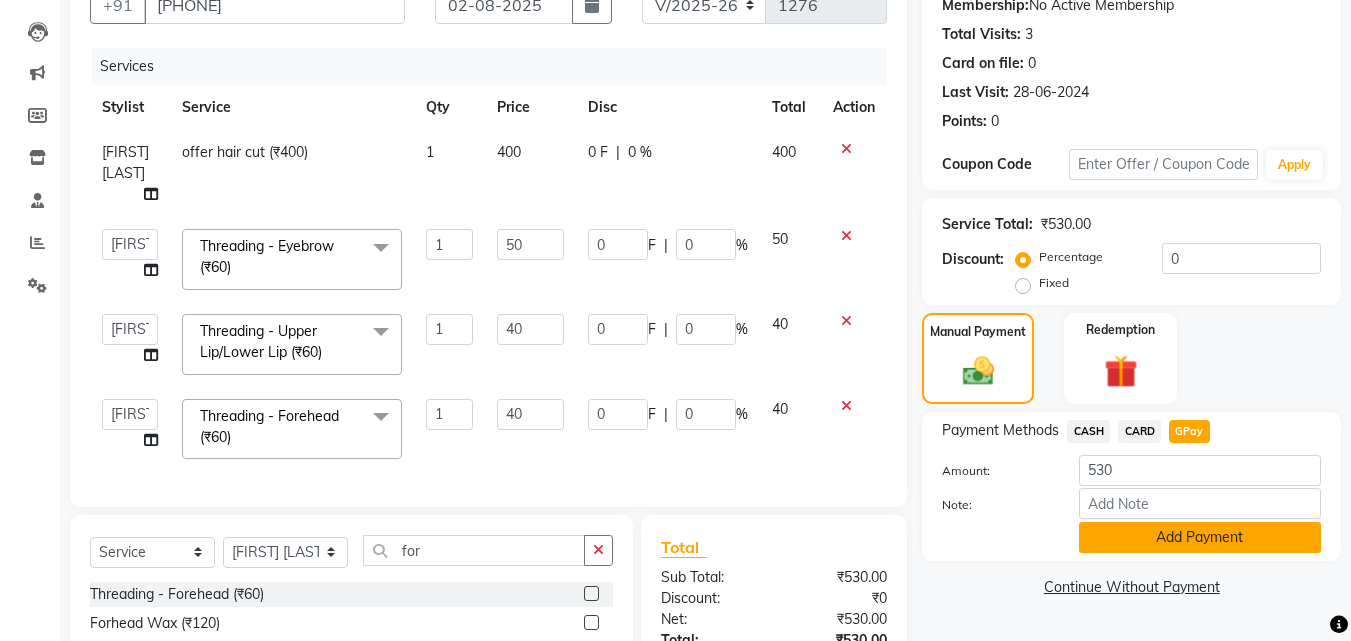 click on "Add Payment" 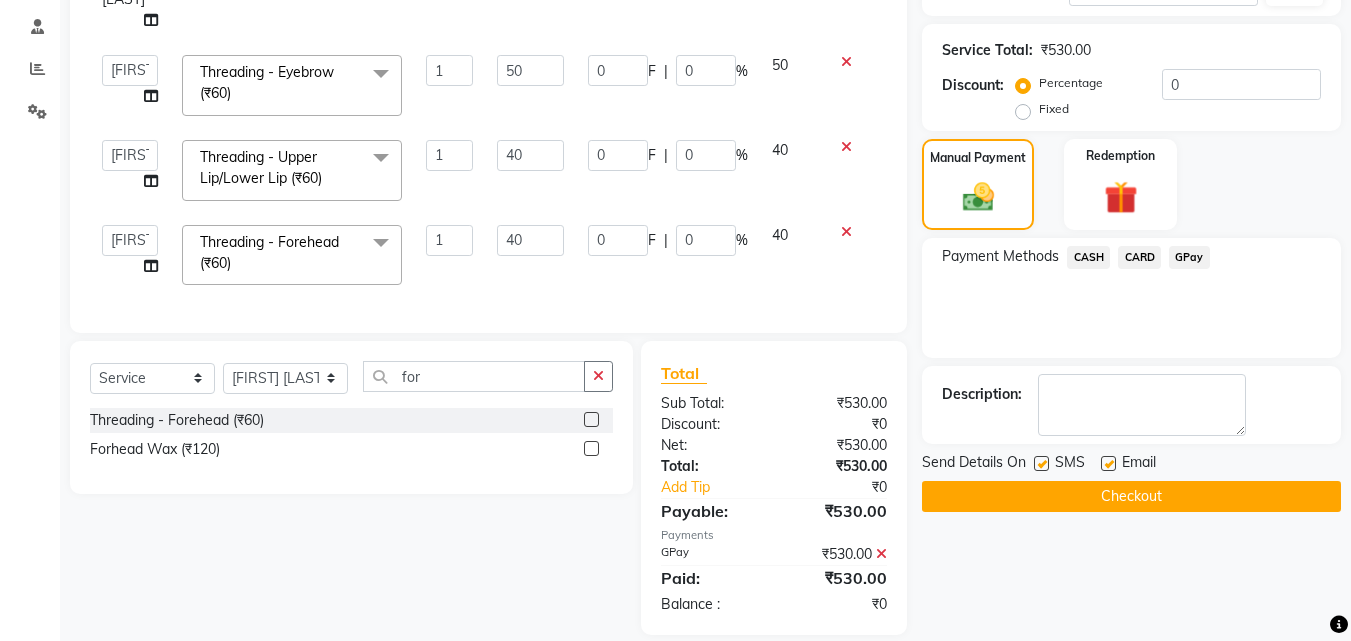 scroll, scrollTop: 377, scrollLeft: 0, axis: vertical 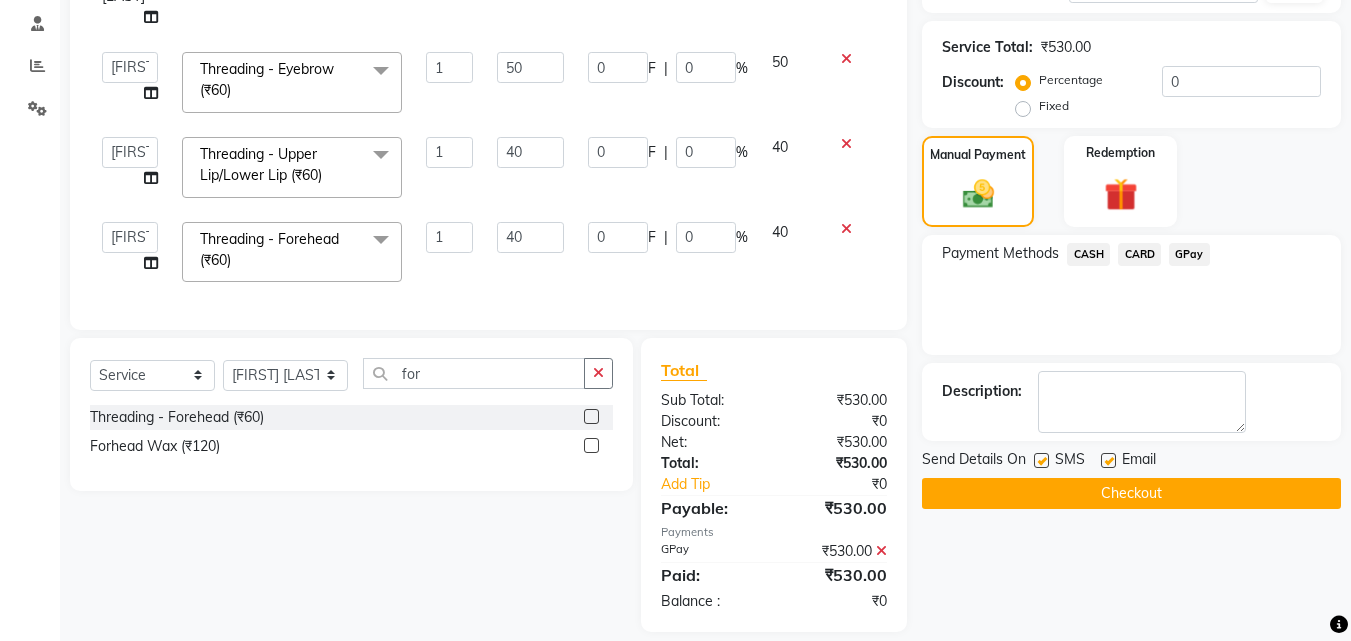 click on "Checkout" 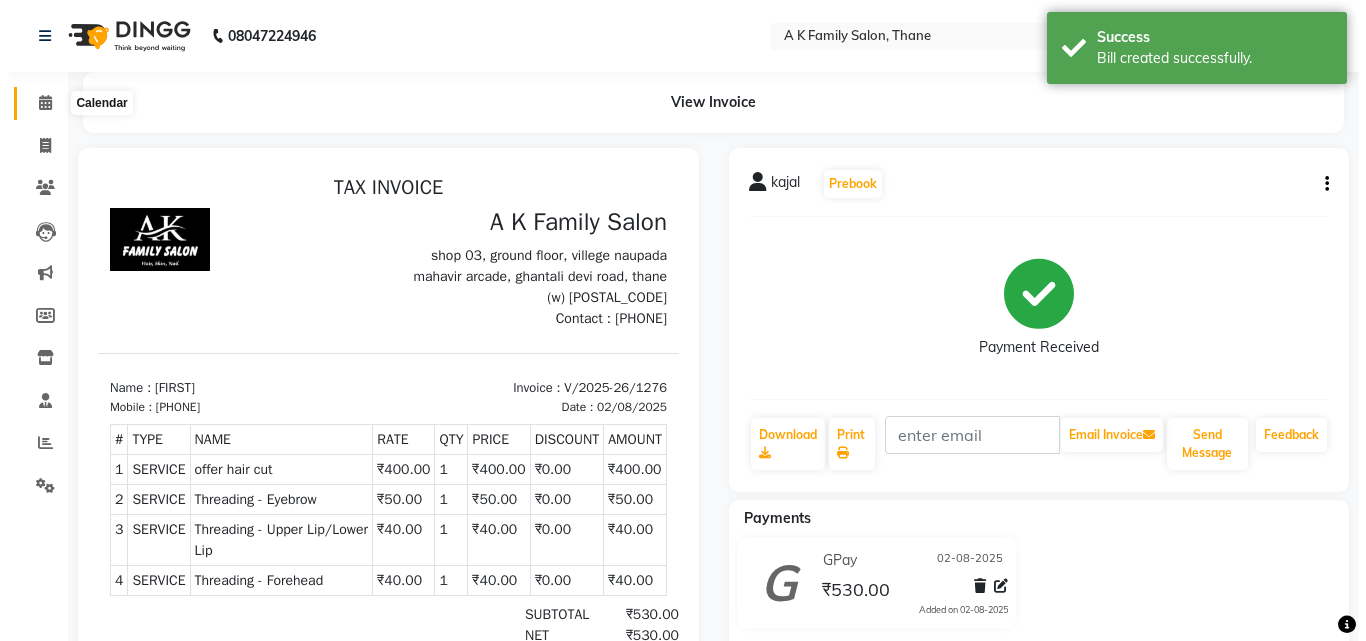 scroll, scrollTop: 0, scrollLeft: 0, axis: both 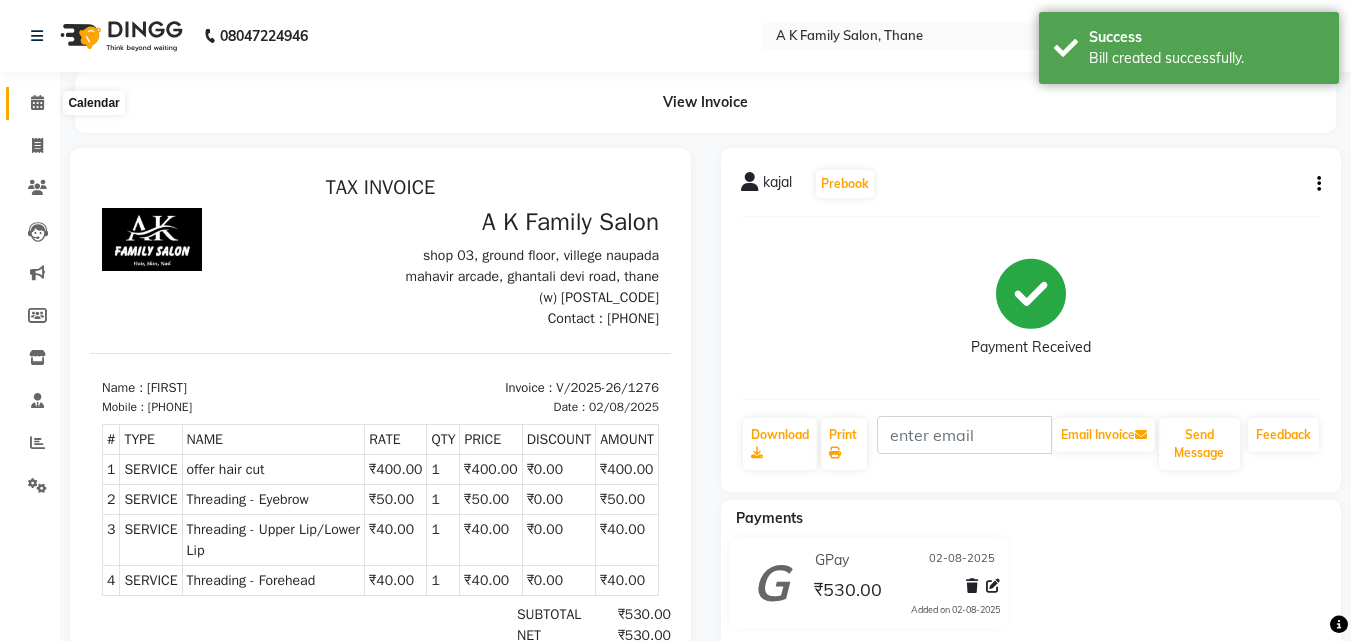 click 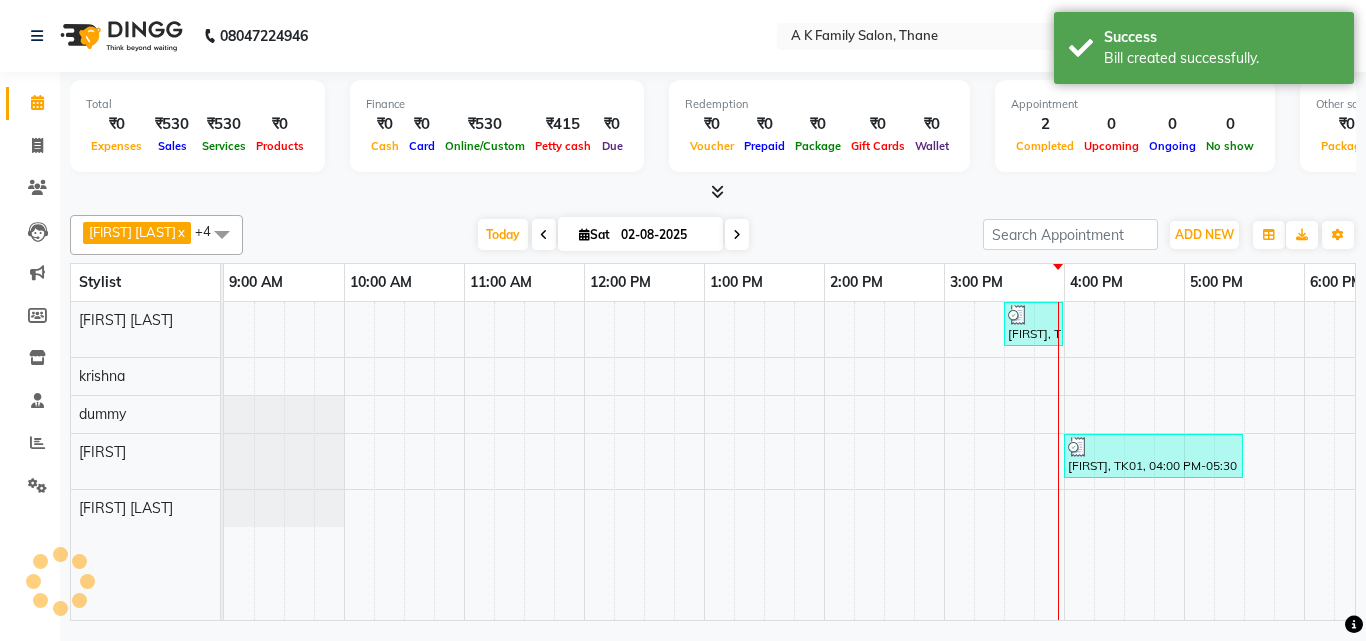 scroll, scrollTop: 0, scrollLeft: 0, axis: both 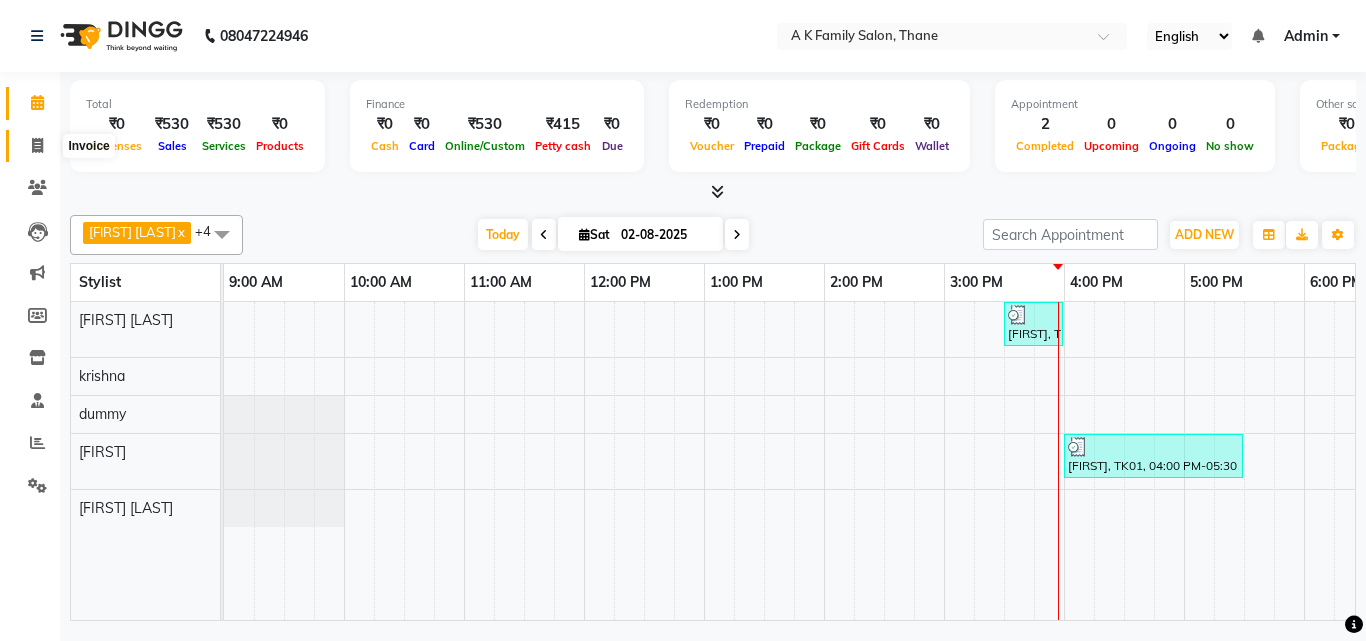 click 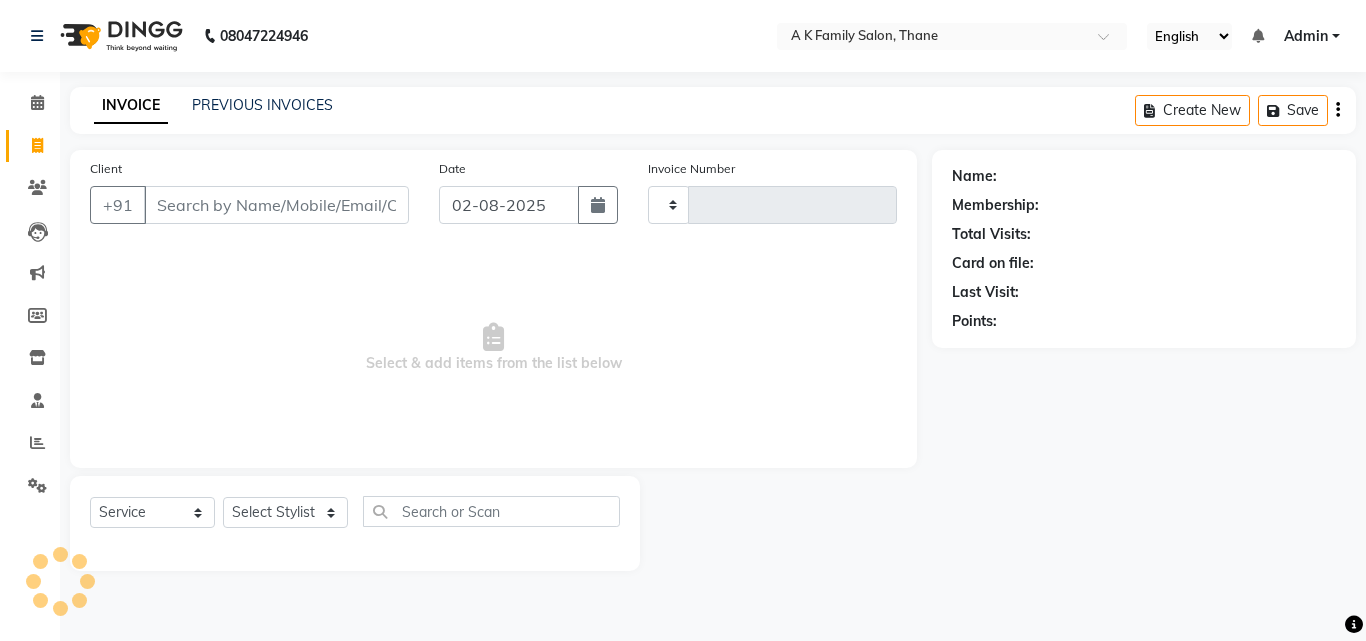 type on "1277" 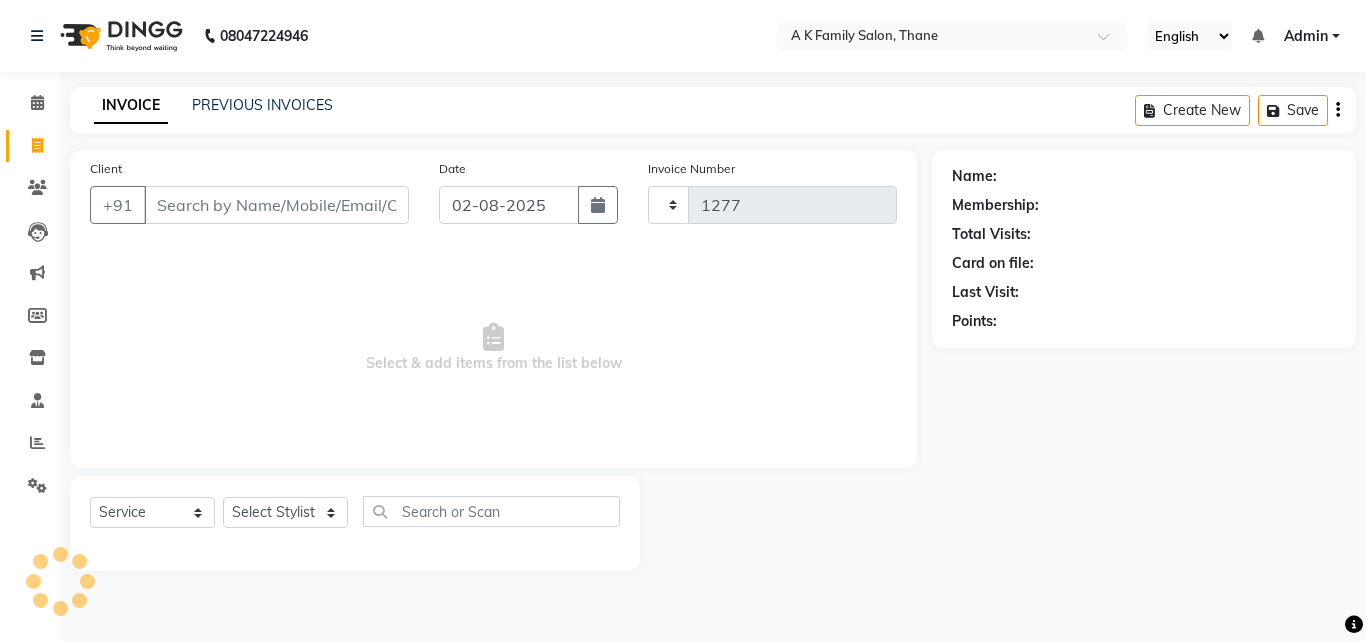 select on "5033" 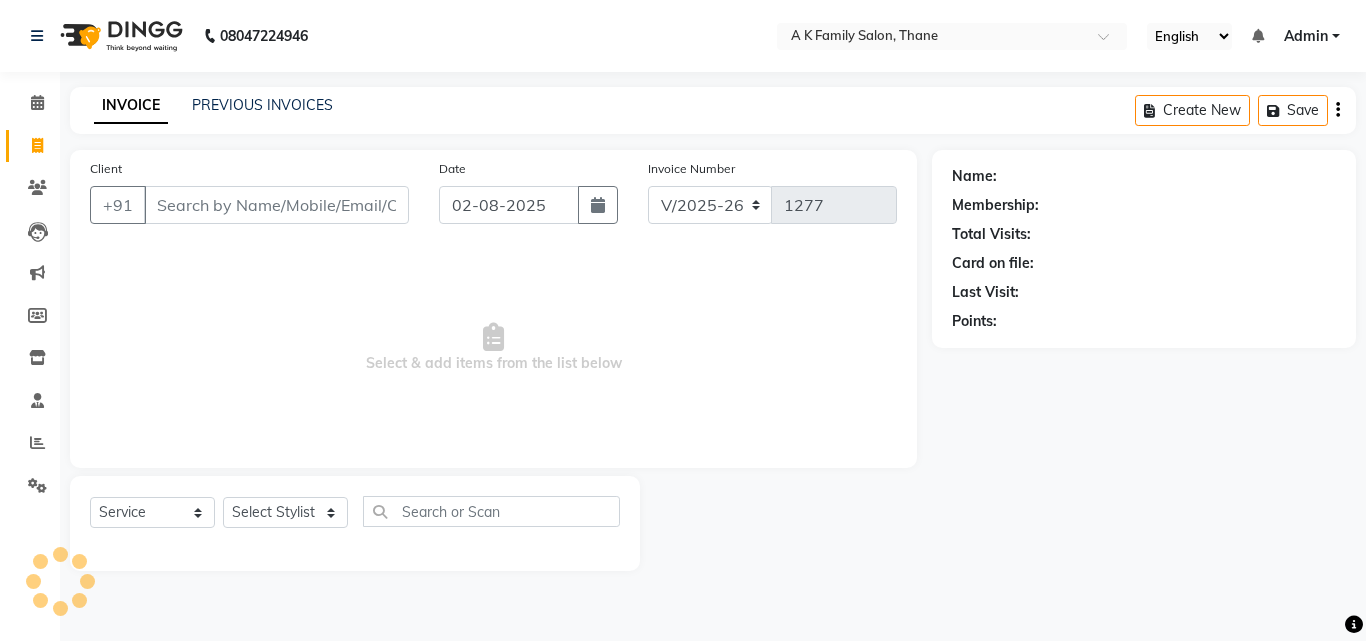 click on "Client" at bounding box center (276, 205) 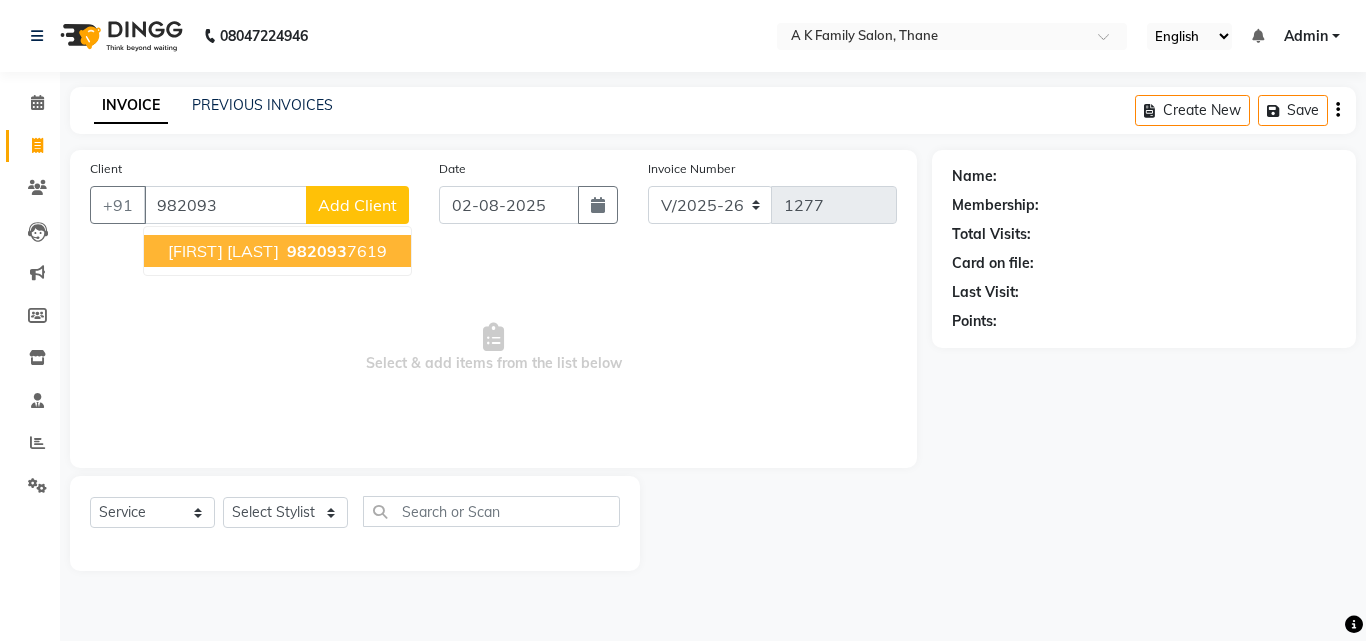 click on "[FIRST] [LAST]   [PHONE]" at bounding box center (277, 251) 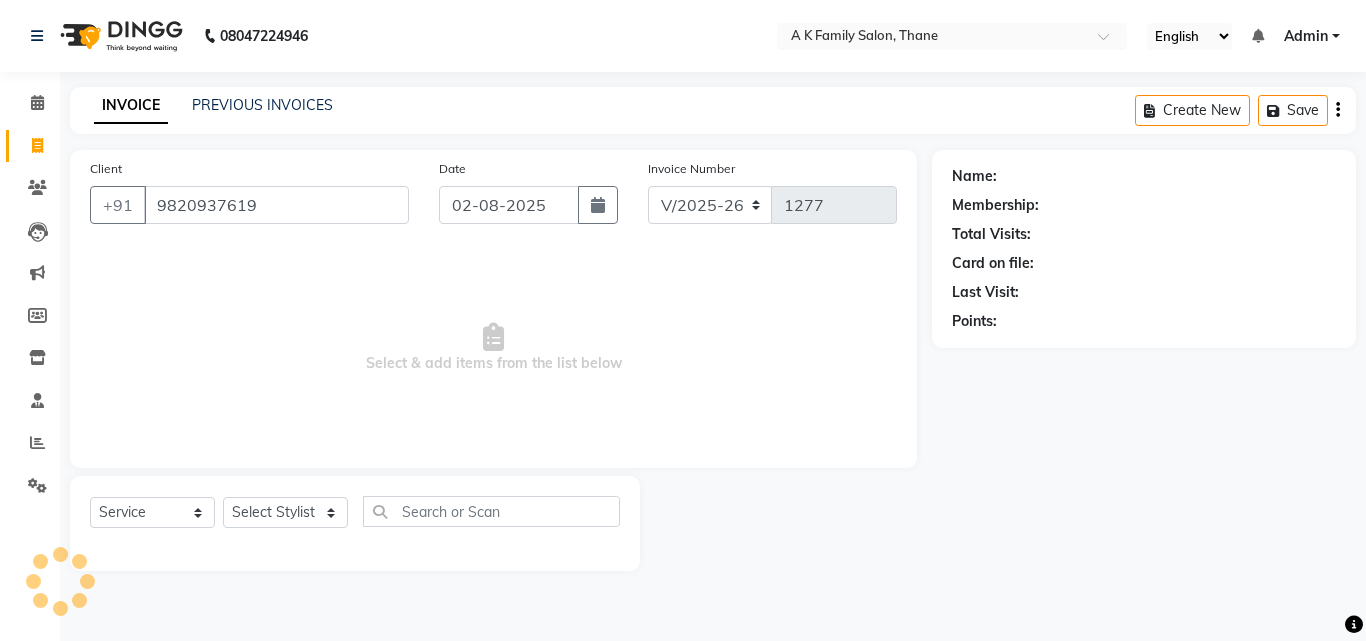 type on "9820937619" 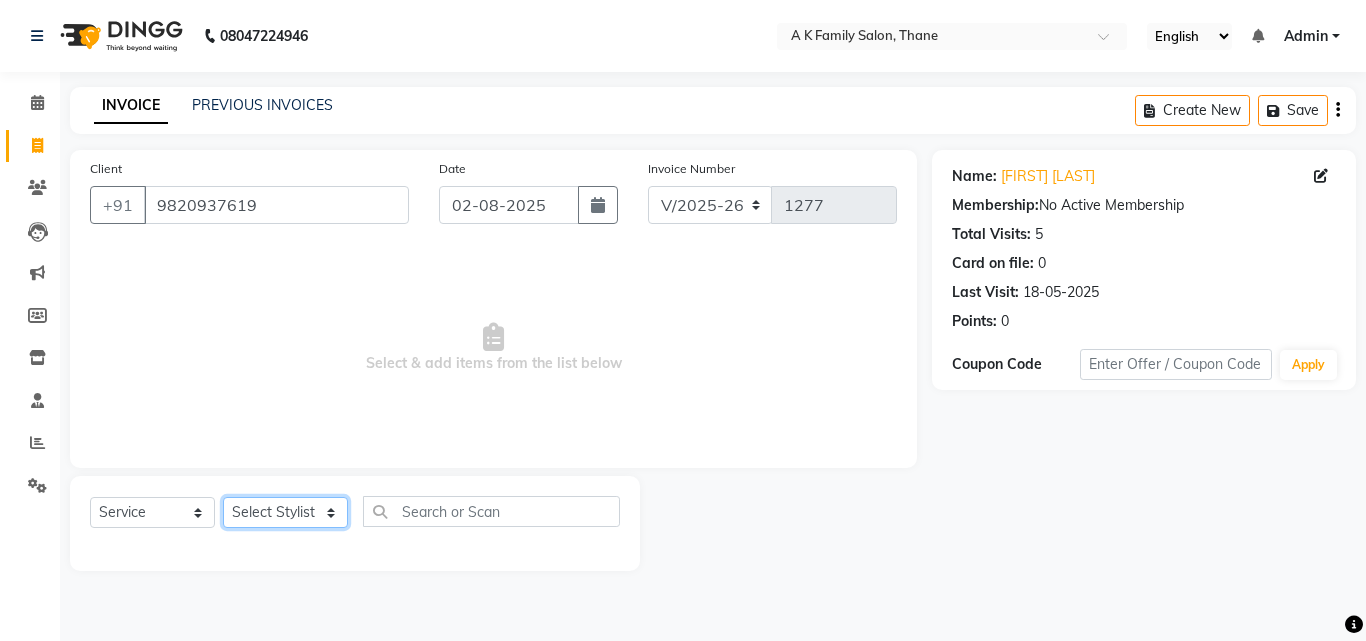 click on "Select Stylist [FIRST] [LAST] [FIRST] [LAST] [FIRST] [LAST] [FIRST] [LAST] [FIRST] [LAST] [FIRST] [LAST]" 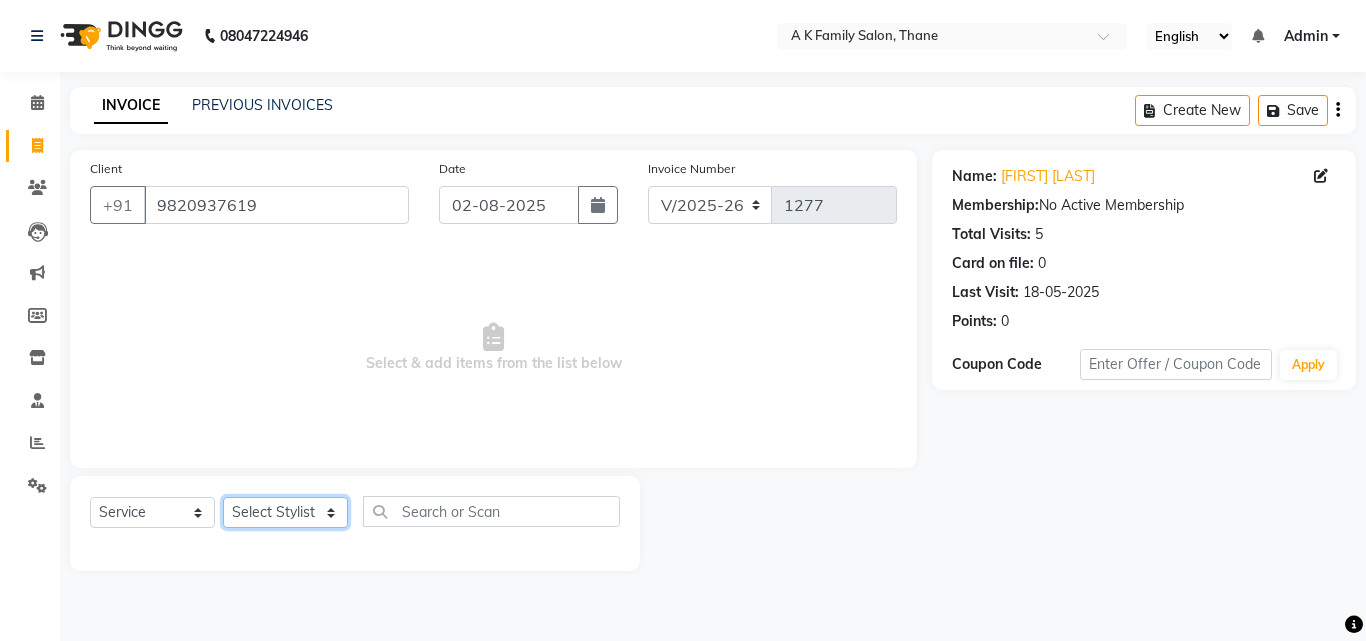 select on "62227" 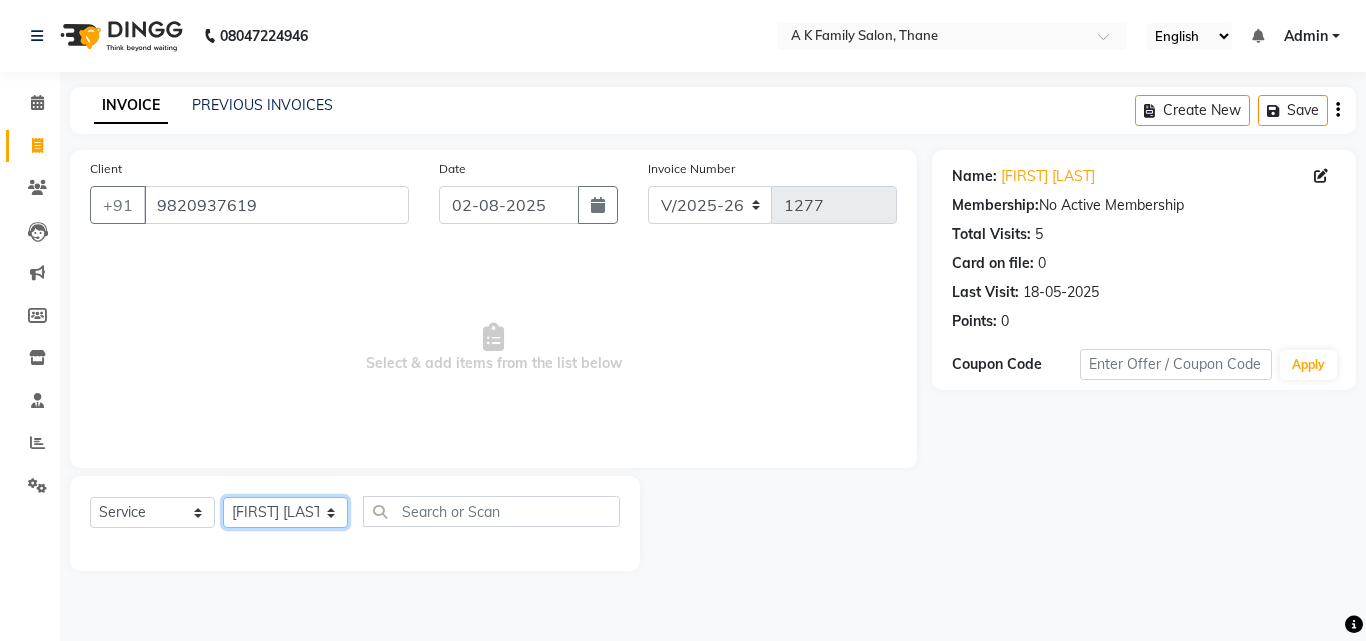 click on "Select Stylist [FIRST] [LAST] [FIRST] [LAST] [FIRST] [LAST] [FIRST] [LAST] [FIRST] [LAST] [FIRST] [LAST]" 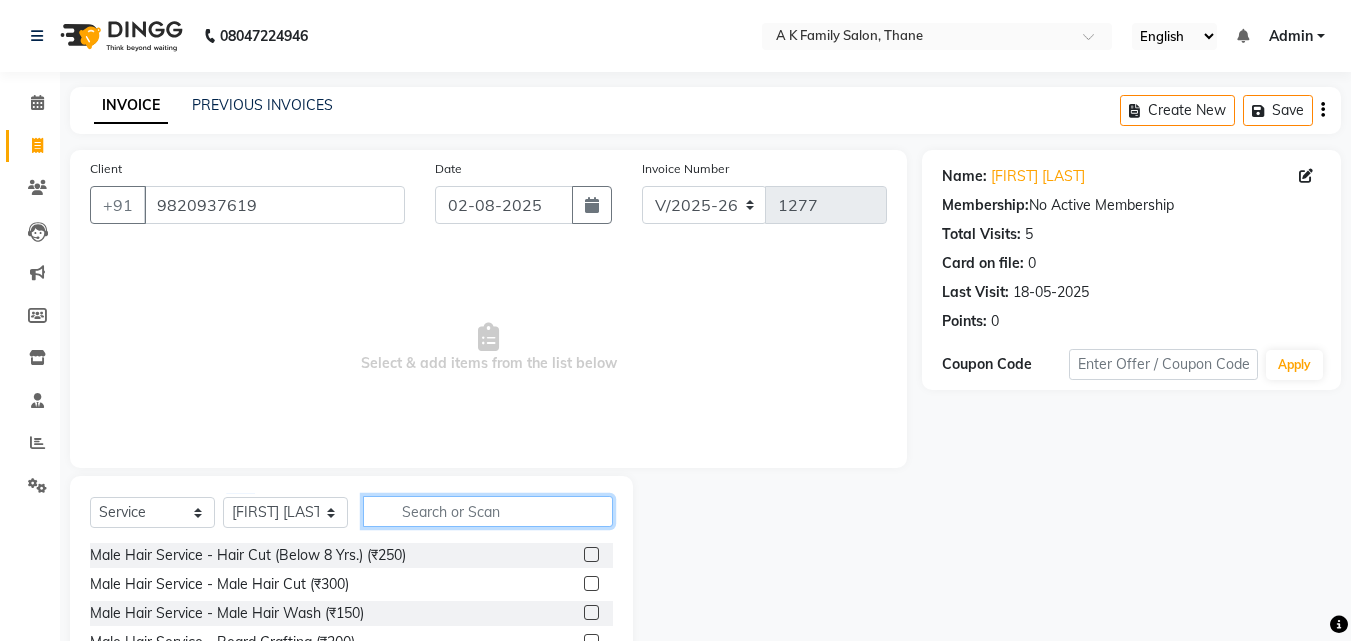 click 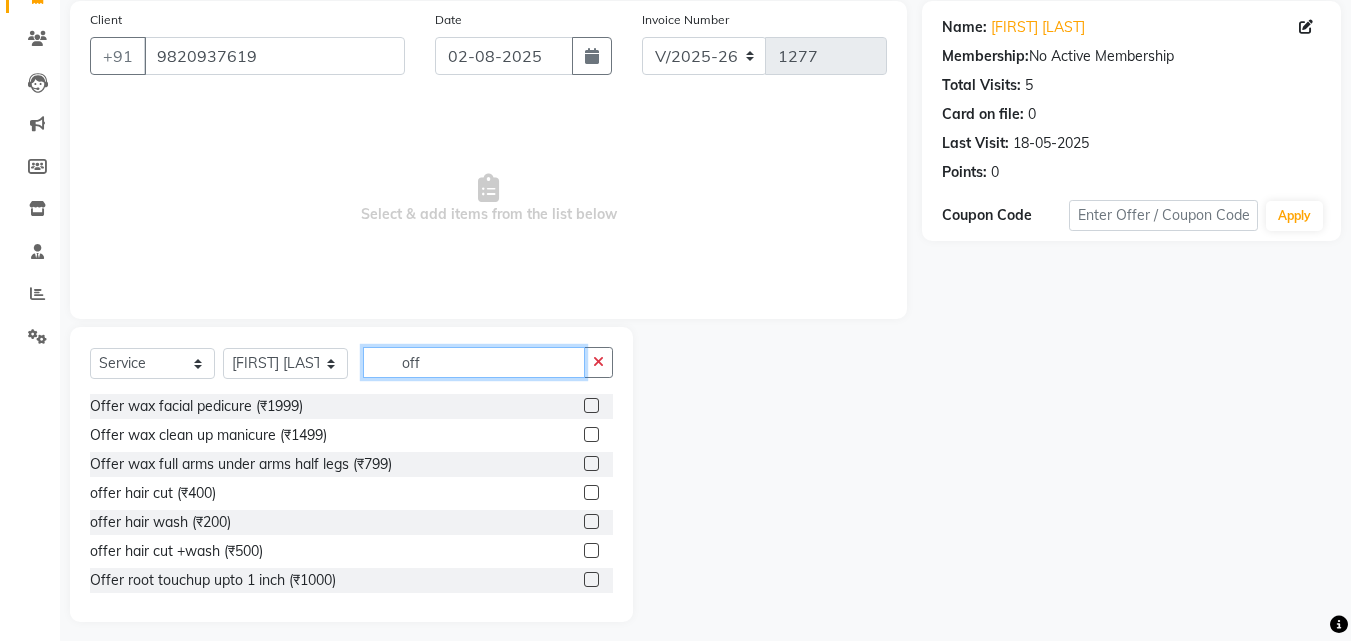 scroll, scrollTop: 160, scrollLeft: 0, axis: vertical 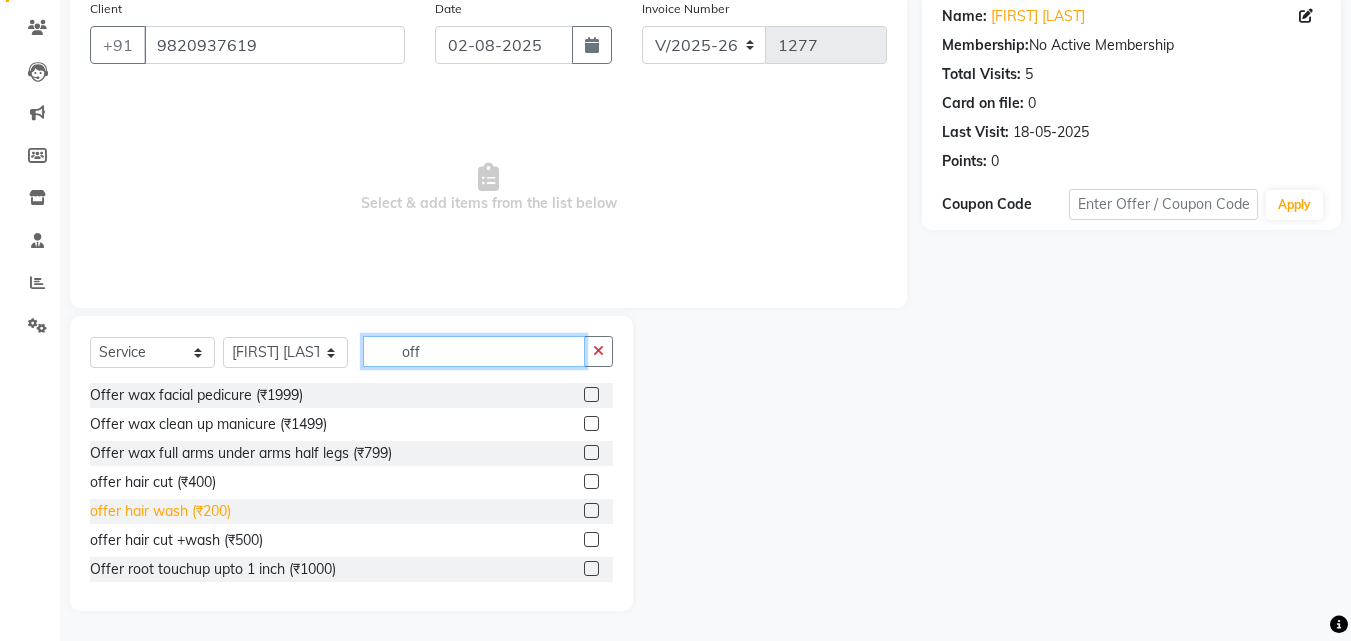 type on "off" 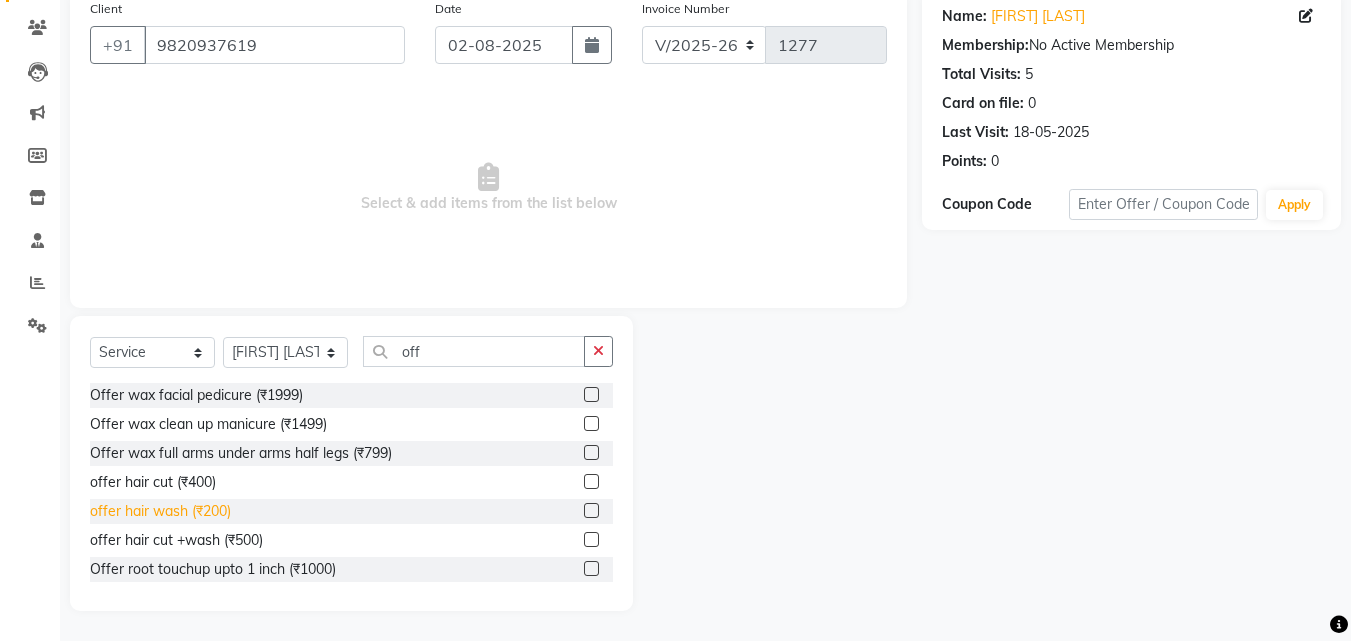 click on "offer hair wash  (₹200)" 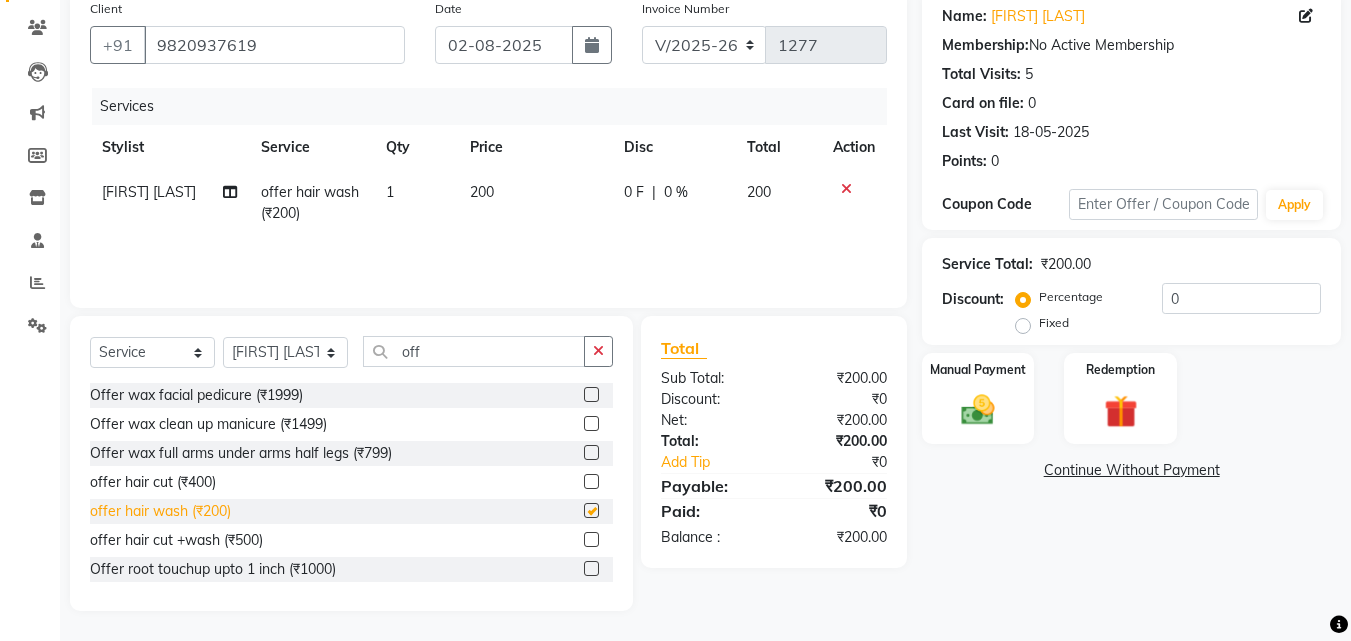 checkbox on "false" 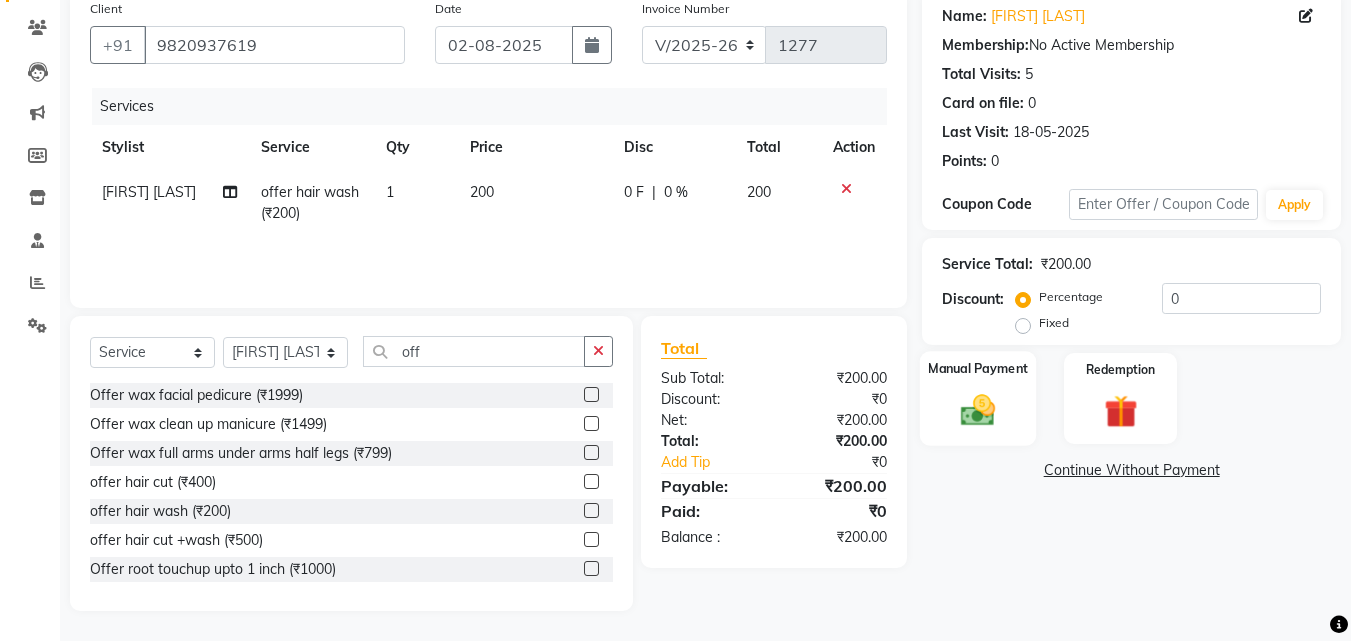 click 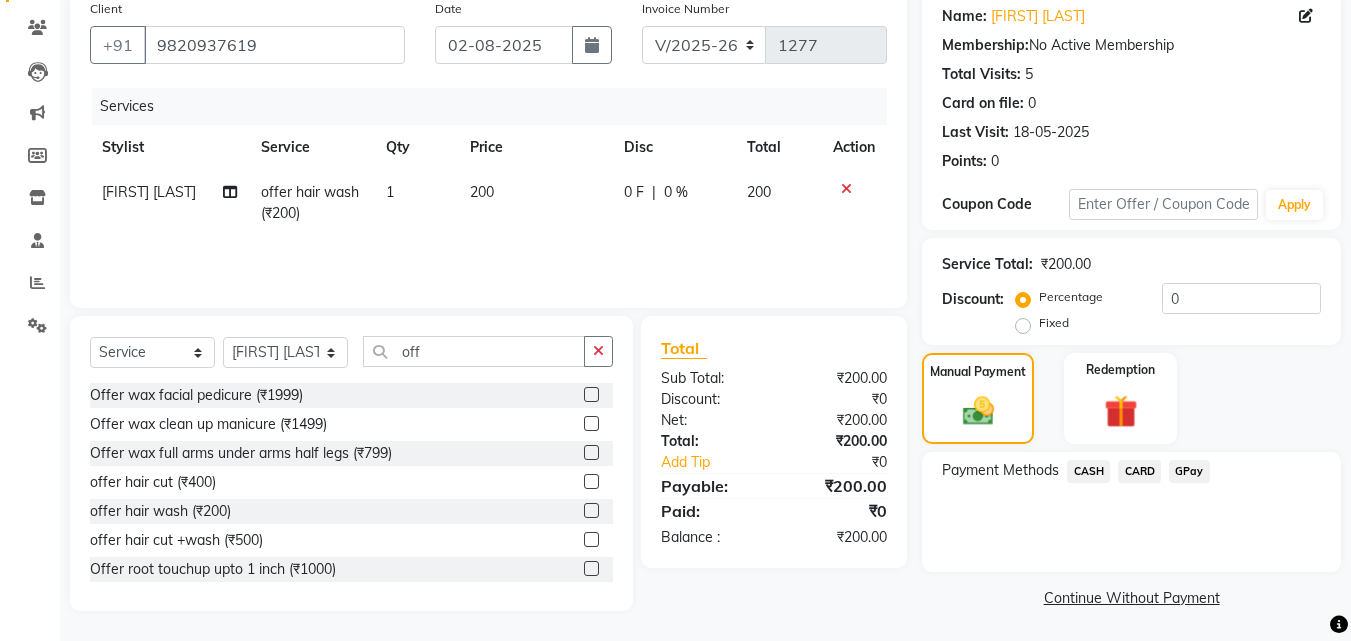 click on "CASH" 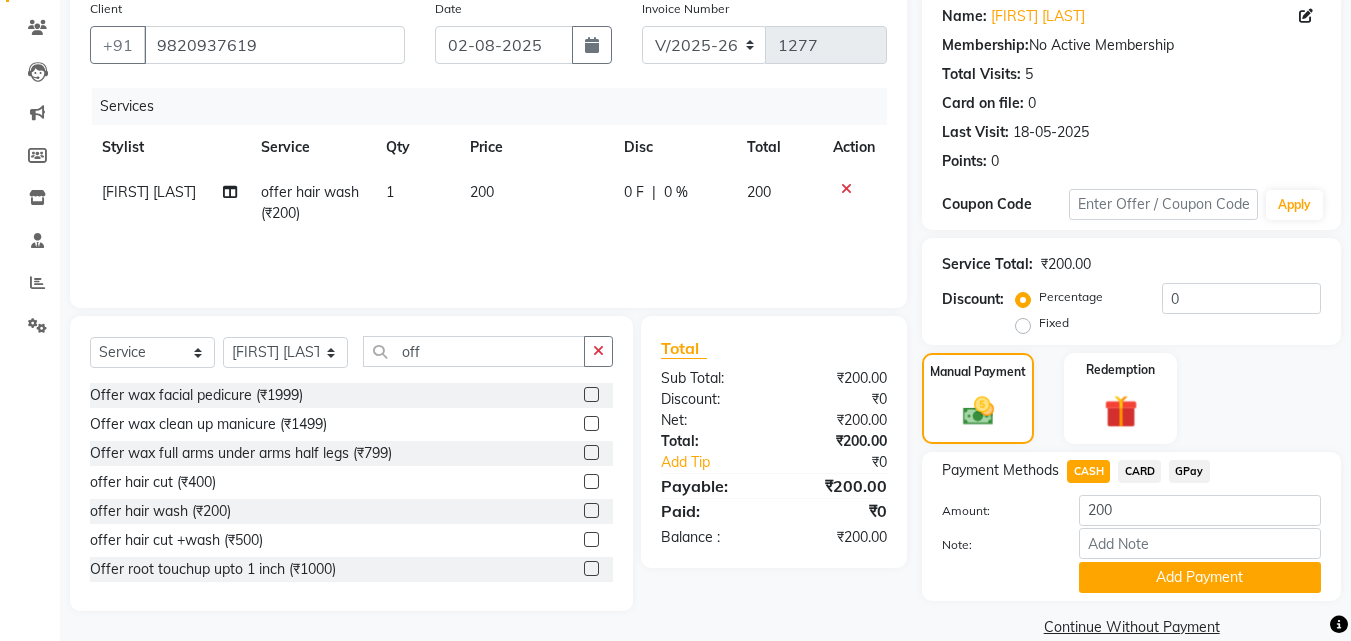 click on "Add Payment" 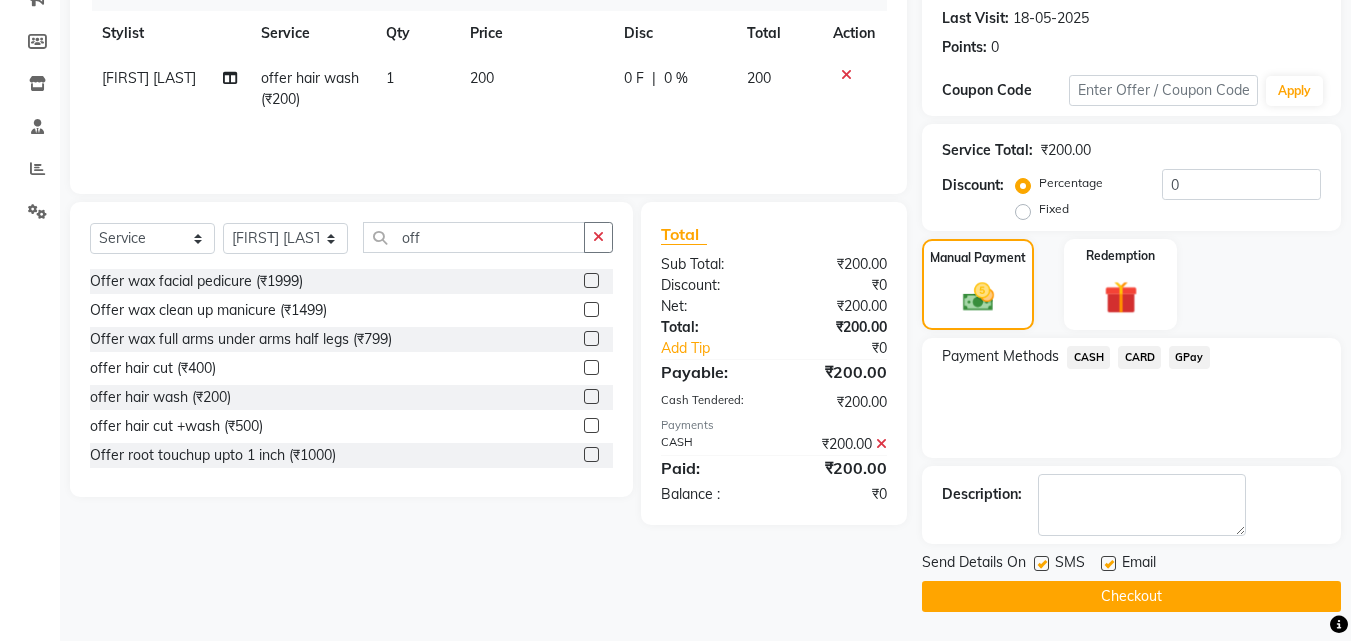 scroll, scrollTop: 275, scrollLeft: 0, axis: vertical 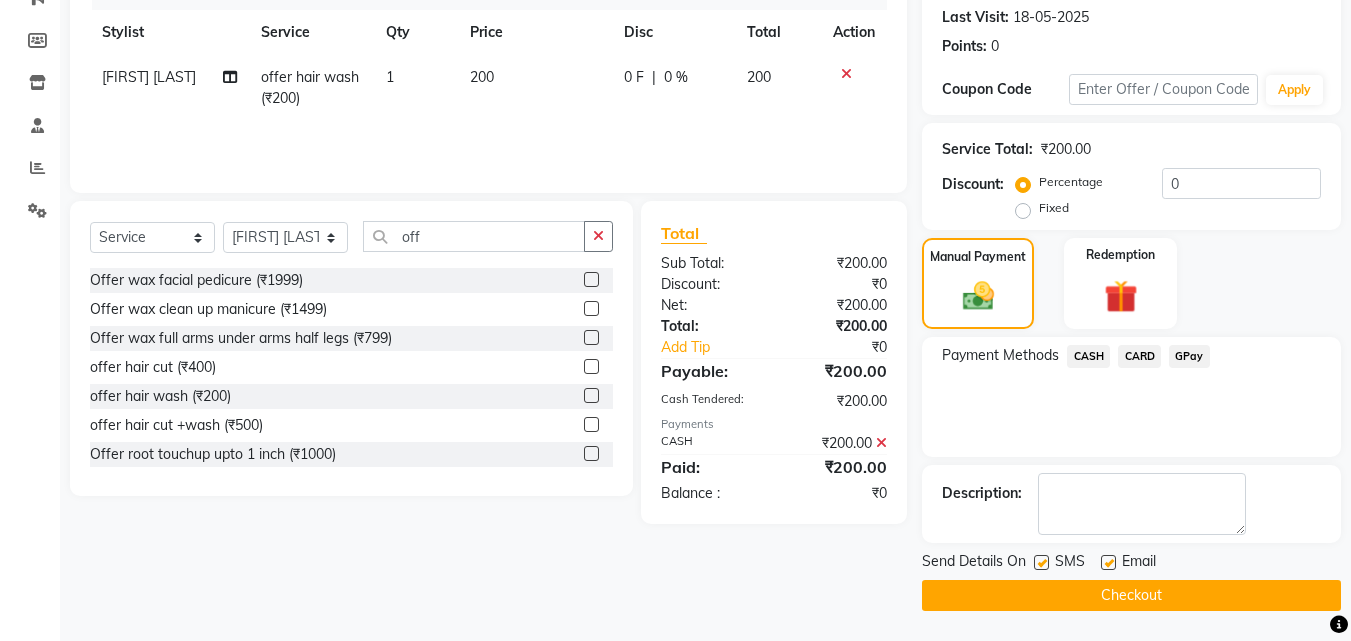 click on "Checkout" 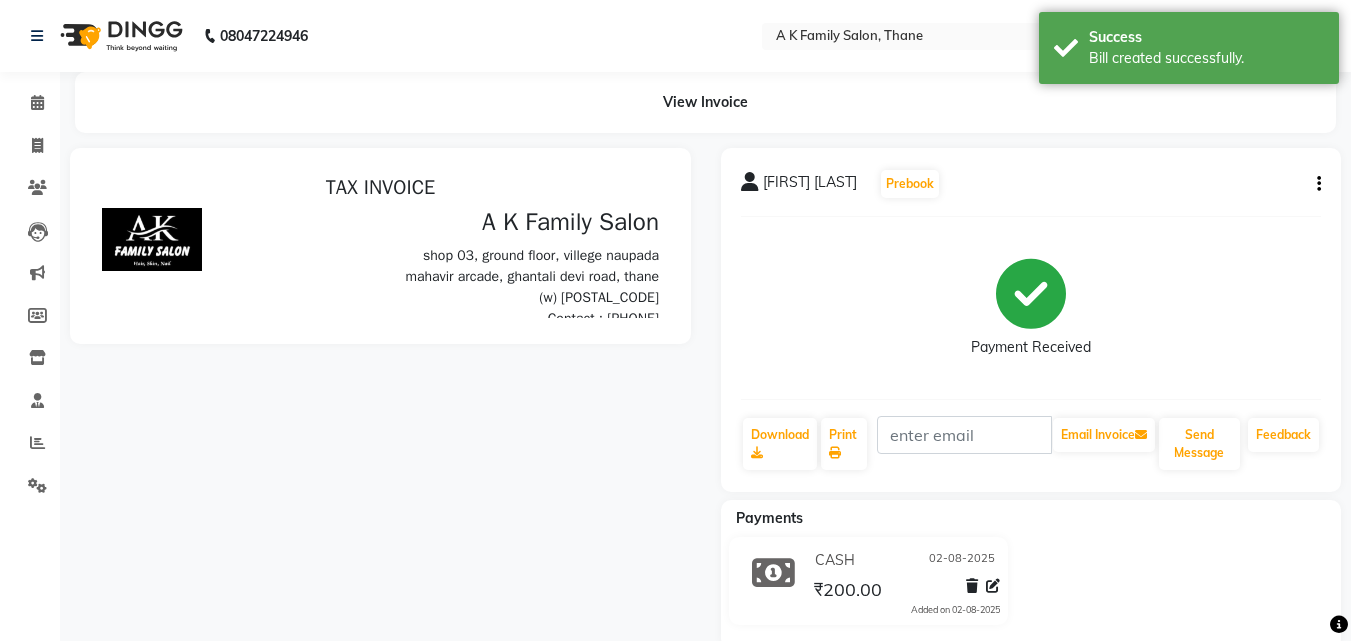 scroll, scrollTop: 0, scrollLeft: 0, axis: both 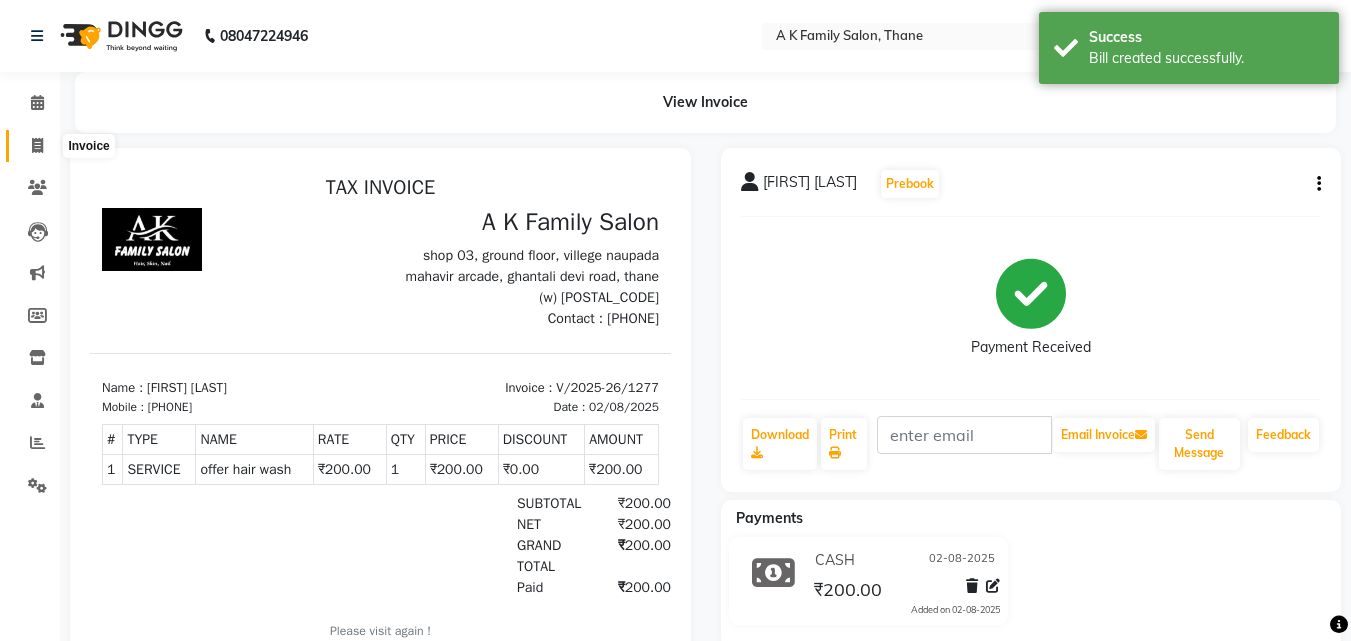 click 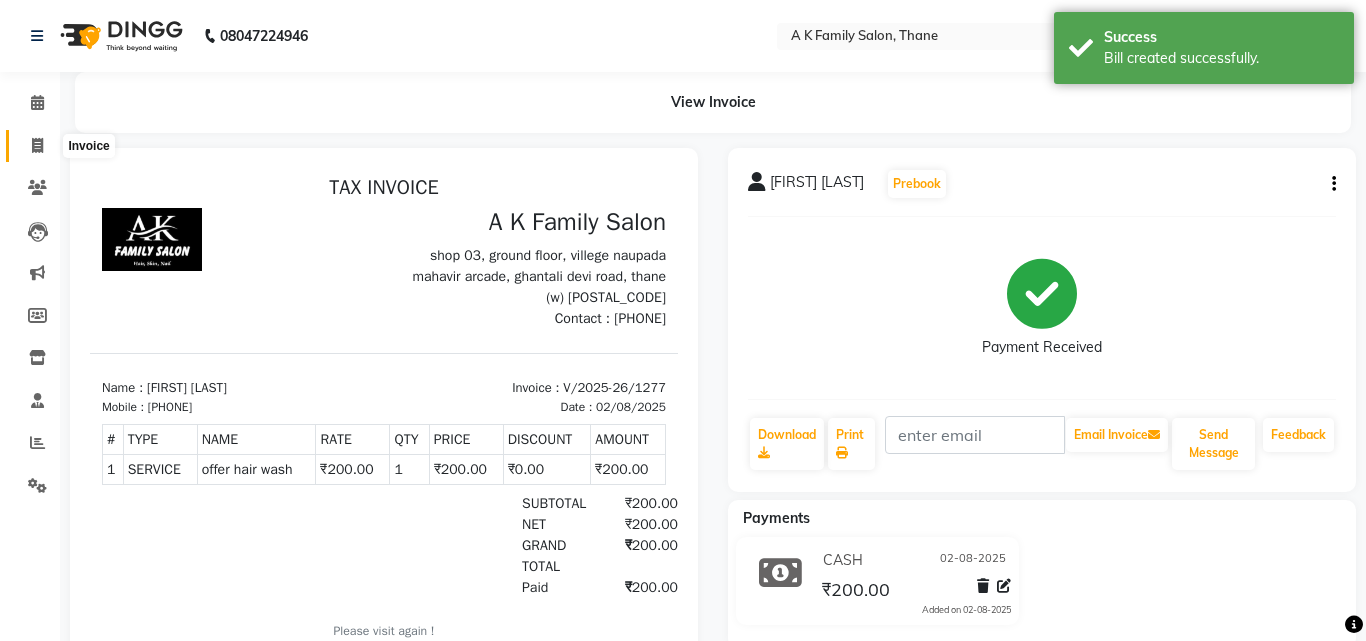 select on "service" 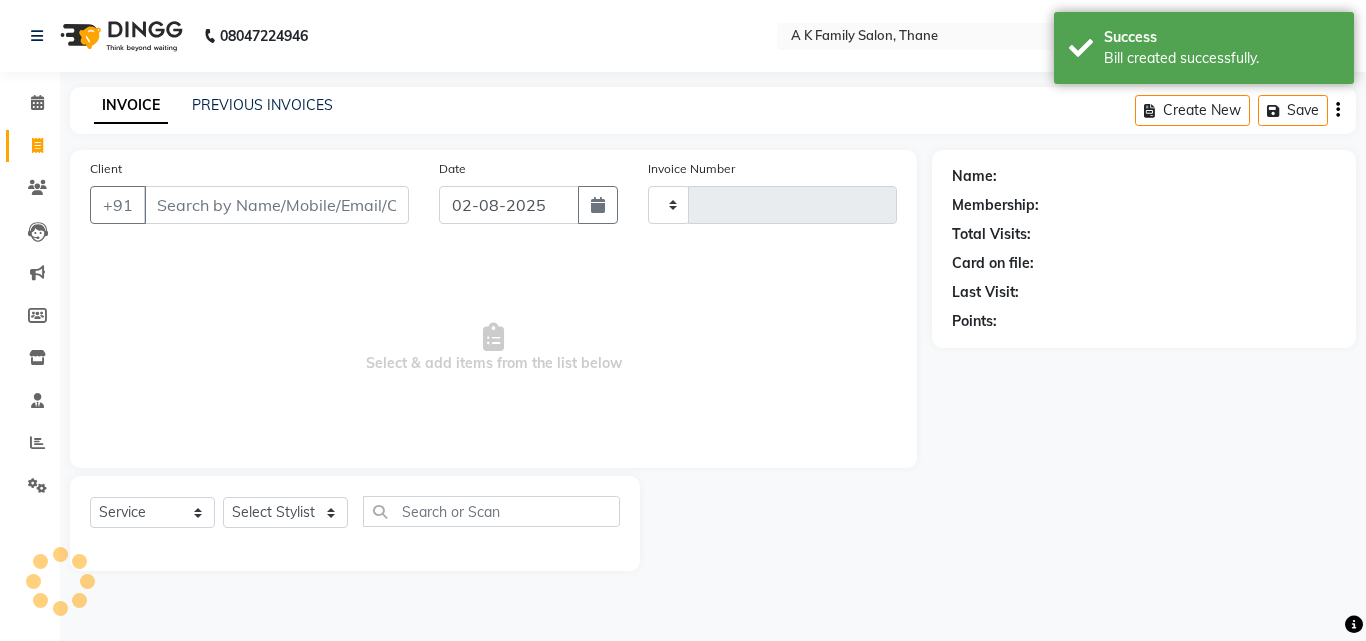 type on "1278" 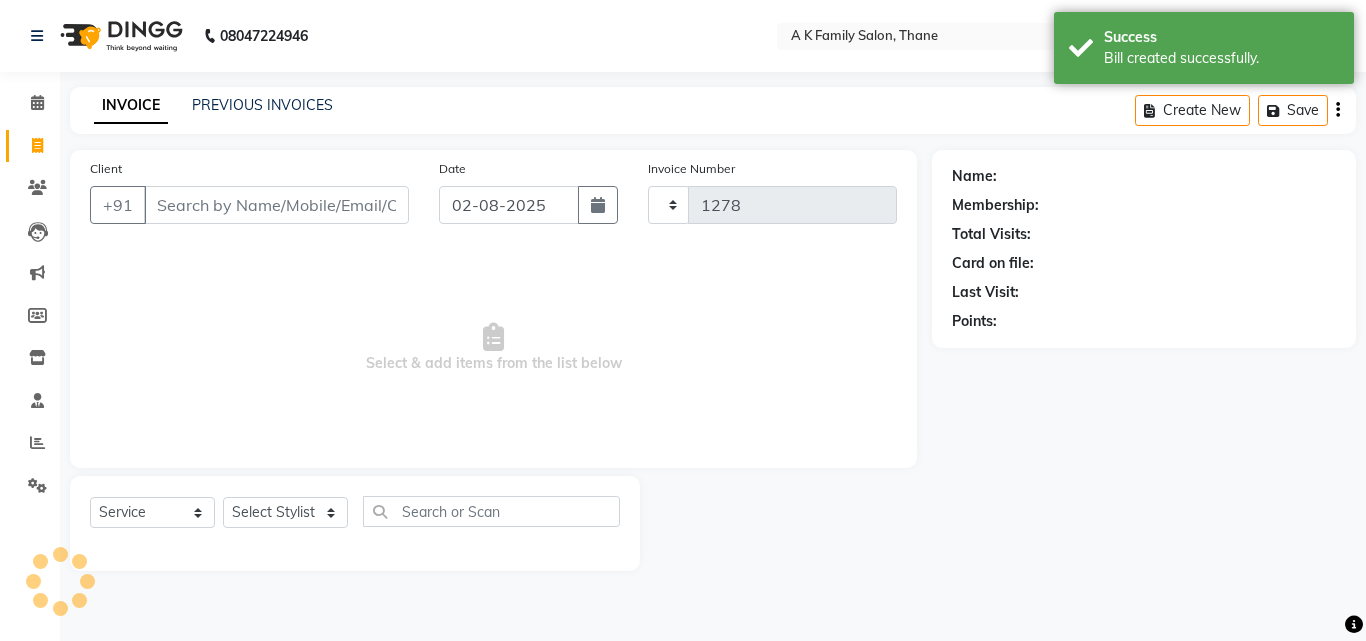 select on "5033" 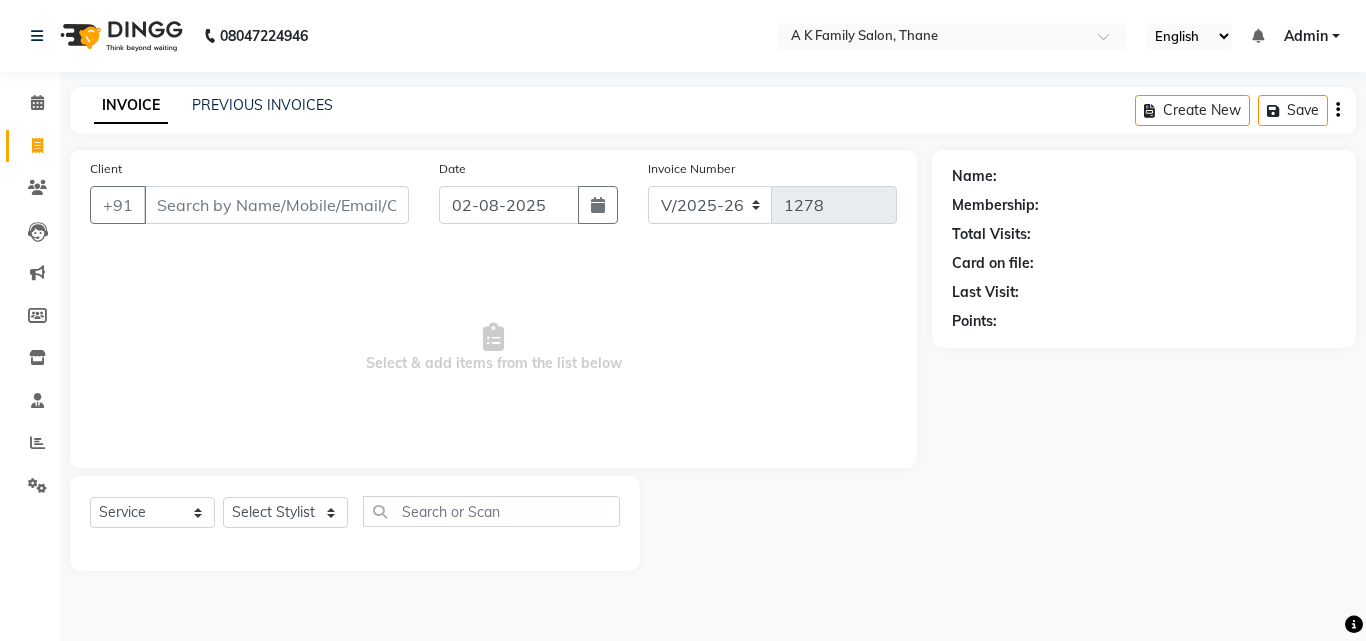 click on "Client" at bounding box center [276, 205] 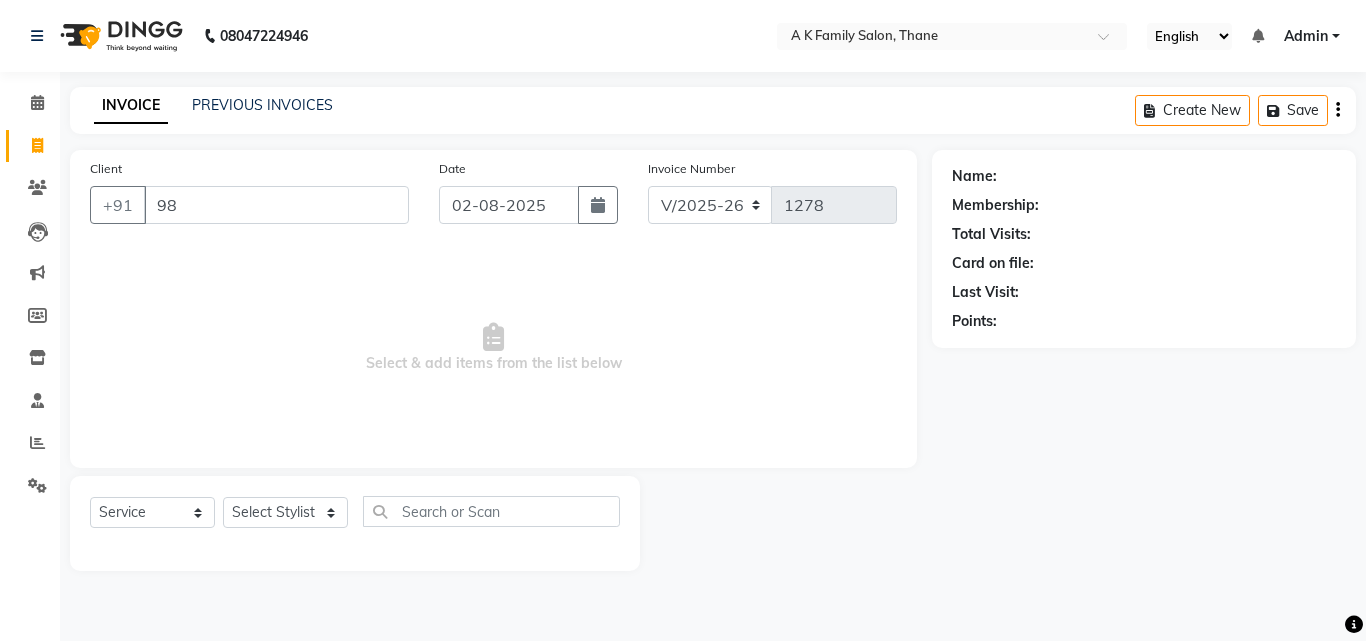 type on "9" 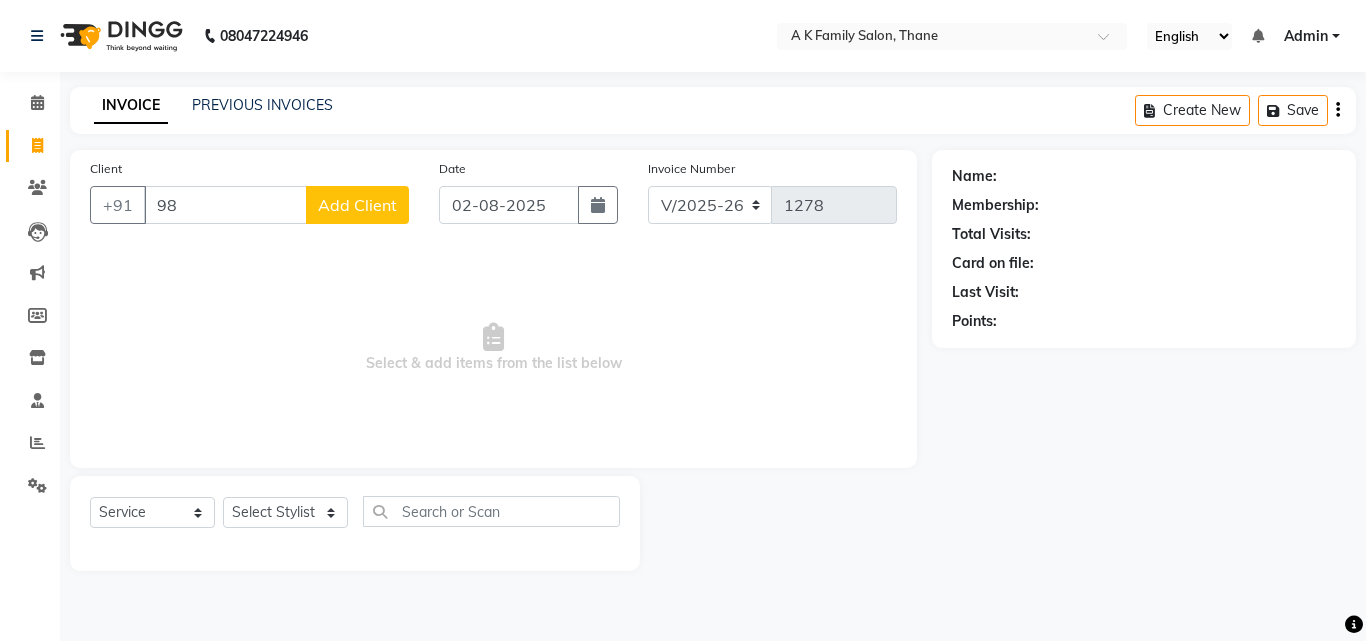 type on "9" 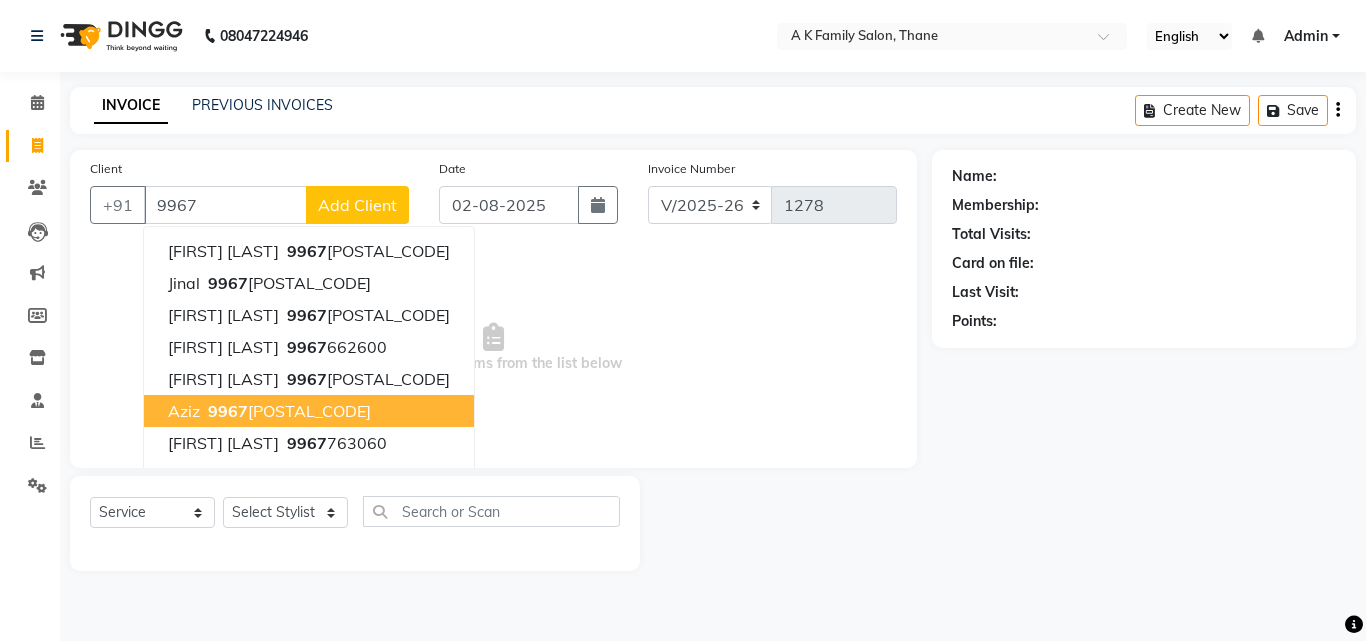 drag, startPoint x: 235, startPoint y: 406, endPoint x: 233, endPoint y: 420, distance: 14.142136 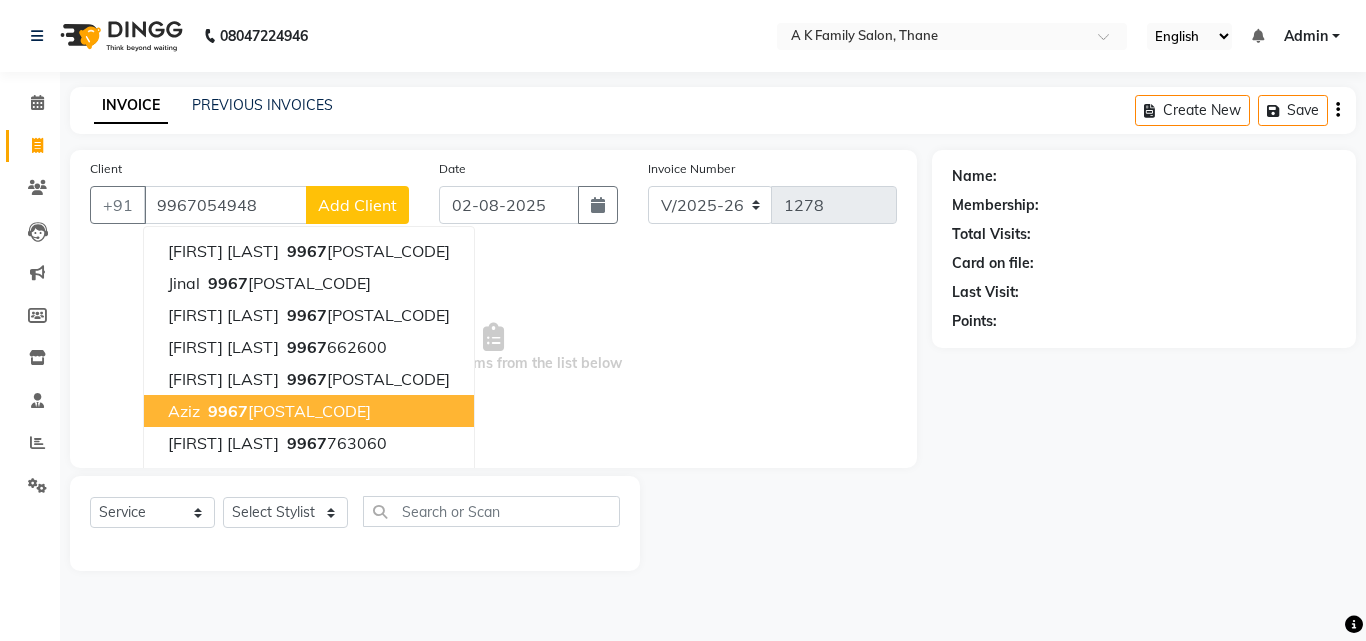 type on "9967054948" 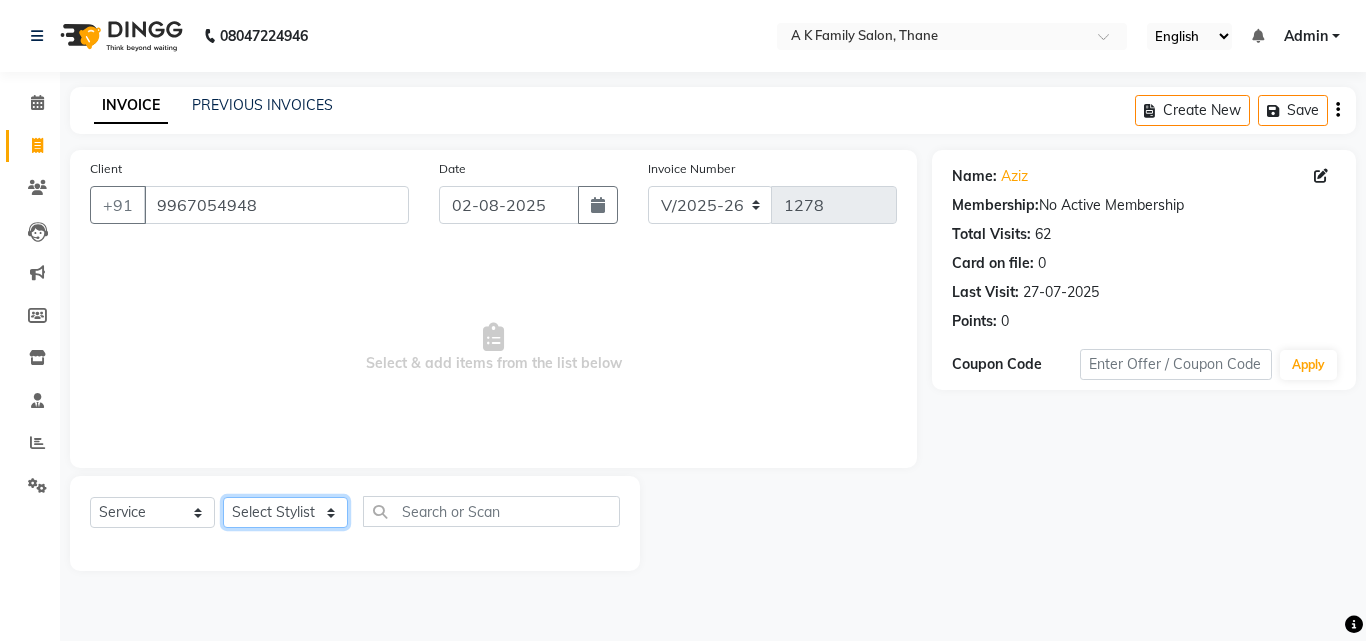 drag, startPoint x: 261, startPoint y: 518, endPoint x: 257, endPoint y: 499, distance: 19.416489 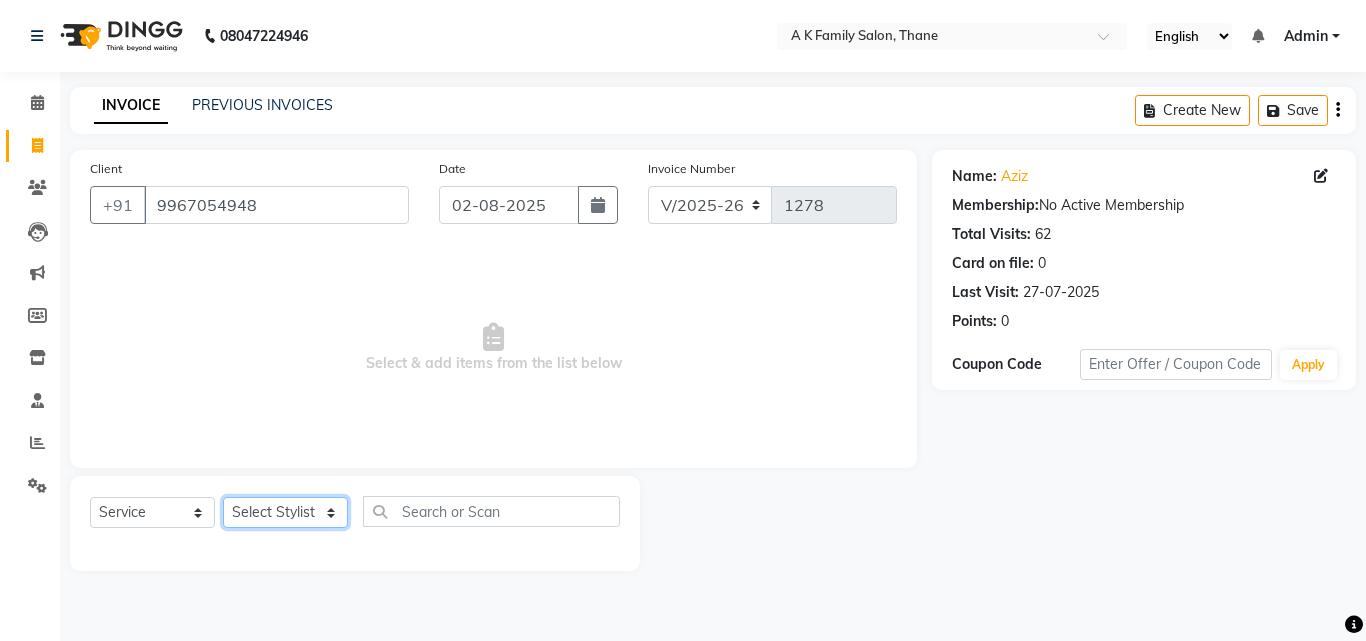 select on "32477" 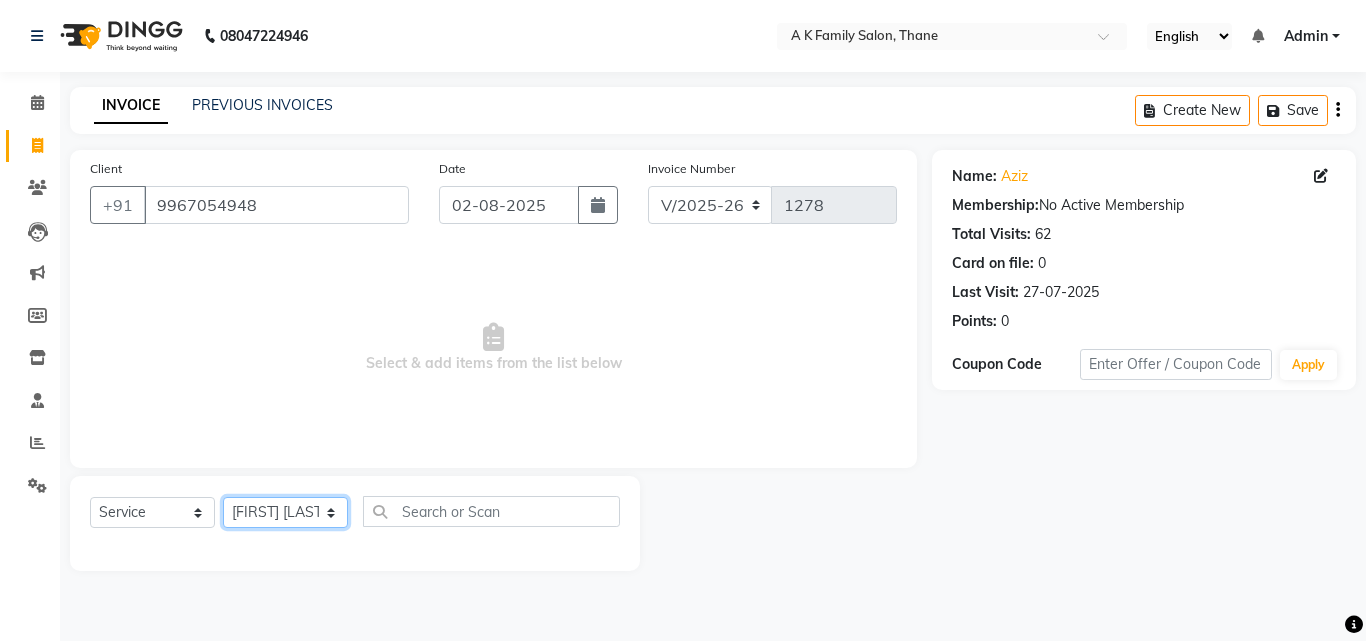 click on "Select Stylist [FIRST] [LAST] [FIRST] [LAST] [FIRST] [LAST] [FIRST] [LAST] [FIRST] [LAST] [FIRST] [LAST]" 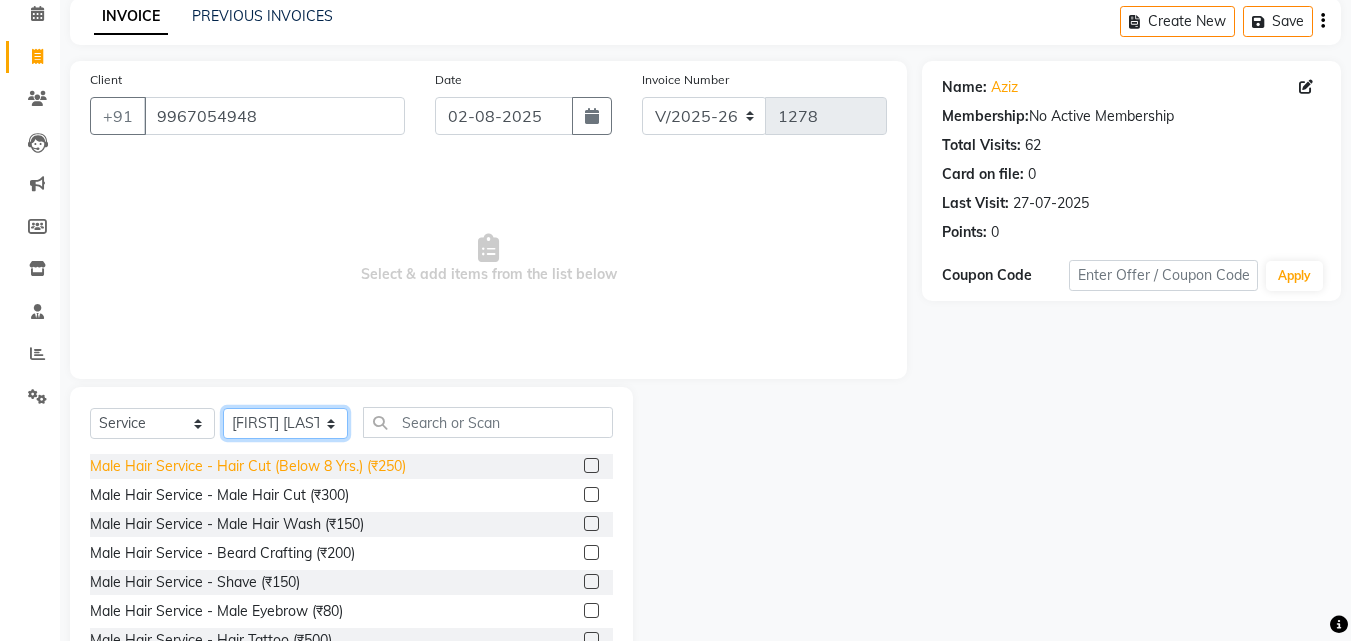 scroll, scrollTop: 160, scrollLeft: 0, axis: vertical 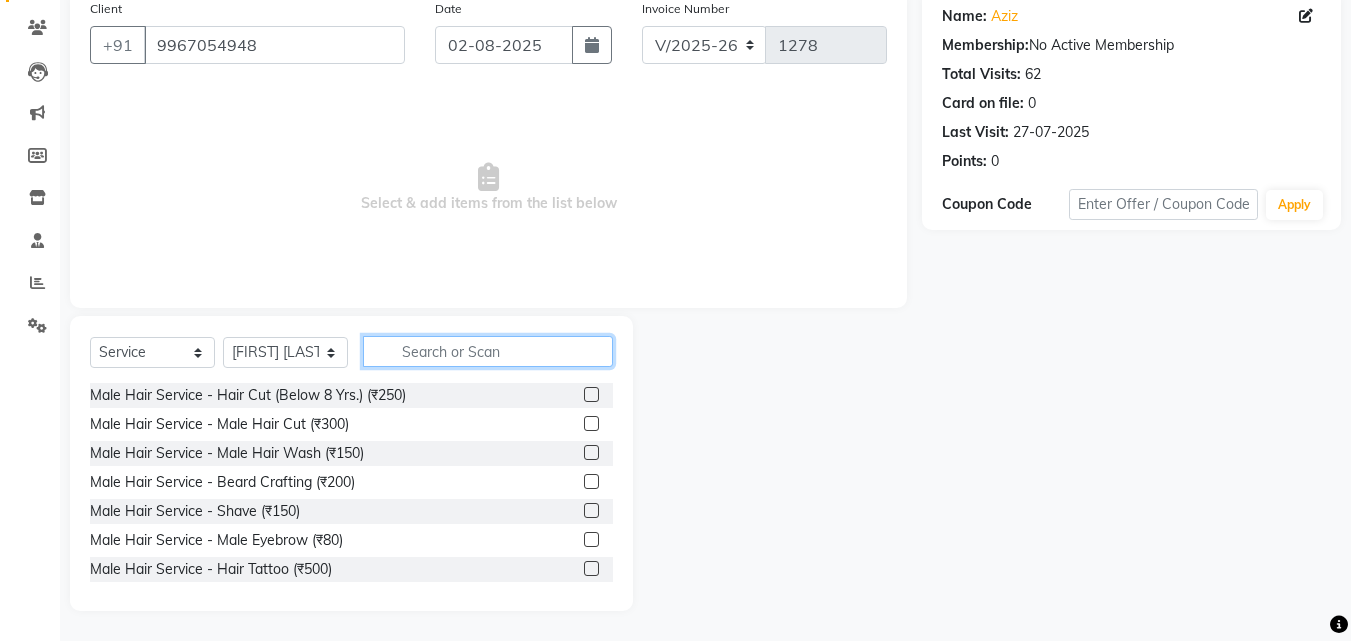 click 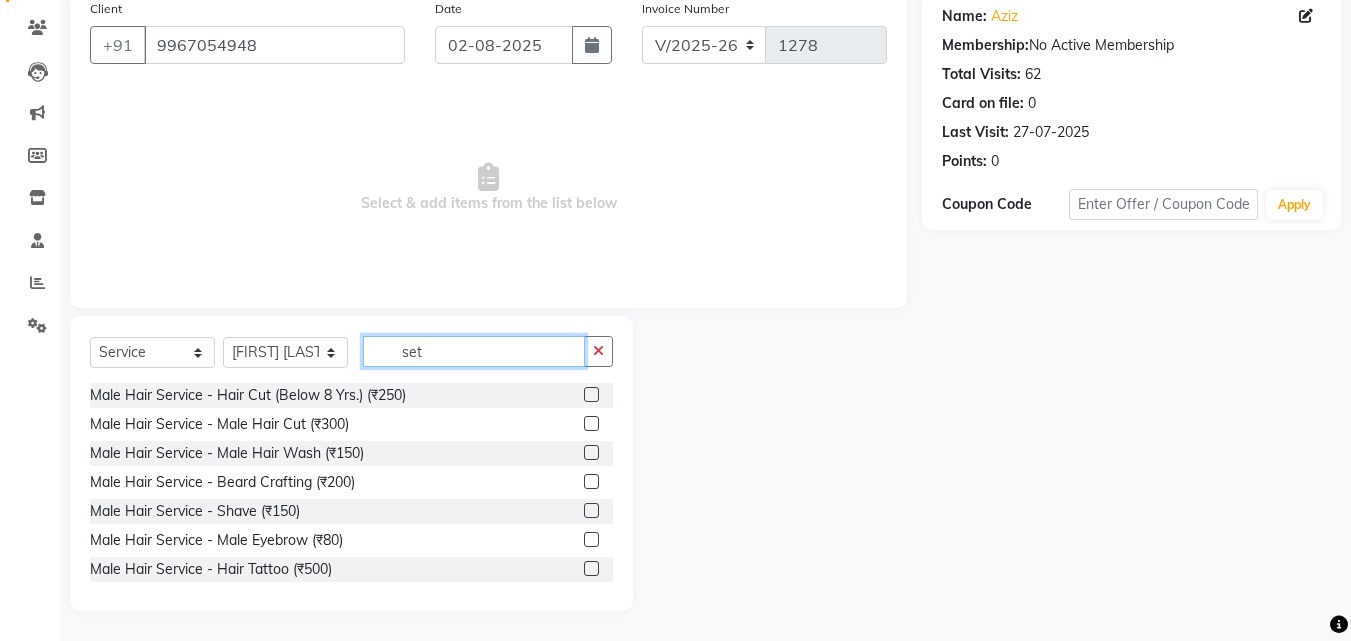 scroll, scrollTop: 0, scrollLeft: 0, axis: both 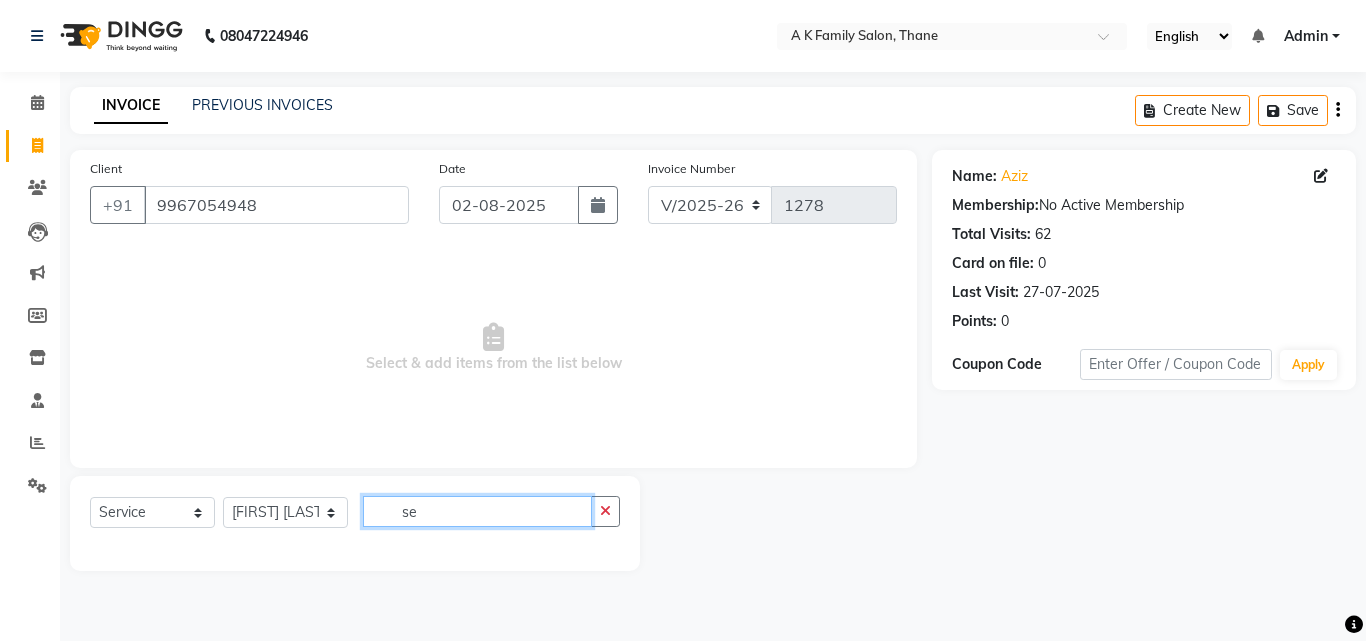 type on "s" 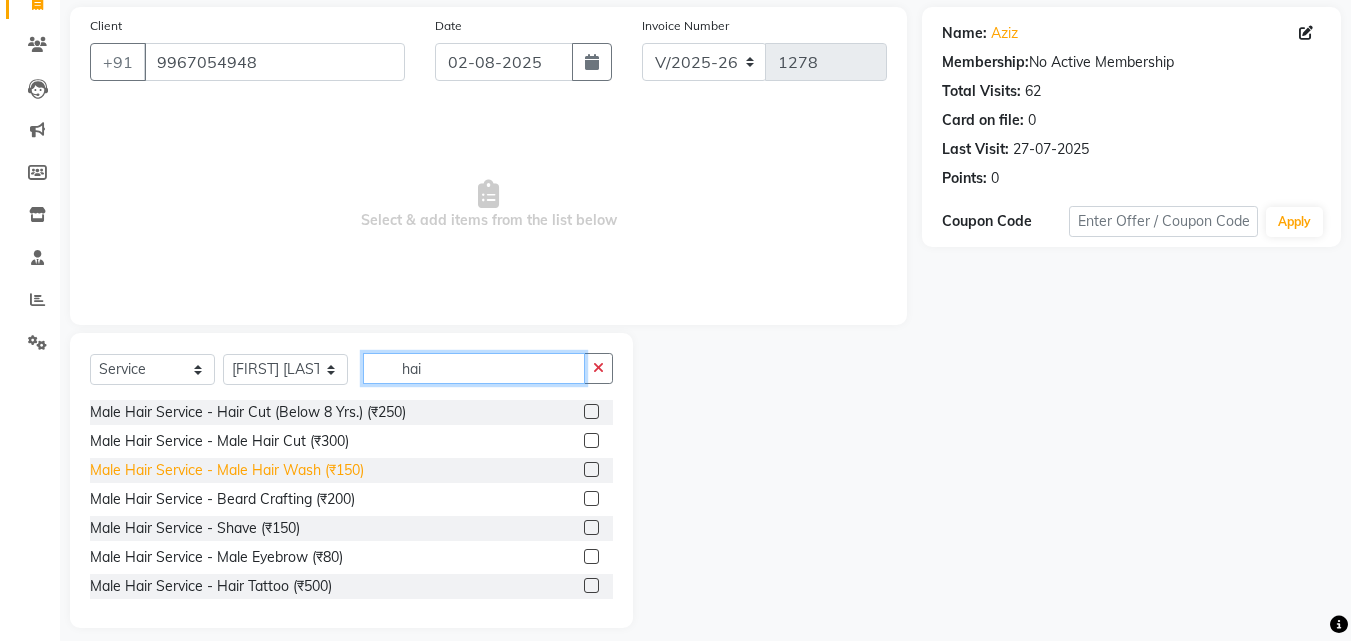 scroll, scrollTop: 160, scrollLeft: 0, axis: vertical 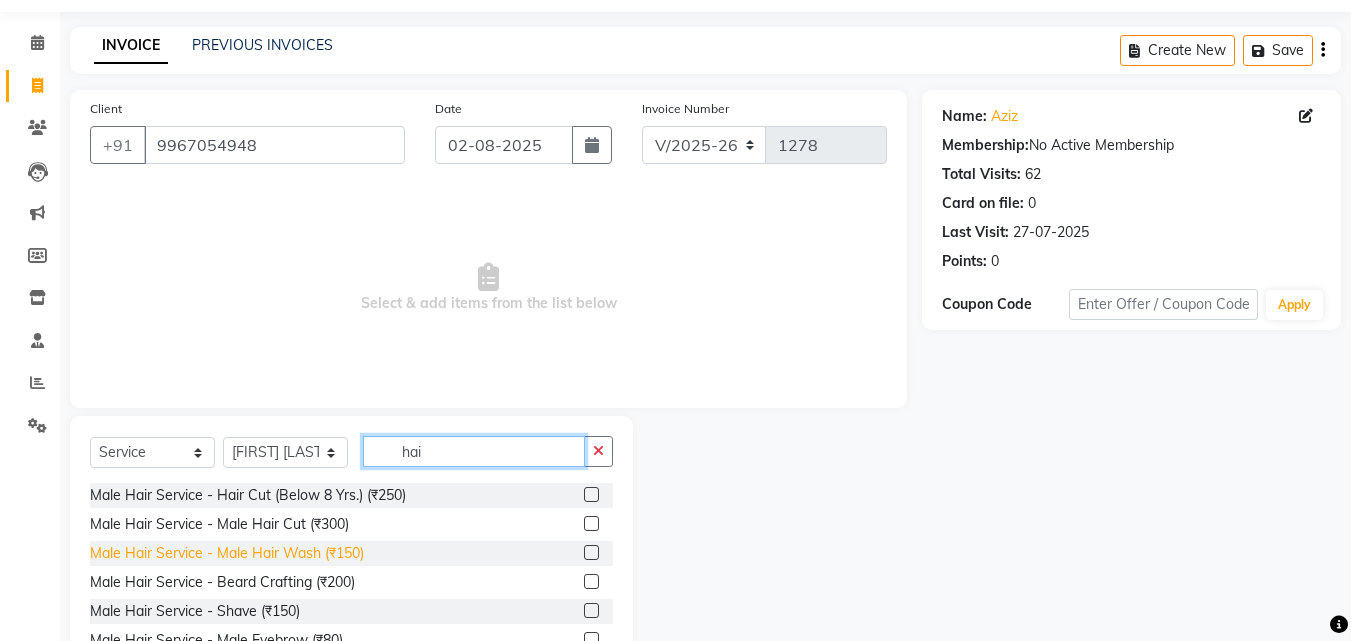 type on "hai" 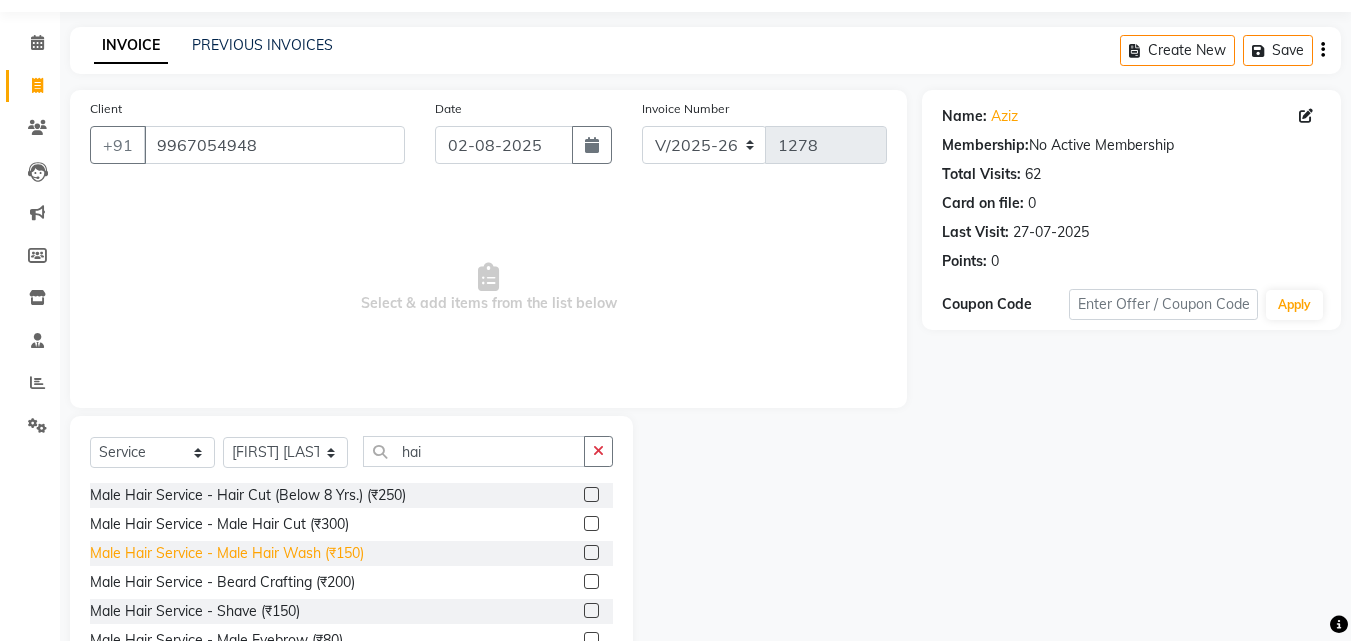 click on "Male Hair Service - Male Hair Wash (₹150)" 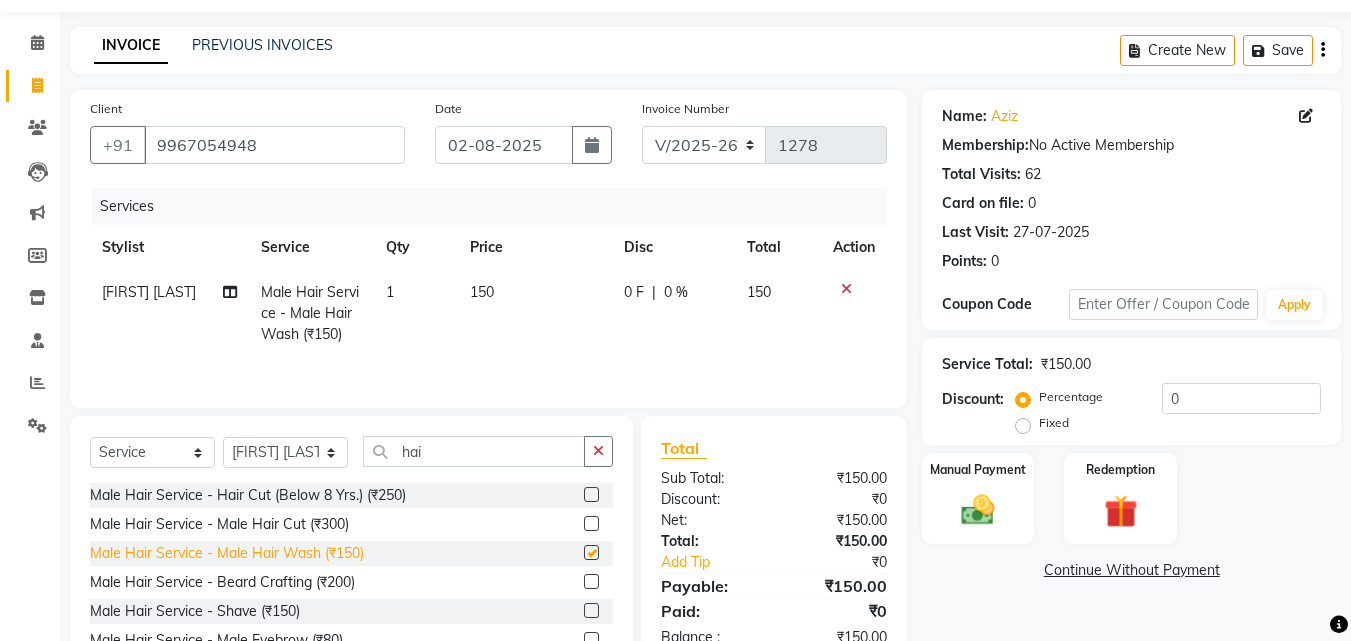 checkbox on "false" 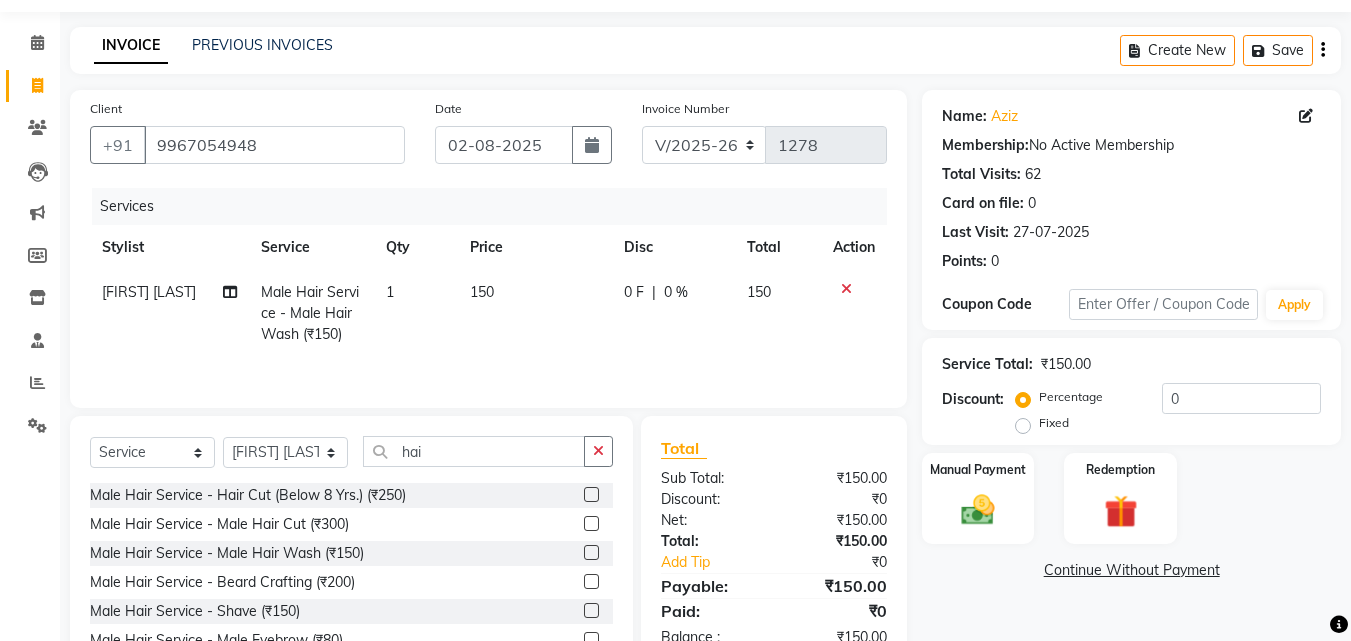 click on "150" 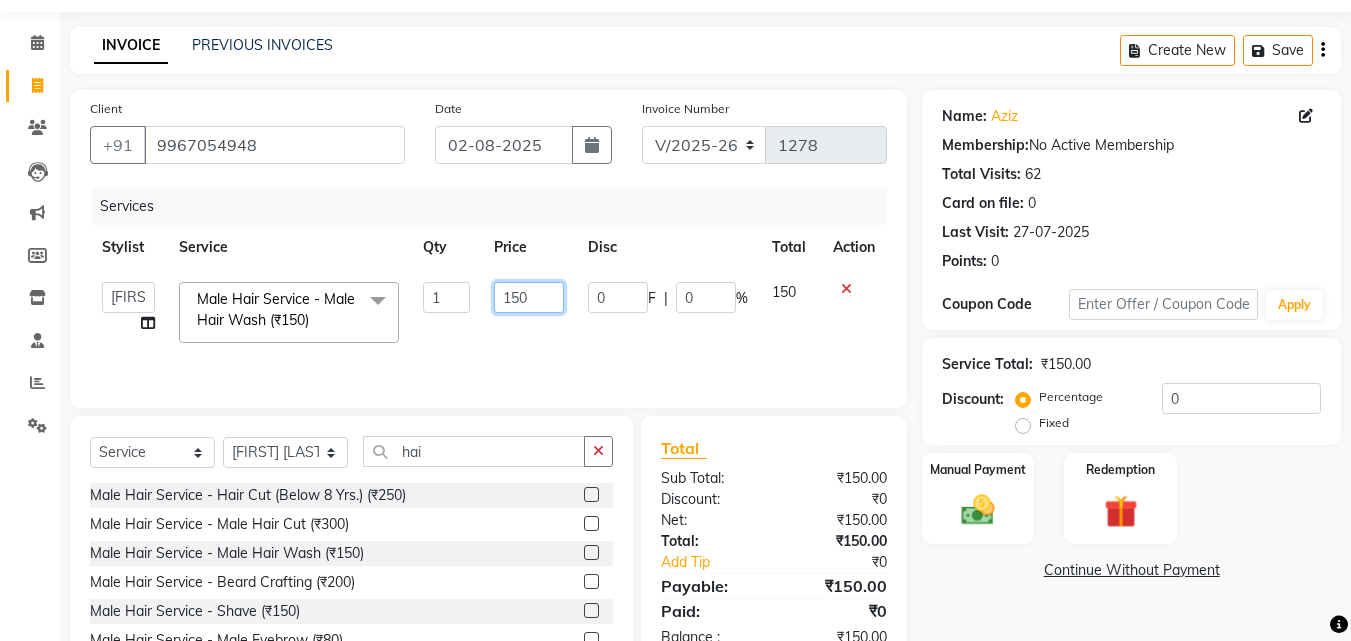 click on "150" 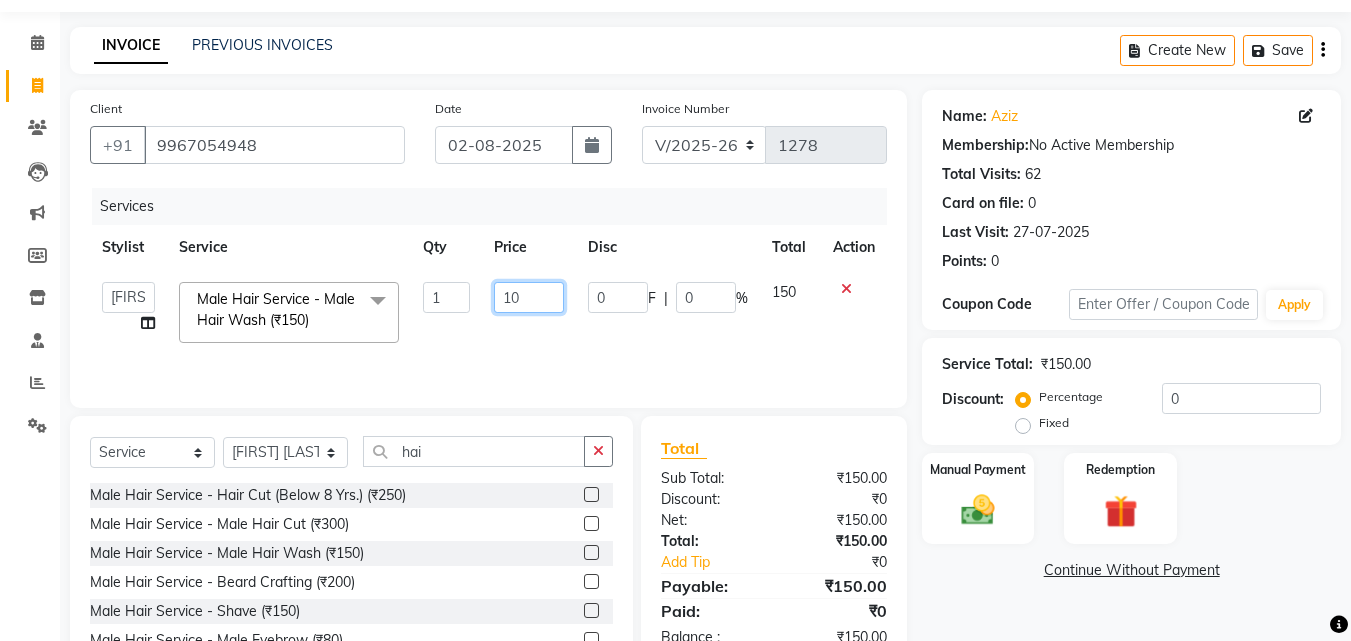 type on "100" 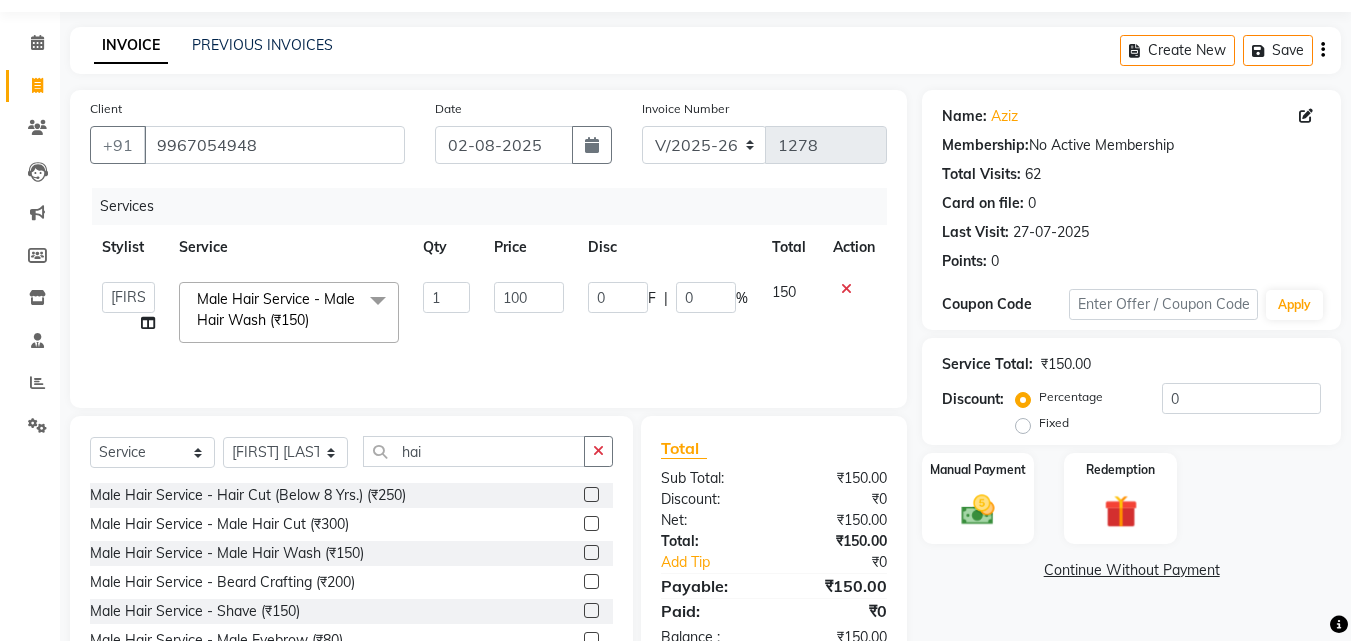 click on "Services Stylist Service Qty Price Disc Total Action  [FIRST] [LAST]   dummy   [FIRST] [LAST]   [FIRST] [LAST]    [FIRST] [LAST]   [FIRST] [LAST]  Male Hair Service - Male Hair Wash (₹150)  x Male Hair Service - Hair Cut (Below 8 Yrs.) (₹250) Male Hair Service - Male Hair Cut (₹300) Male Hair Service - Male Hair Wash (₹150) Male Hair Service - Beard Crafting (₹200) Male Hair Service - Shave (₹150) Male Hair Service - Male Eyebrow (₹80) Male Hair Service - Hair Tattoo (₹500) Male Hair Service - Male Hair Colour (₹1000) Male Hair Service - Male Hair Colour Streak (Per) (₹300) Male Hair Service - Male Beard Colour (₹400) Male Hair Service - Moustache+Side Locks (₹150) Male Hair Service - Male Highlight (₹1000) Male female Hair Service -  Head Massage (₹500) Female Hair Service  - Fringe Cut (₹250) Female Hair Service  - Baby Hair Cut (₹400) Female Hair Service  - Female Hair Cut (₹800) Female Hair Service  - Female Shot Hair Cut (₹1000) Female Hair Service  - Hair Wash (₹350) Chin Wax (₹120)" 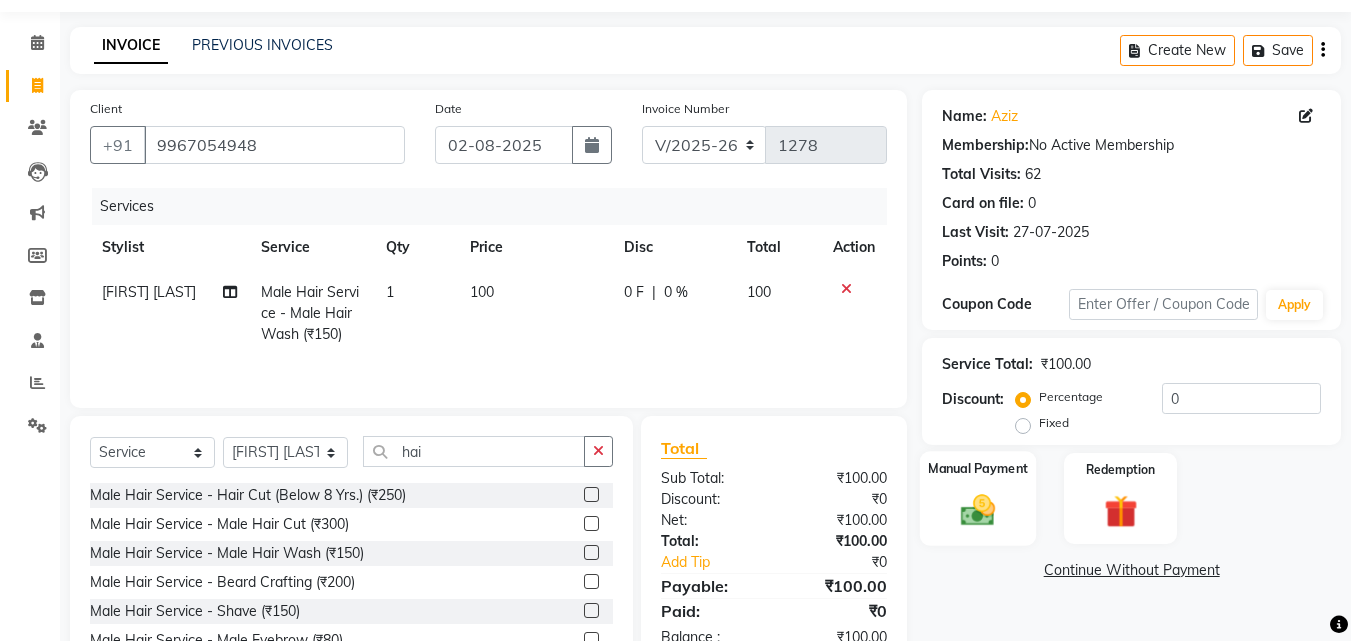 click on "Manual Payment" 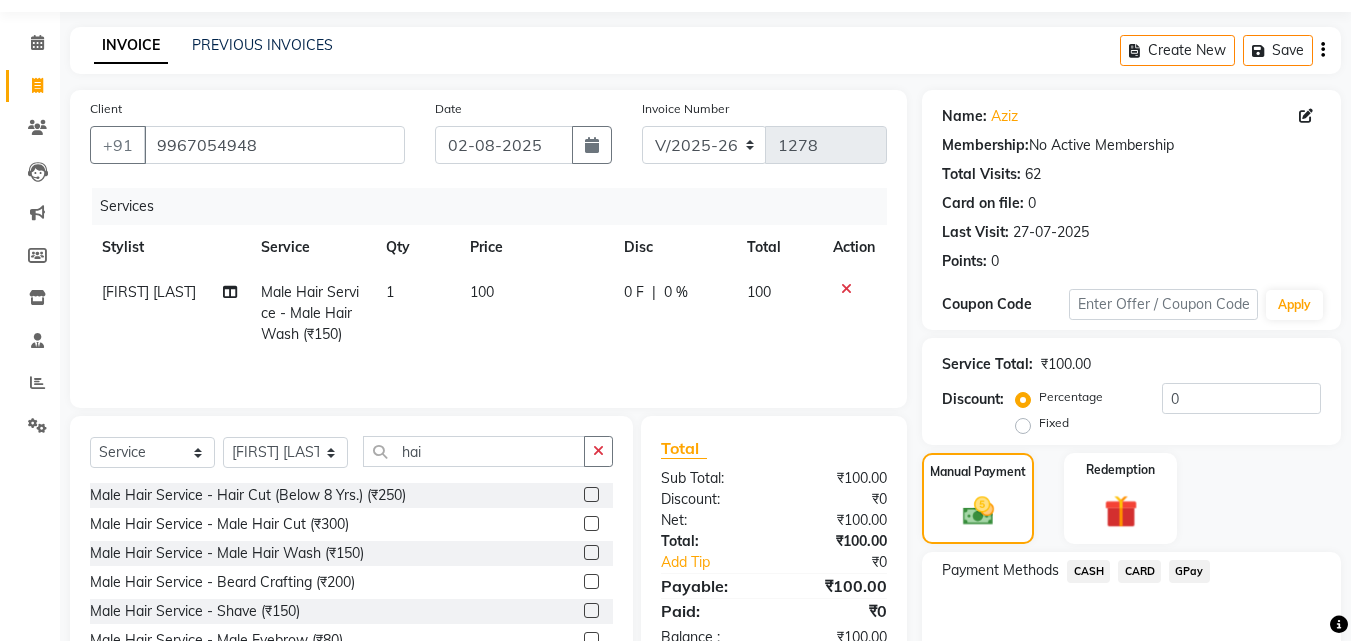 click on "GPay" 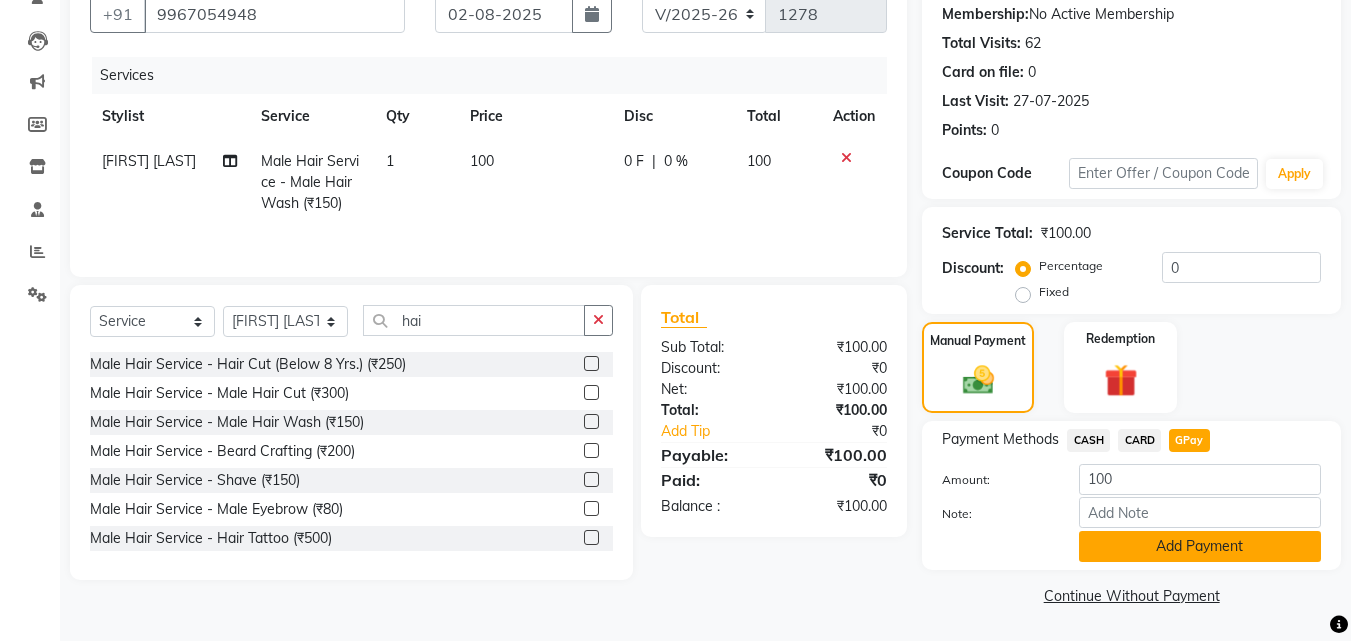 click on "Add Payment" 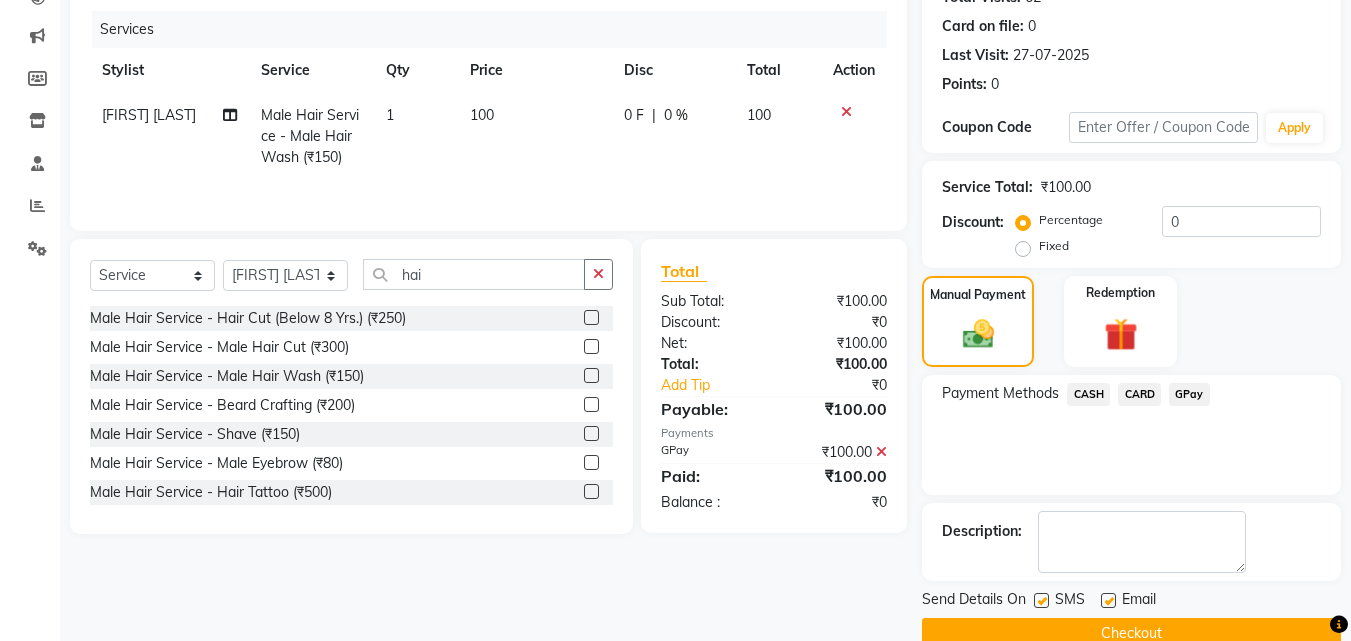 scroll, scrollTop: 275, scrollLeft: 0, axis: vertical 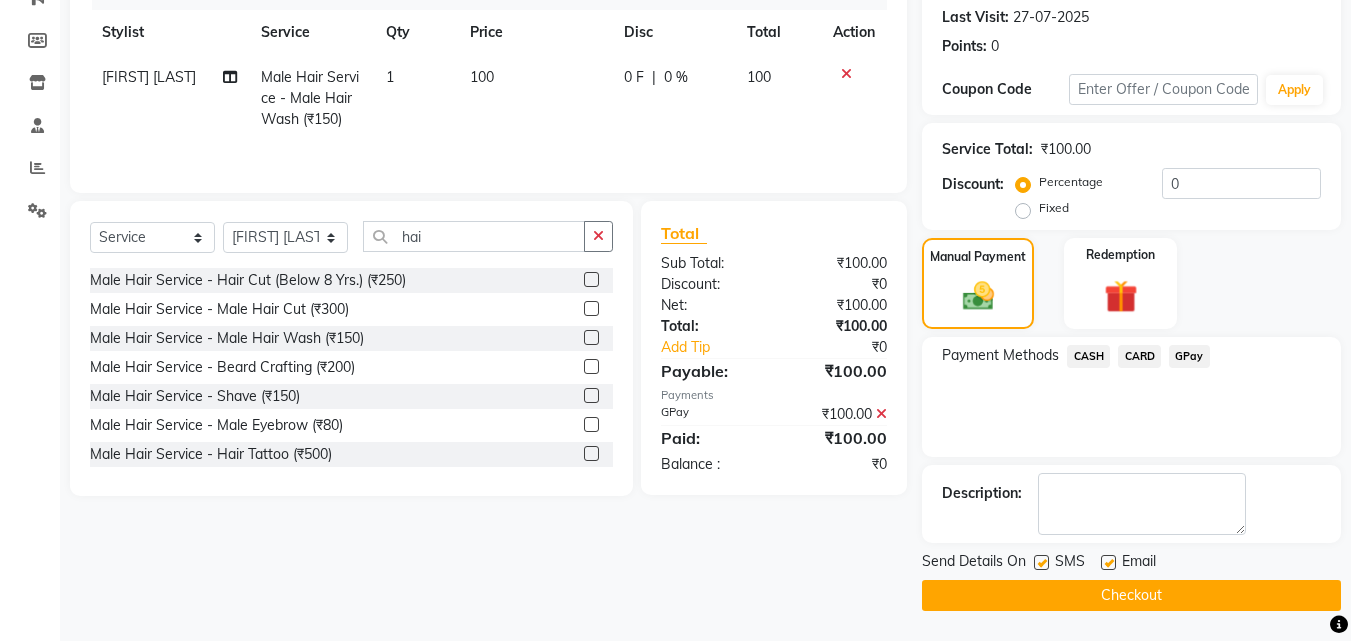 click on "Checkout" 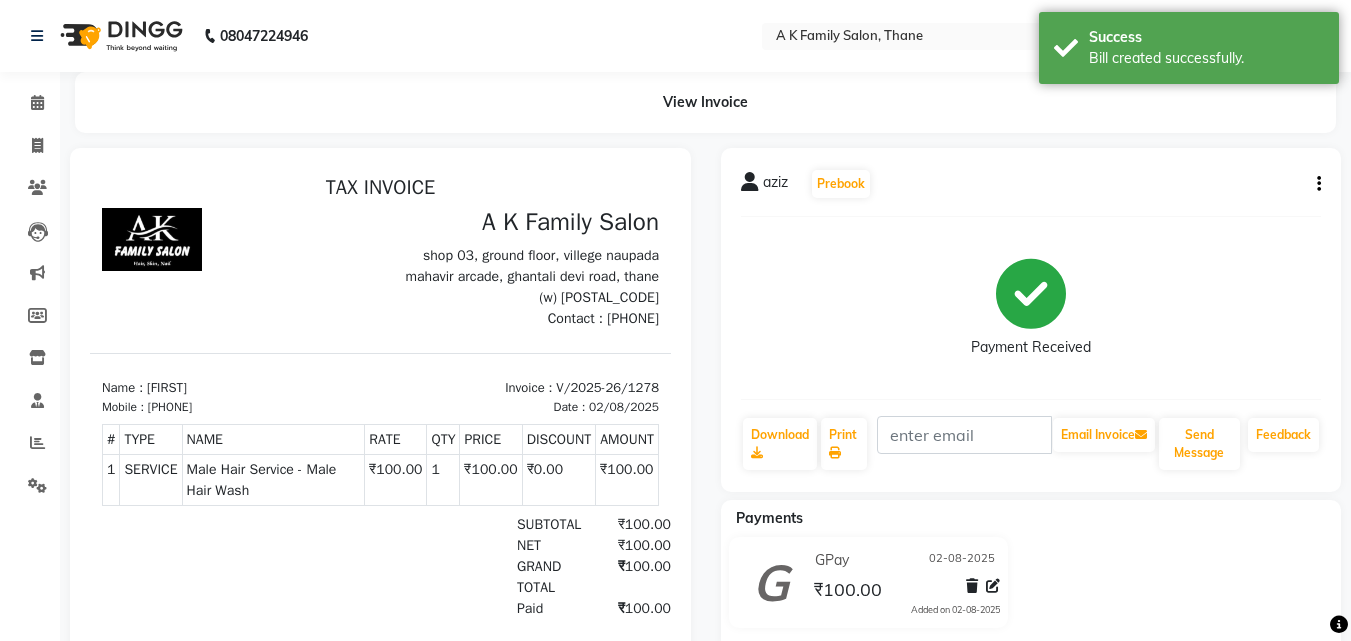 scroll, scrollTop: 0, scrollLeft: 0, axis: both 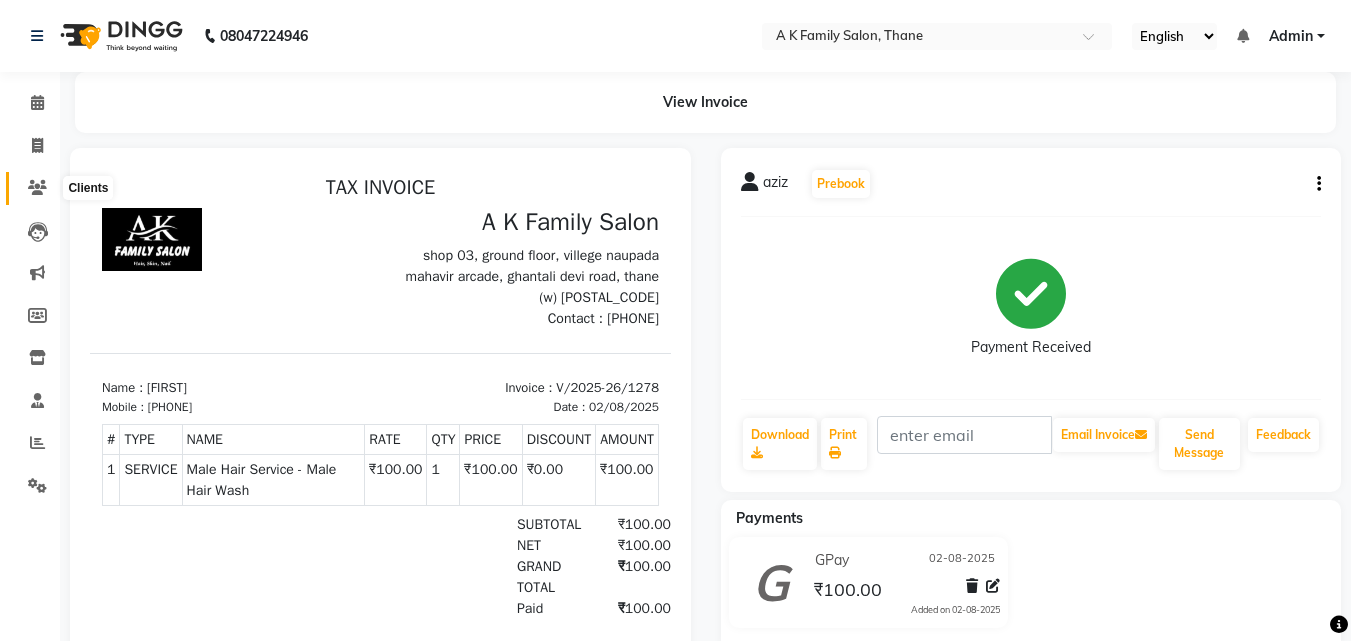 click 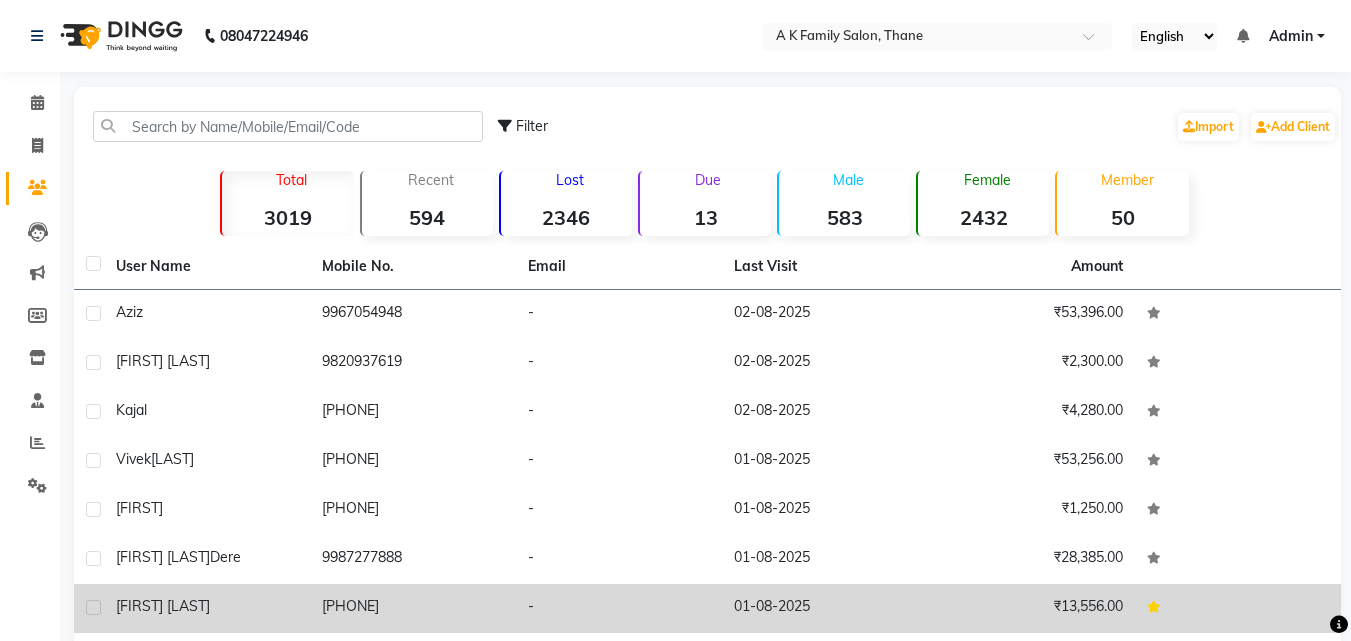 click on "[PHONE]" 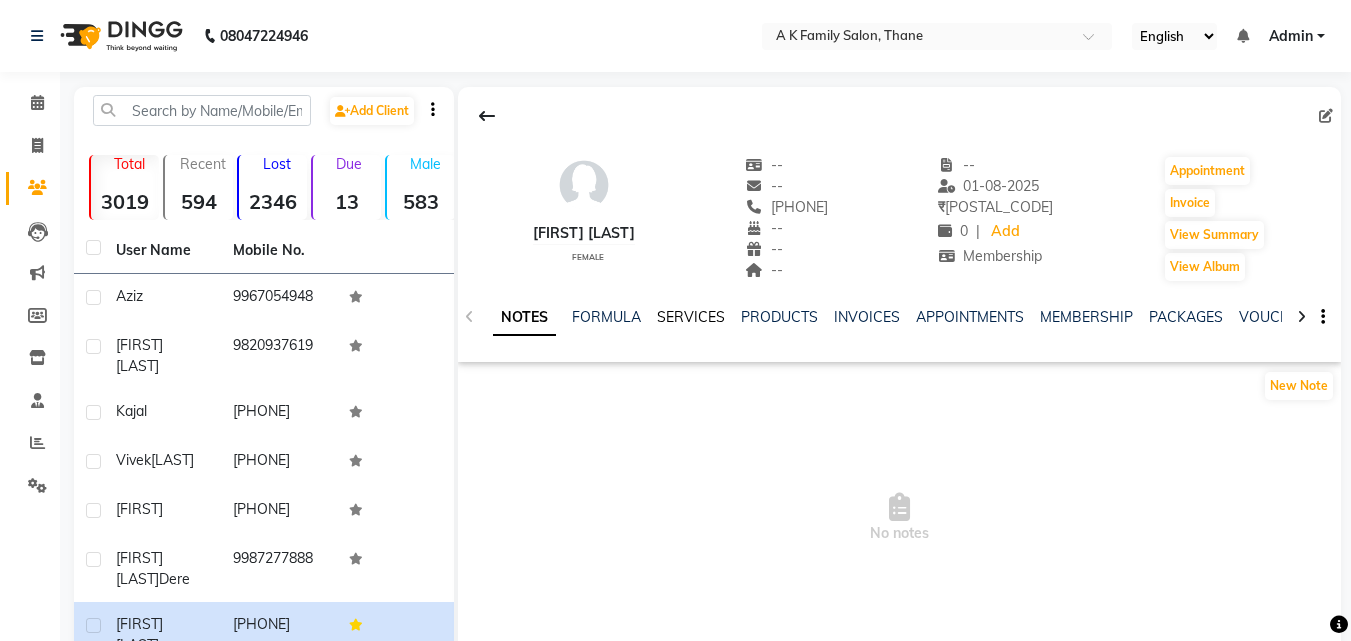 click on "SERVICES" 